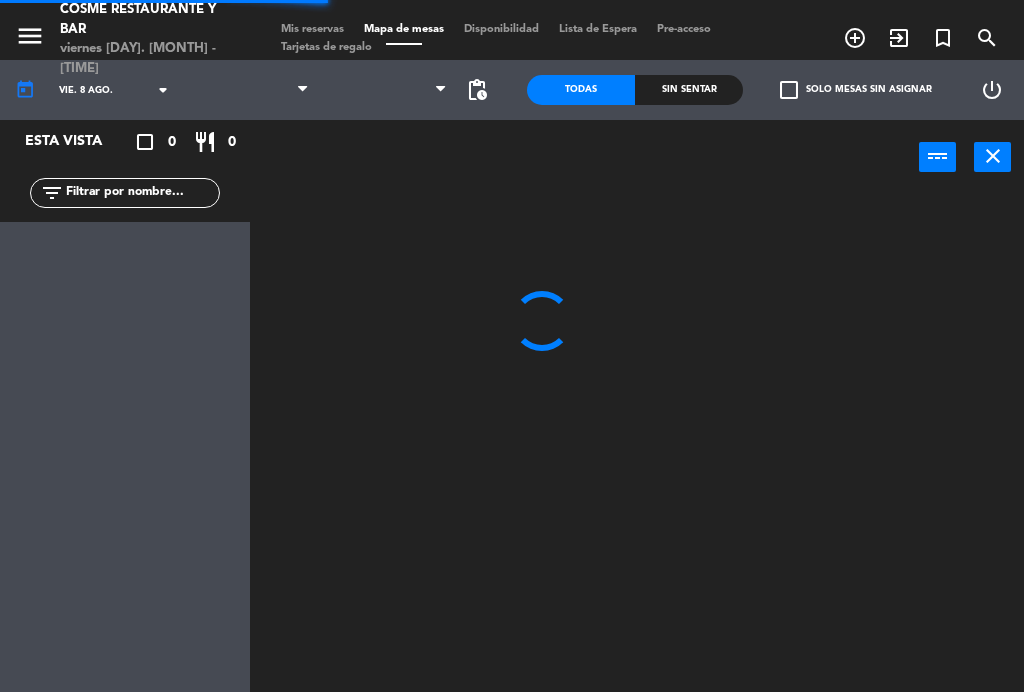 scroll, scrollTop: 0, scrollLeft: 0, axis: both 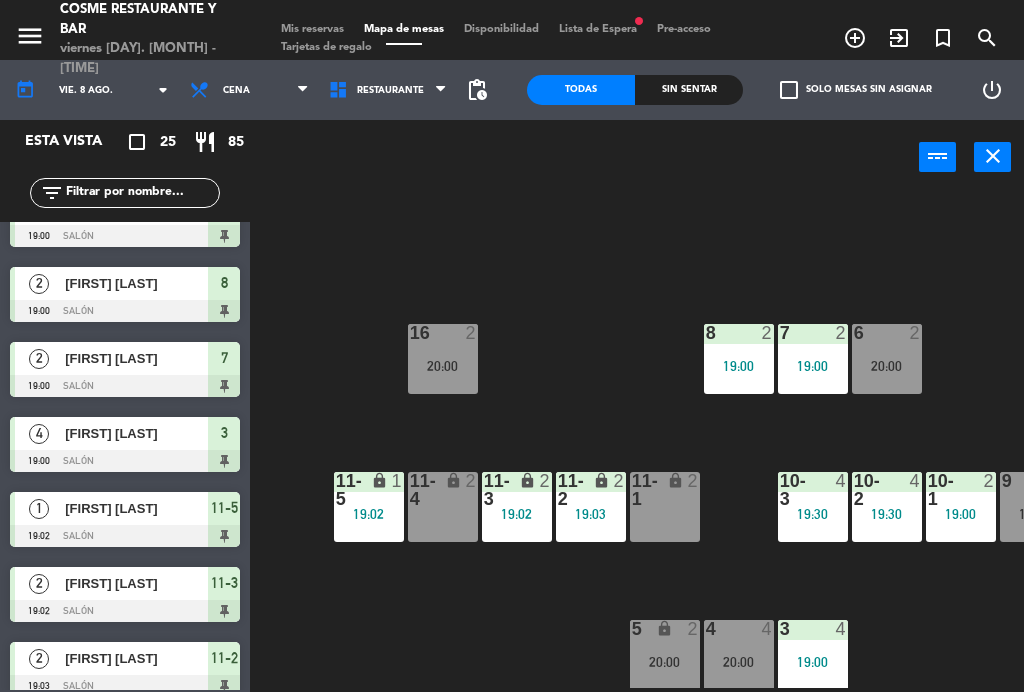 click on "B1 lock  2   19:09  B2 lock  2  B3 lock  2  B4 lock  1   18:49  15  7   20:00  14  5   19:00  8  2   19:00  7  2   19:00  6  2   20:00  1 lock  6  16  2   20:00  P2  9   19:30  P1  11   20:00  2  2   19:30  12  3   19:00  10-1  2   19:00  9  6   19:30  T1 lock  2   20:00  T2 lock  2   20:30  11-1 lock  2  11-2 lock  2   19:03  11-3 lock  2   19:02  11-4 lock  2  11-5 lock  1   19:02  T3 lock  4   19:30  10-2  4   19:30  10-3  4   19:30  T2-2 lock  2   20:00  3  4   19:00  4  4   20:00  5 lock  2   20:00" 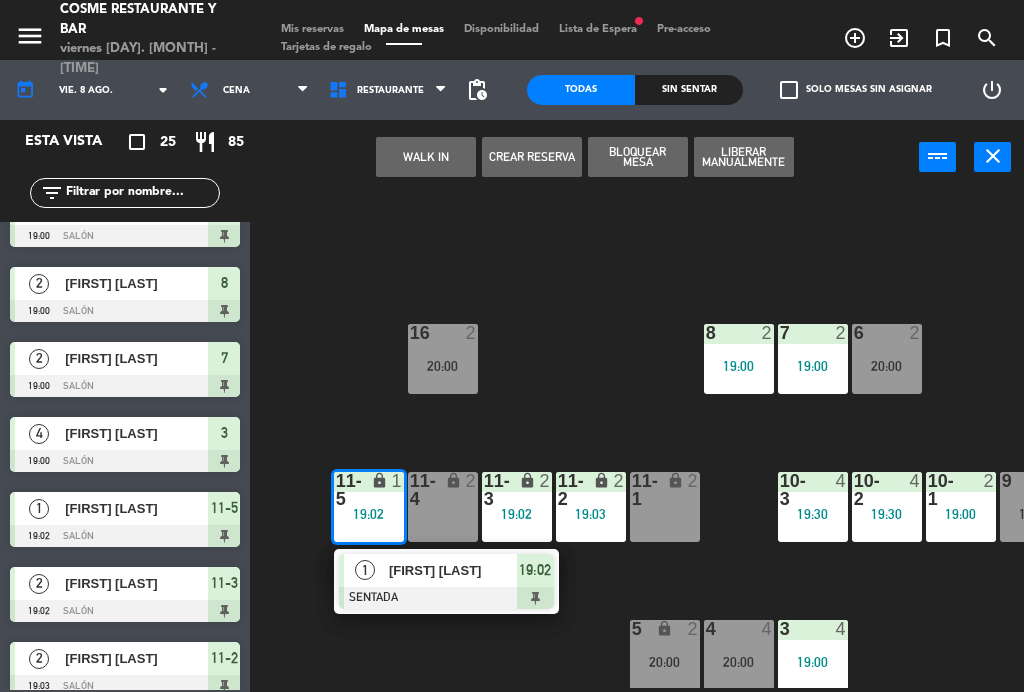 click at bounding box center [446, 598] 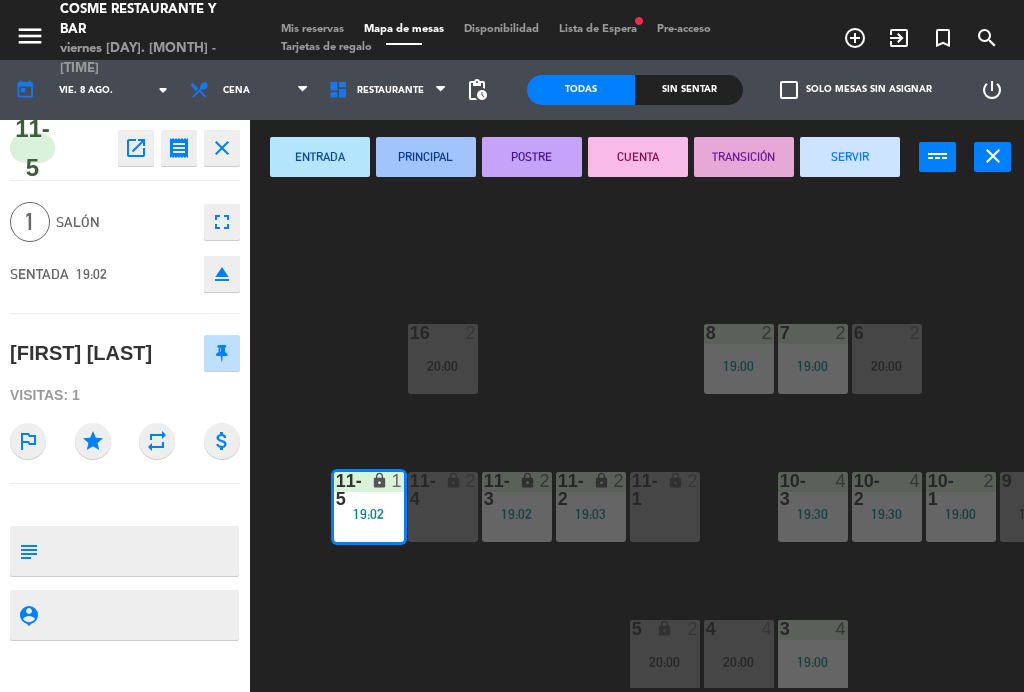 click on "SERVIR" at bounding box center (850, 157) 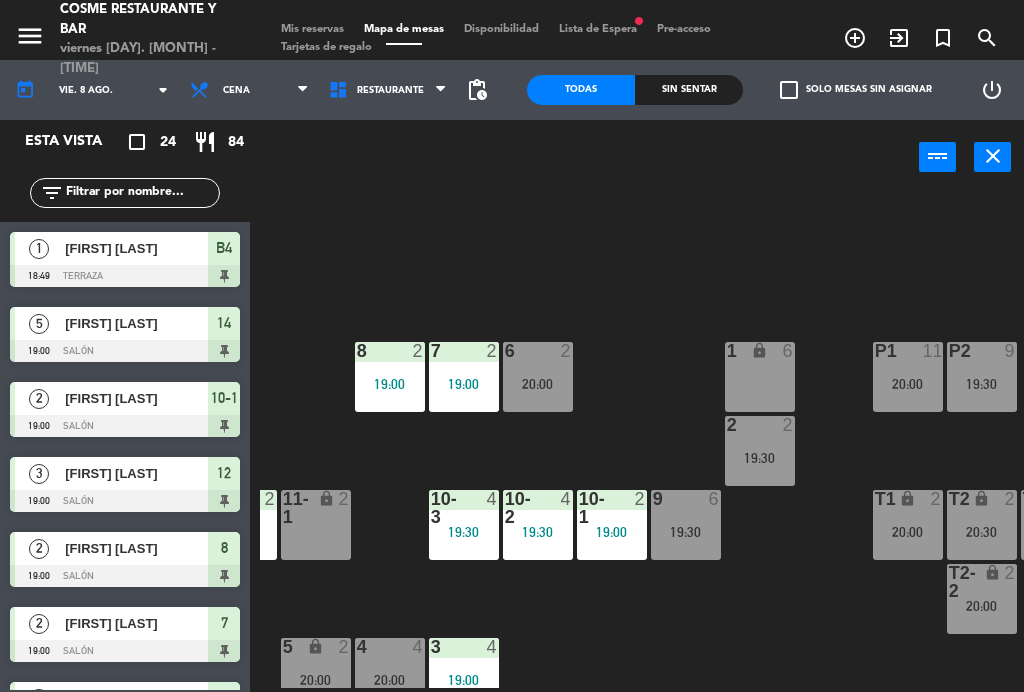 scroll, scrollTop: 108, scrollLeft: 431, axis: both 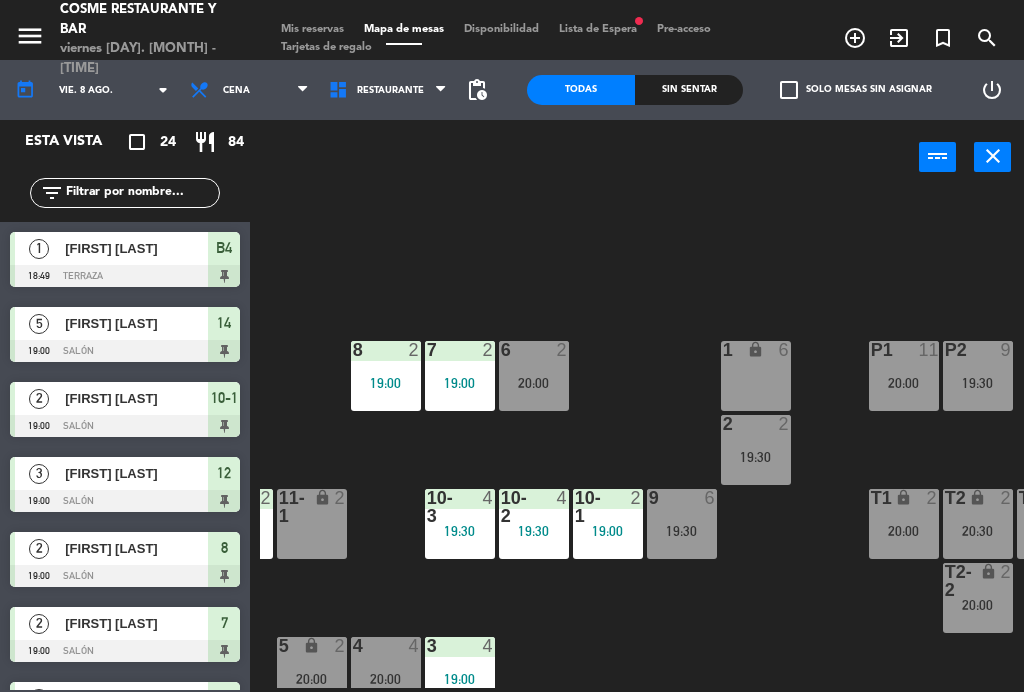 click on "19:30" at bounding box center [682, 531] 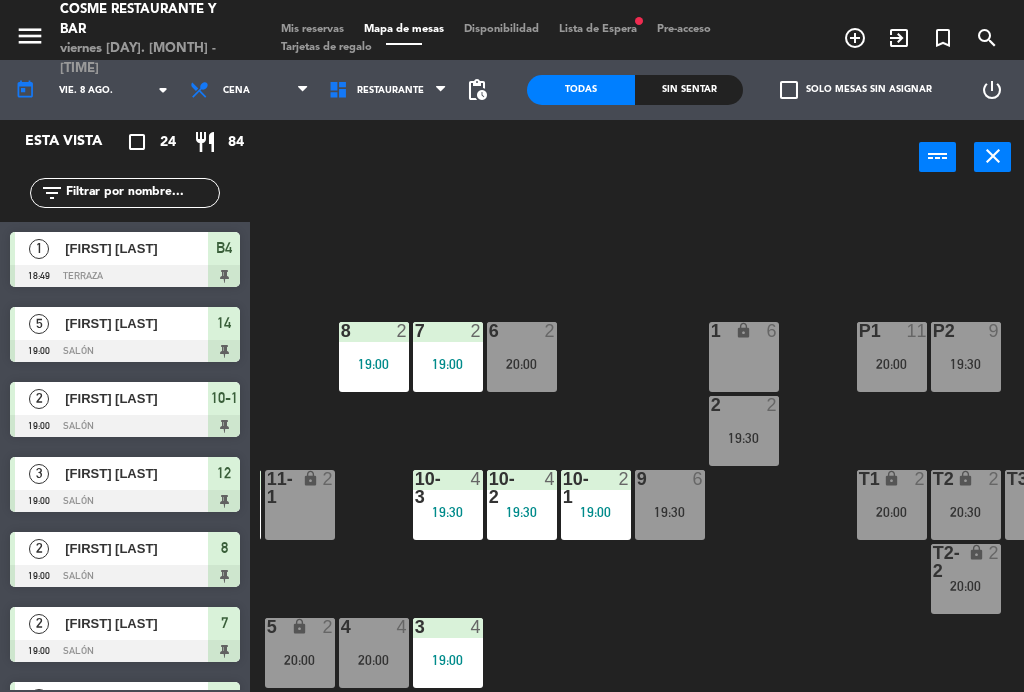 scroll, scrollTop: 127, scrollLeft: 443, axis: both 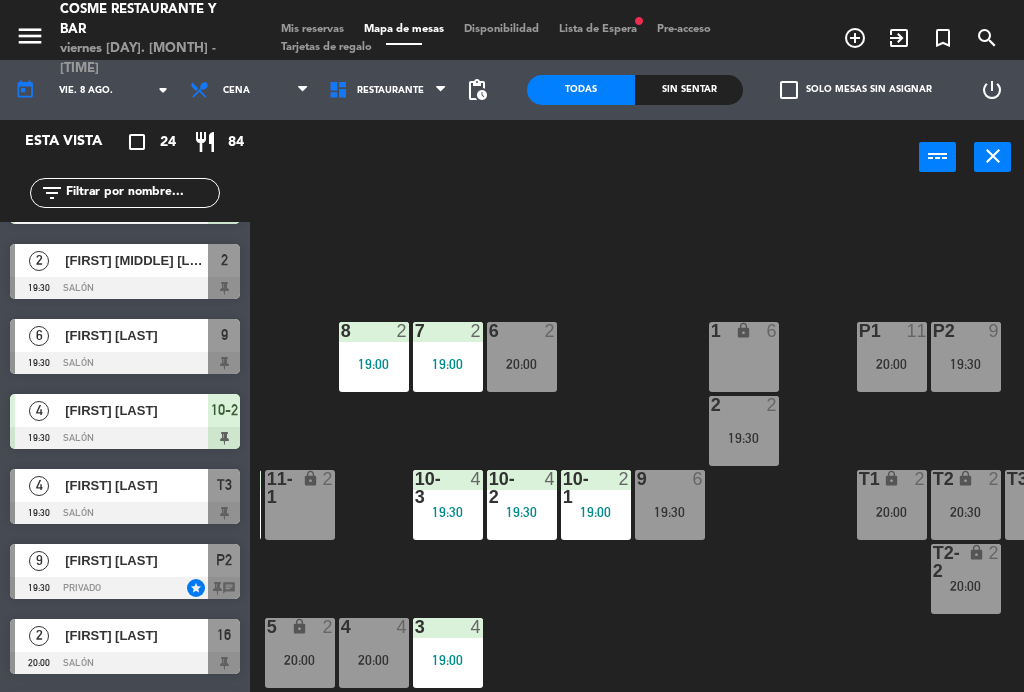 click at bounding box center (125, 513) 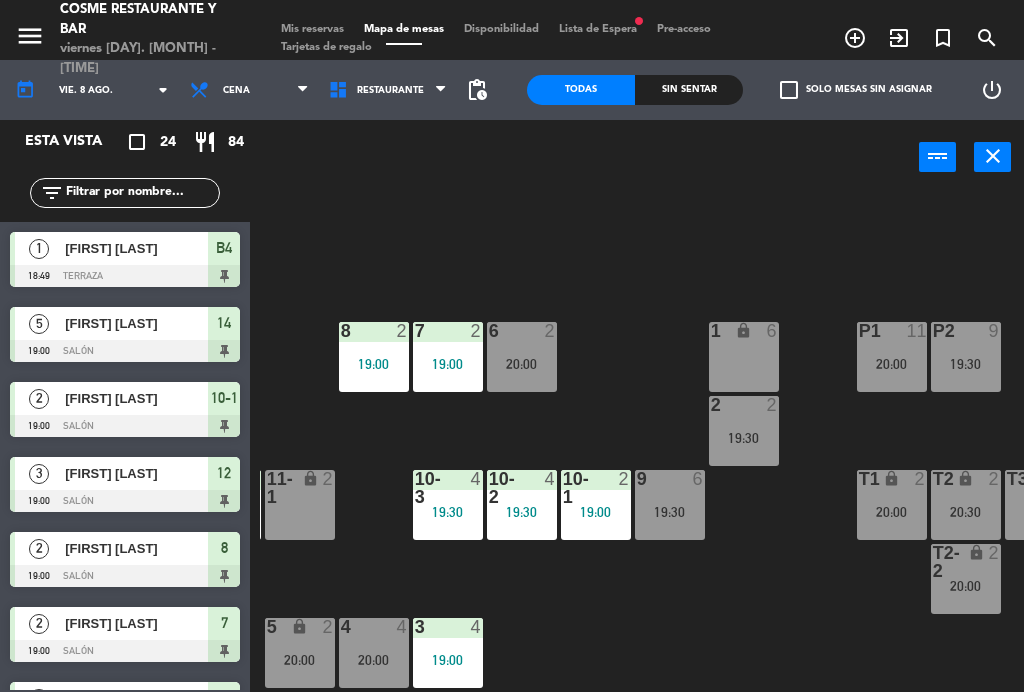 scroll, scrollTop: 0, scrollLeft: 0, axis: both 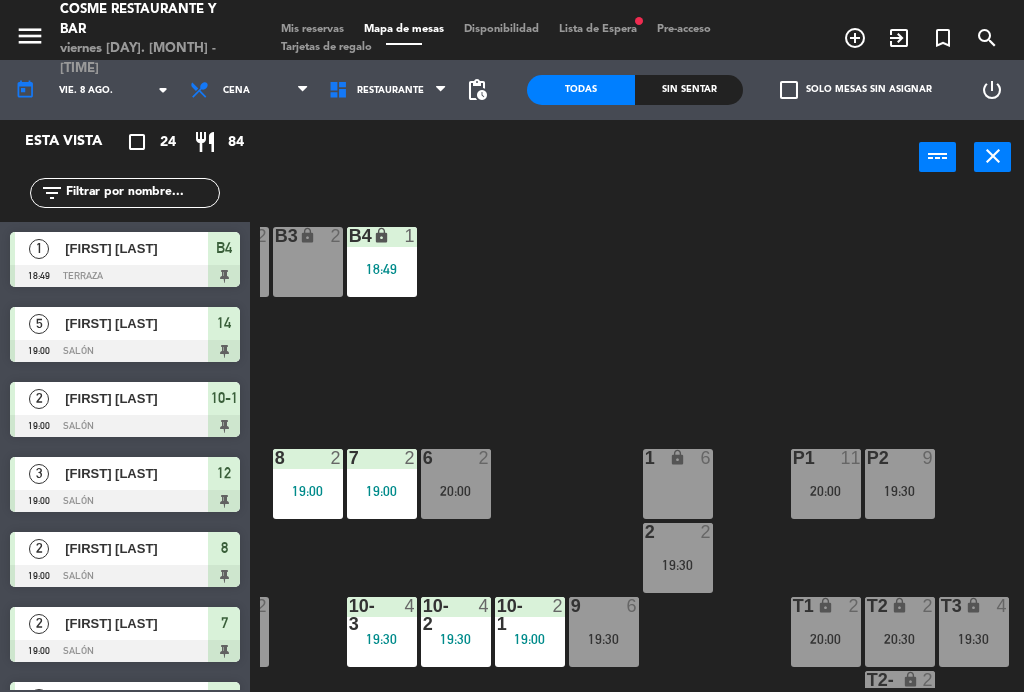 click on "T3 lock  4   19:30" at bounding box center (974, 632) 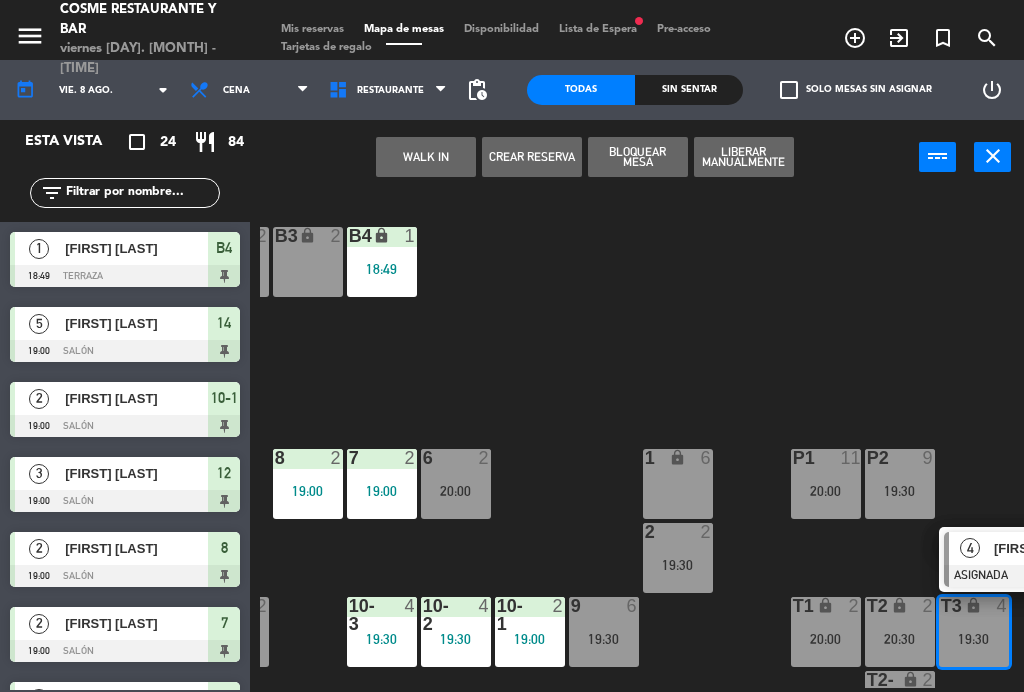 click on "[FIRST] [LAST]" at bounding box center (1058, 548) 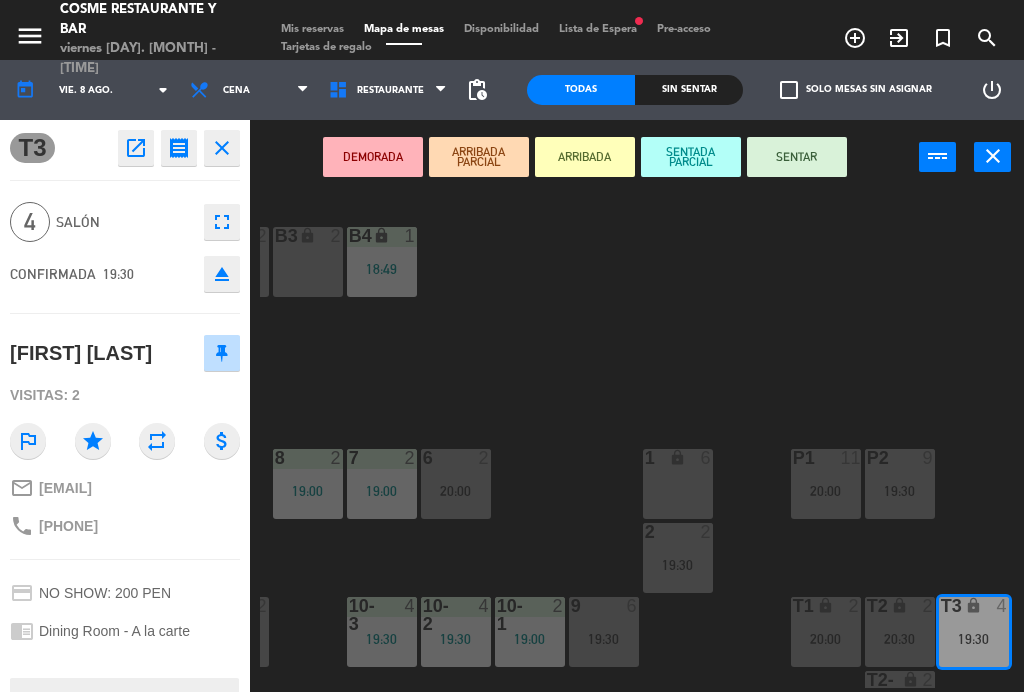 click on "SENTAR" at bounding box center (797, 157) 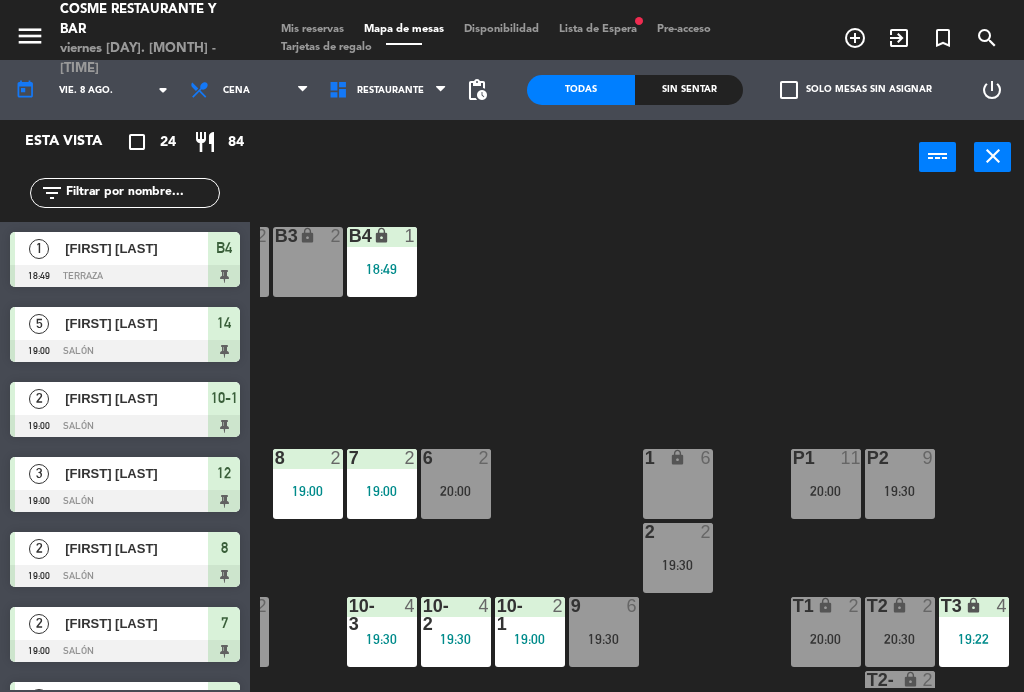 scroll, scrollTop: 0, scrollLeft: 0, axis: both 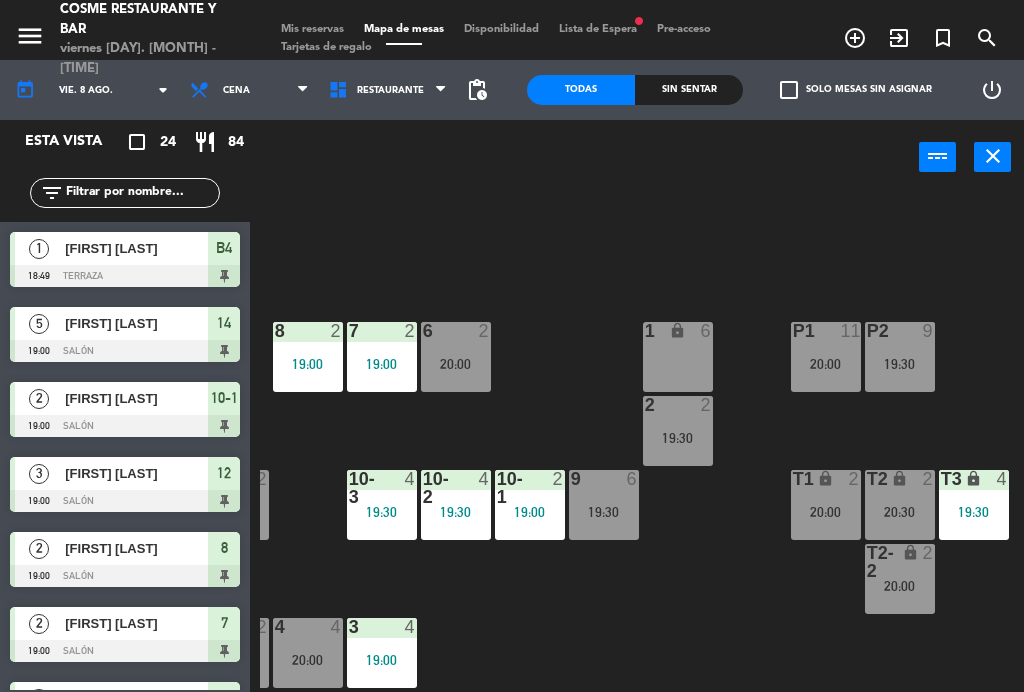 click on "4  4   20:00" at bounding box center (308, 653) 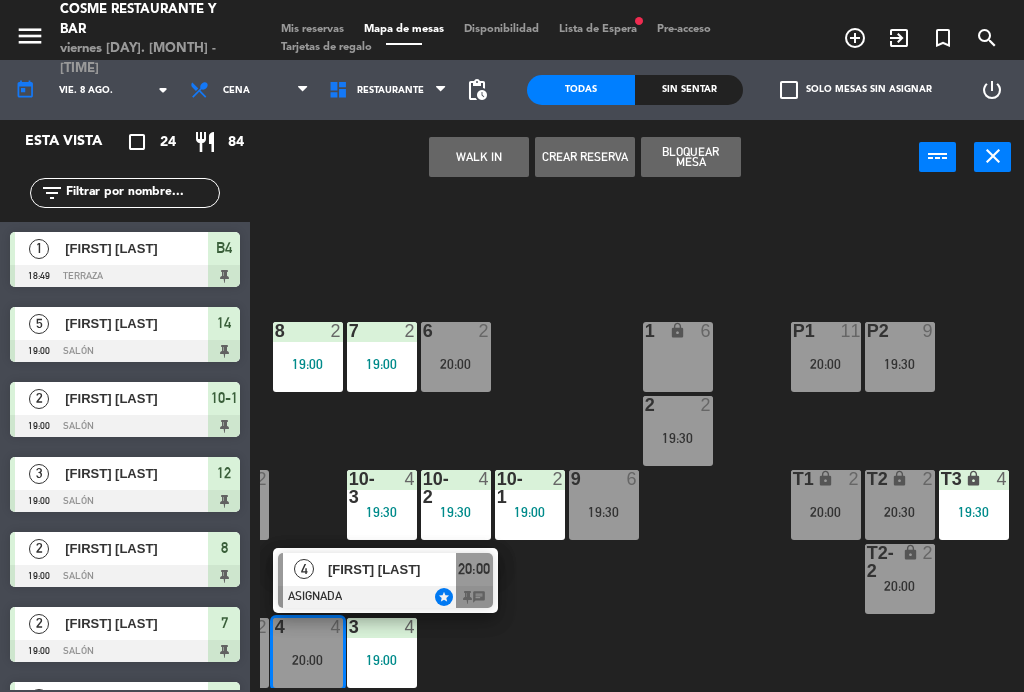 click on "T3 lock  4   19:30" at bounding box center (974, 505) 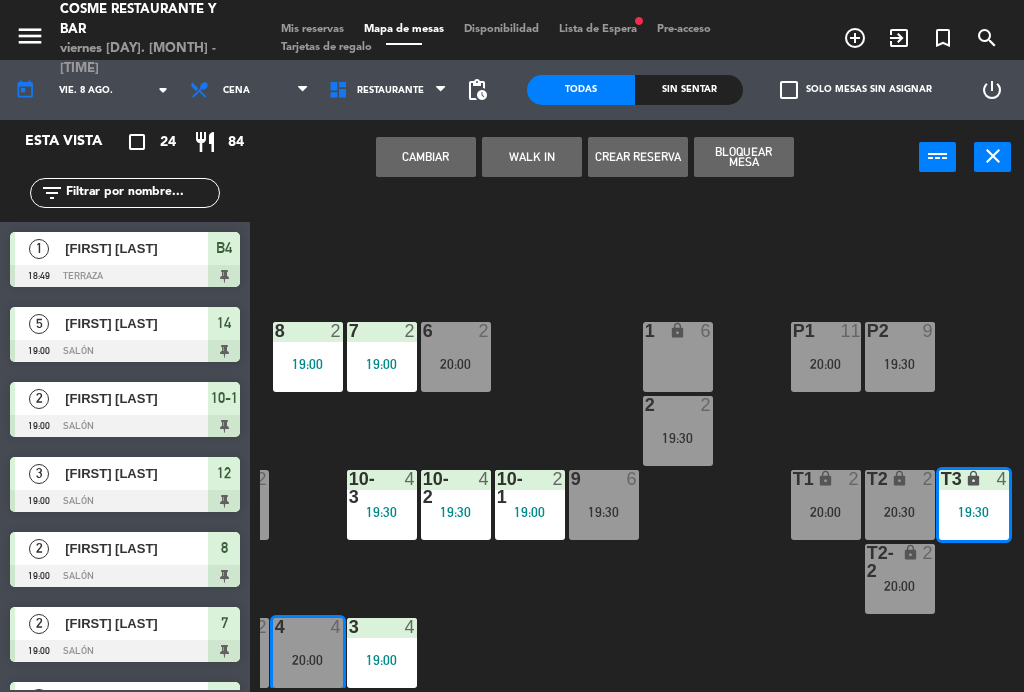 click on "Cambiar" at bounding box center [426, 157] 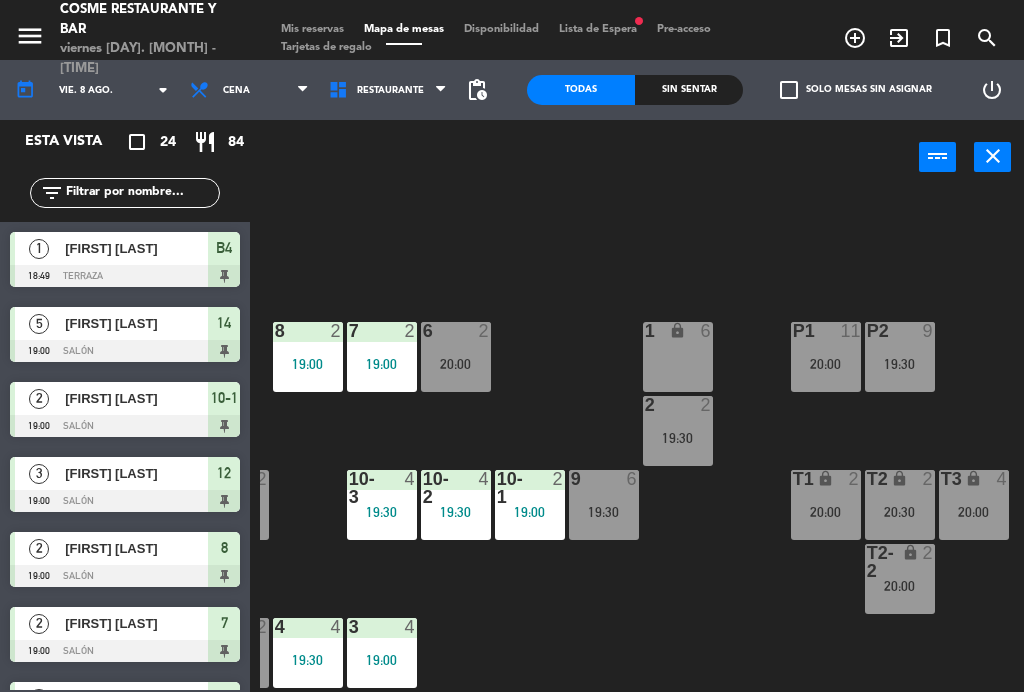 click on "T3 lock  4   20:00" at bounding box center (974, 505) 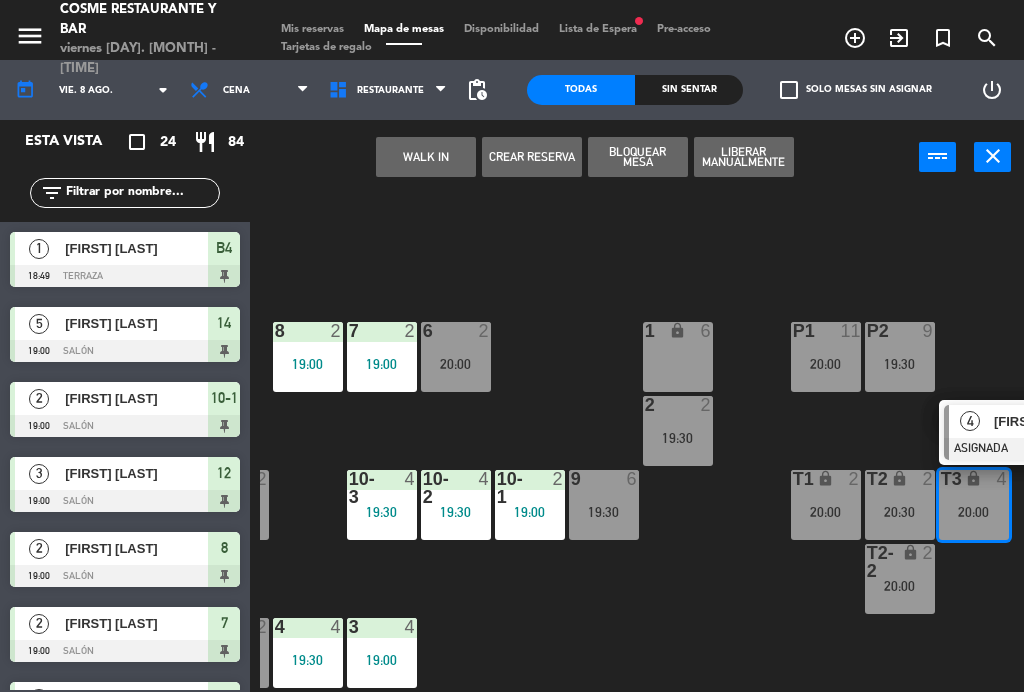 click on "1 lock  6" at bounding box center (678, 357) 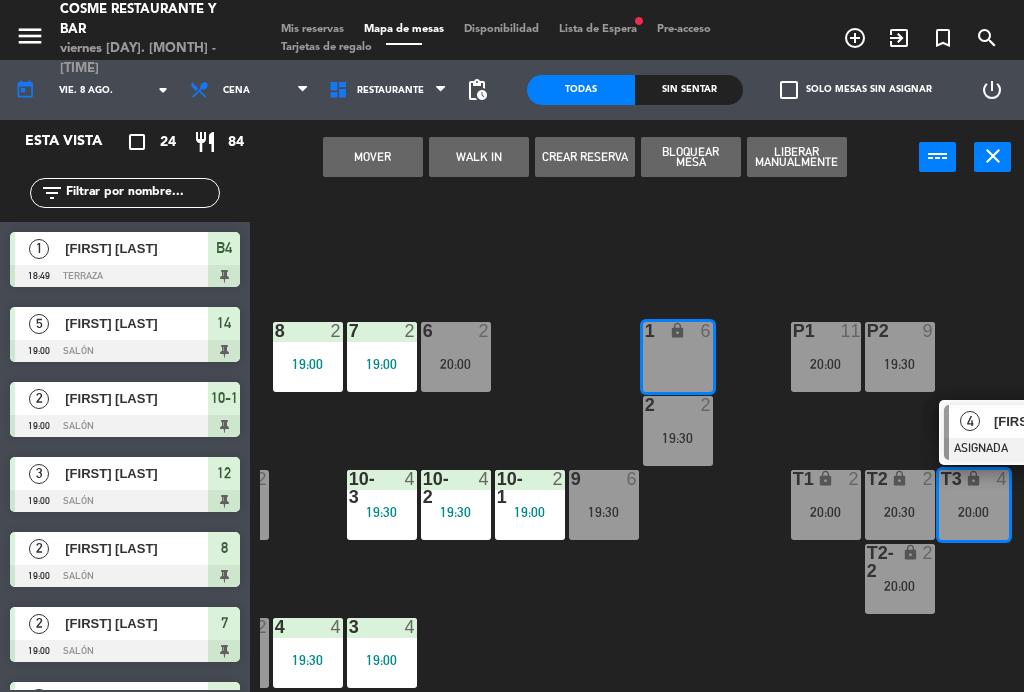 click on "Mover" at bounding box center (373, 157) 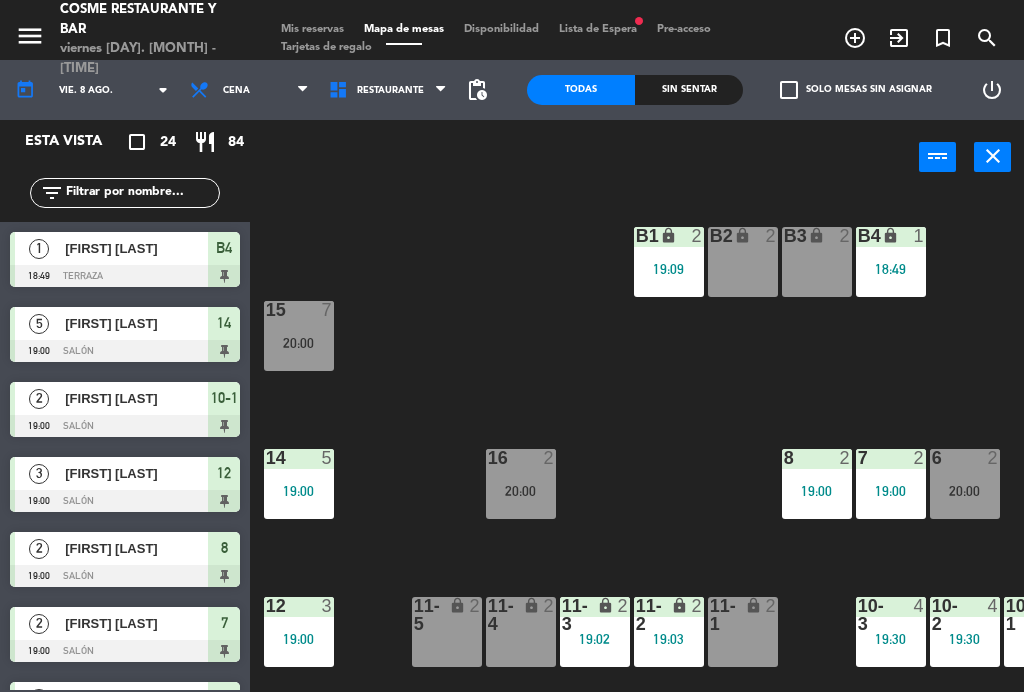 scroll, scrollTop: 0, scrollLeft: 0, axis: both 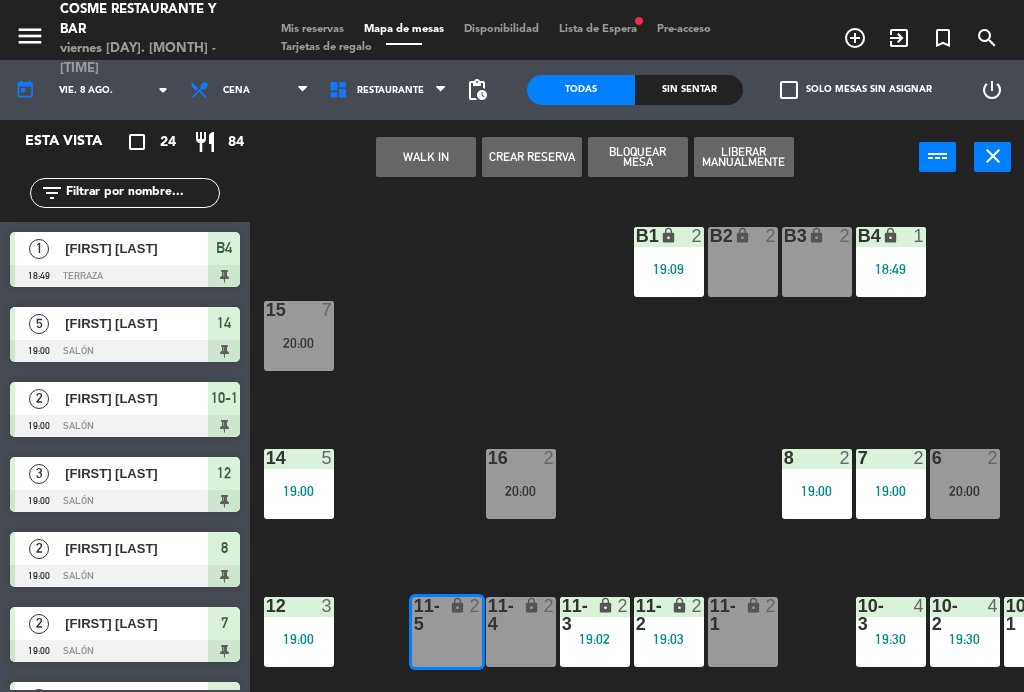 click on "WALK IN" at bounding box center [426, 157] 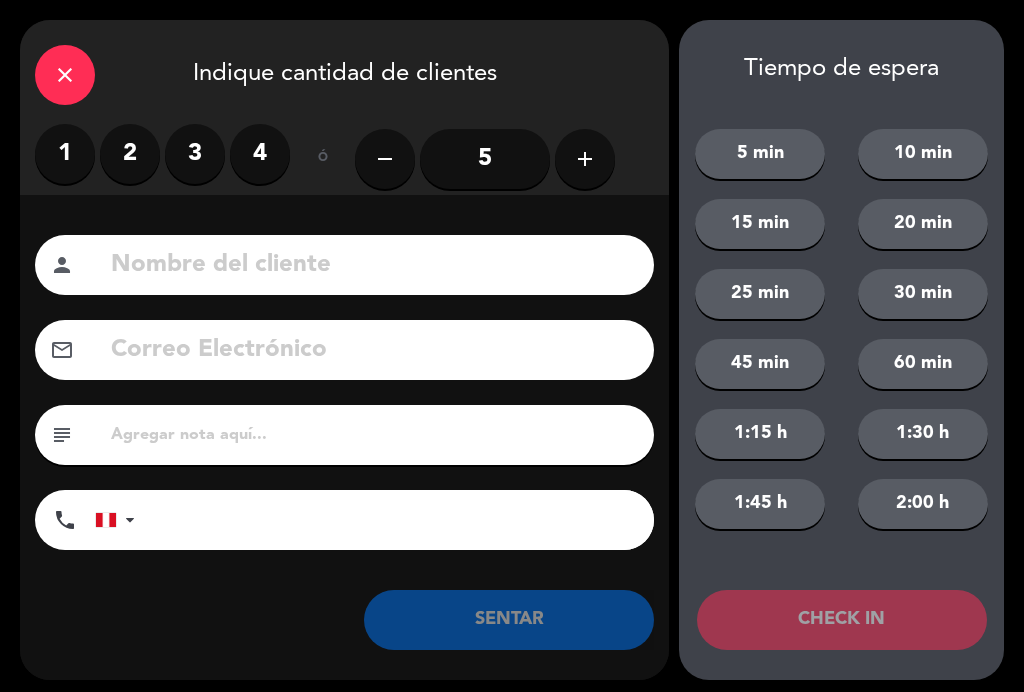click on "2" at bounding box center (130, 154) 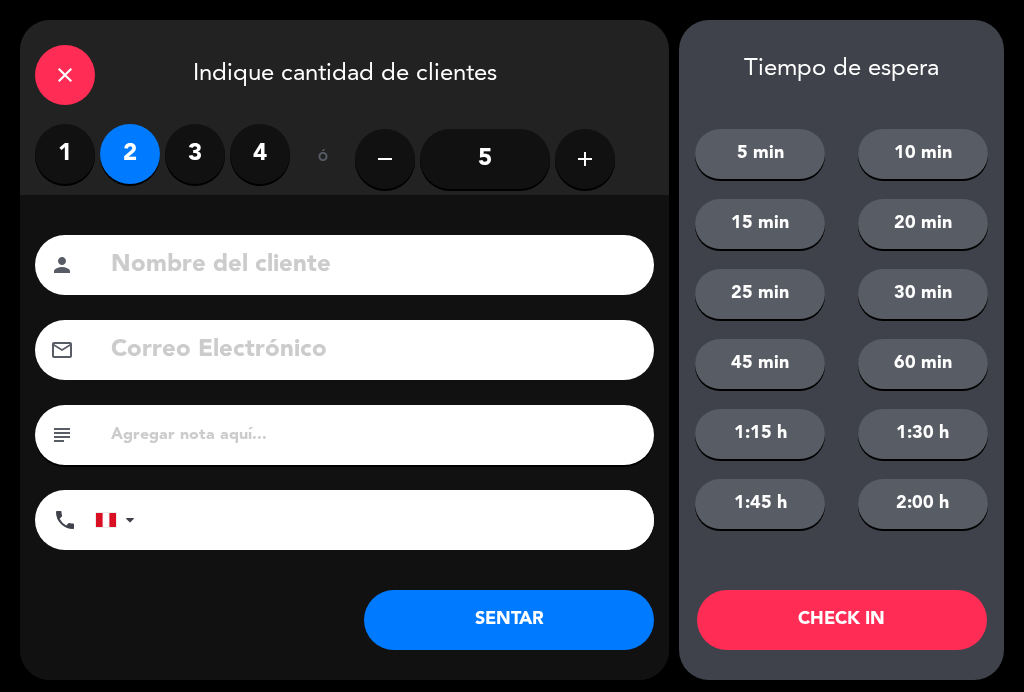click 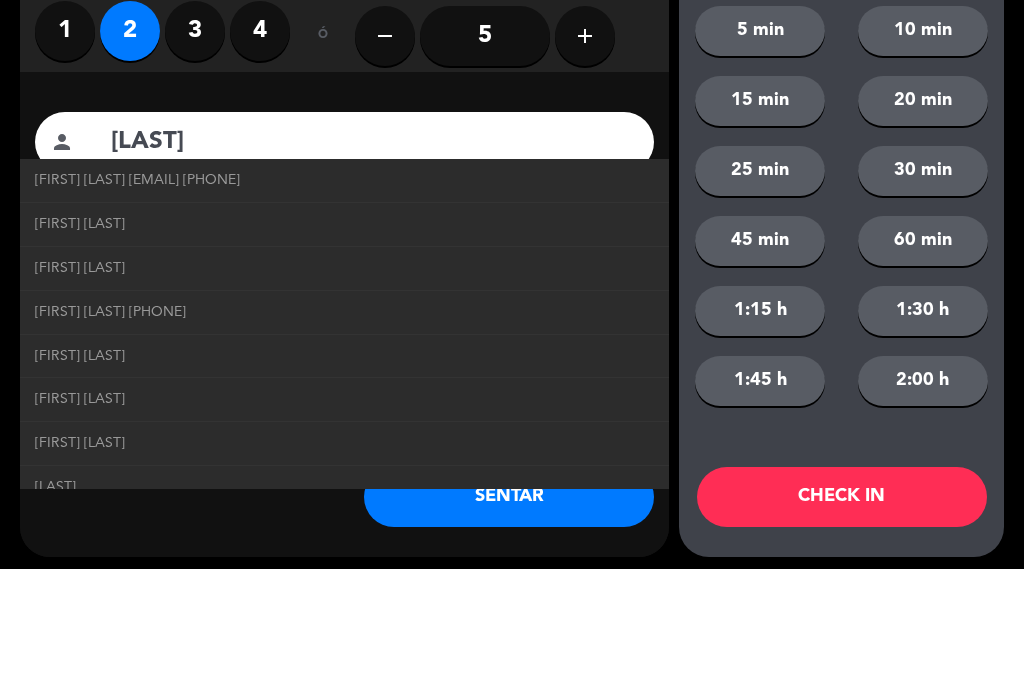 click on "[FIRST] [LAST]" 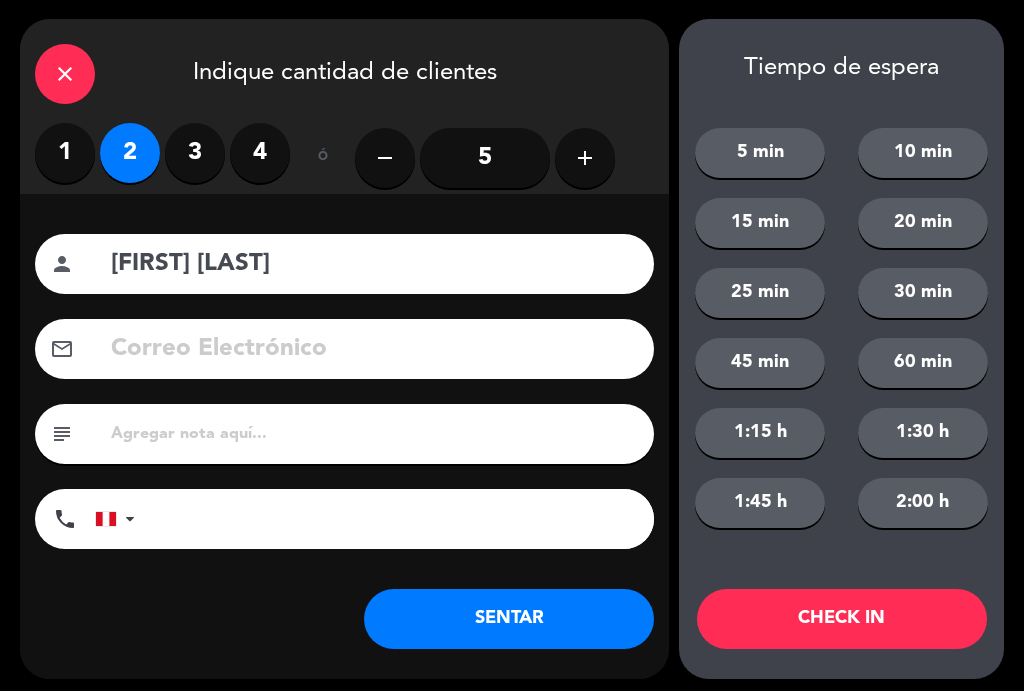 click on "SENTAR" 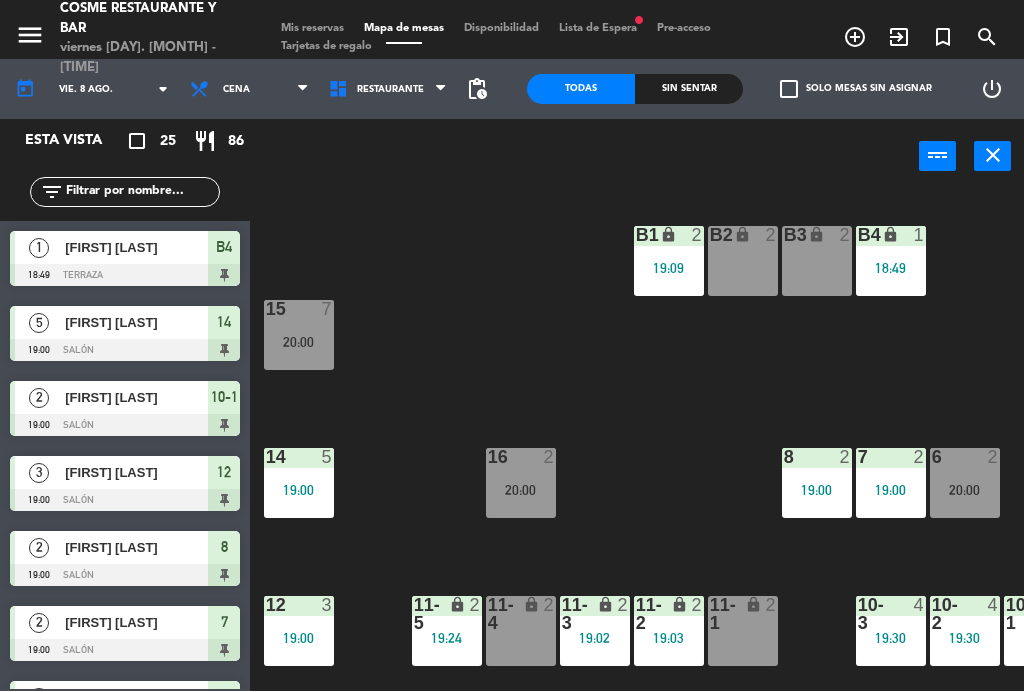 scroll, scrollTop: 0, scrollLeft: 0, axis: both 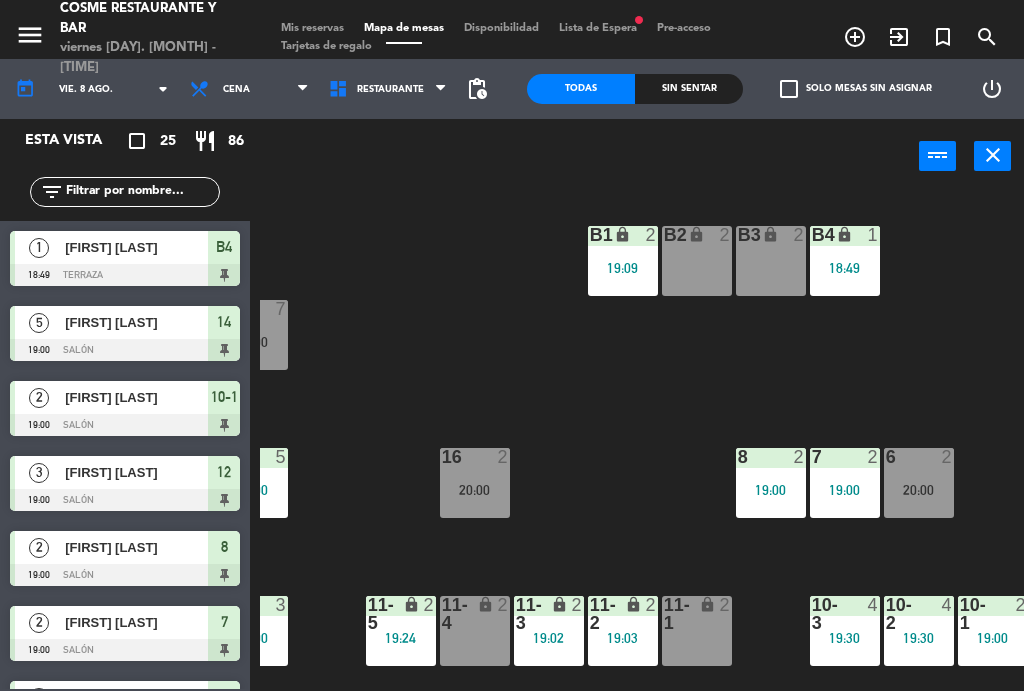 click on "B1 lock  2   19:09  B2 lock  2  B3 lock  2  B4 lock  1   18:49  15  7   20:00  14  5   19:00  8  2   19:00  7  2   19:00  6  2   20:00  1 lock  4   20:00  16  2   20:00  P2  9   19:30  P1  11   20:00  2  2   19:30  12  3   19:00  10-1  2   19:00  9  6   19:30  T1 lock  2   20:00  T2 lock  2   20:30  11-1 lock  2  11-2 lock  2   19:03  11-3 lock  2   19:02  11-4 lock  2  11-5 lock  2   19:24  T3 lock  6  10-2  4   19:30  10-3  4   19:30  T2-2 lock  2   20:00  3  4   19:00  4  4   19:30  5 lock  2   20:00" 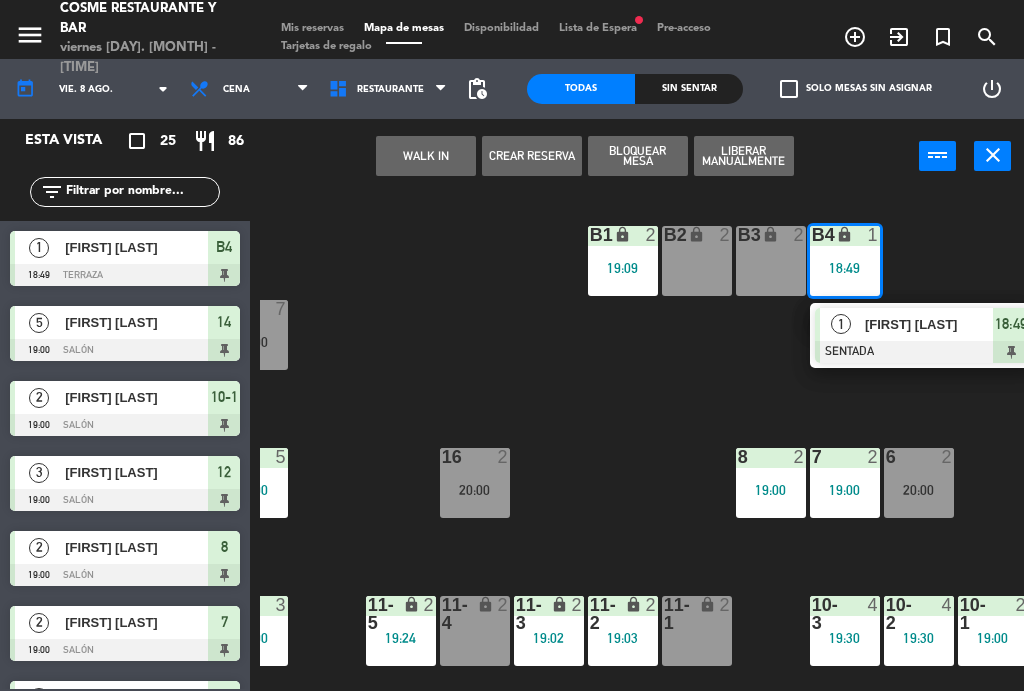 click on "B3 lock  2" at bounding box center (771, 262) 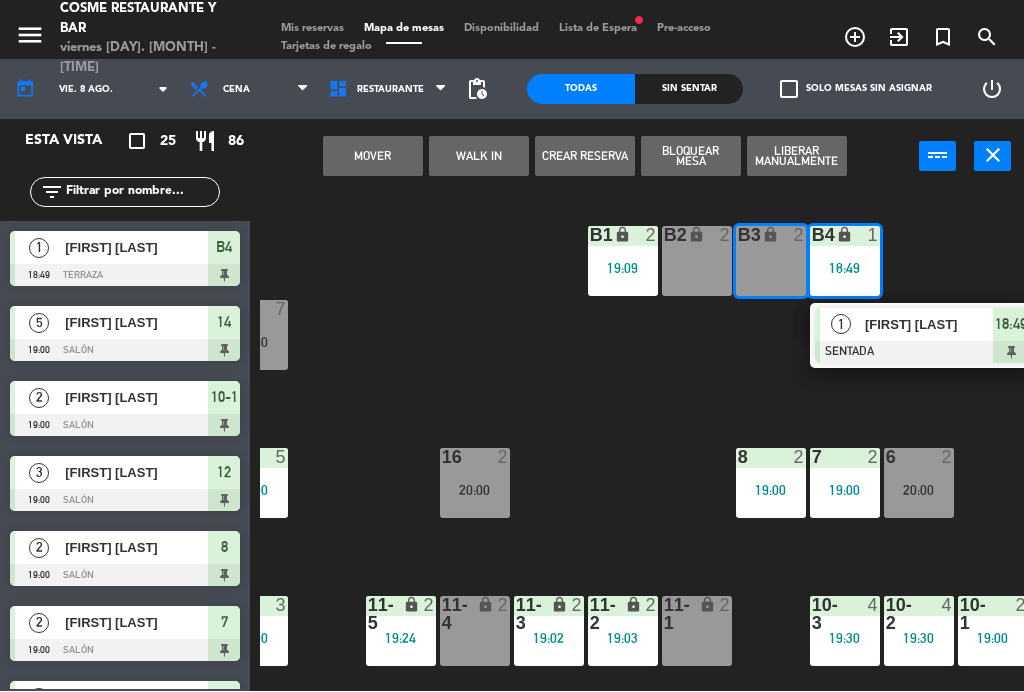 click on "Mover" at bounding box center [373, 157] 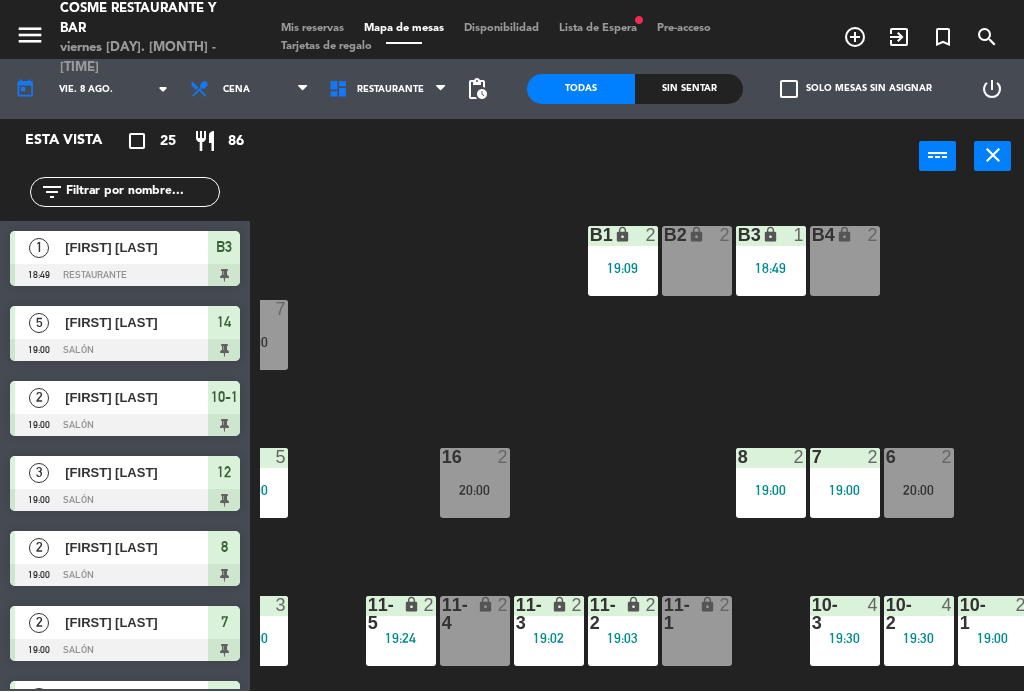 click on "B4 lock  2" at bounding box center (845, 262) 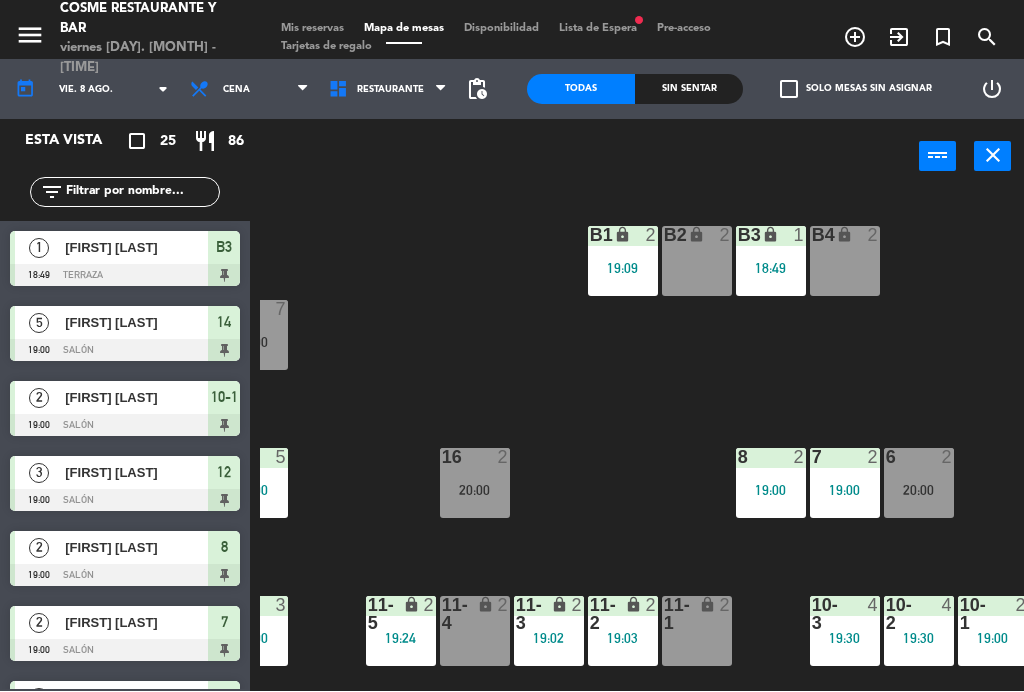 click on "B1 lock  2   19:09  B2 lock  2  B3 lock  1   18:49  B4 lock  2  15  7   20:00  14  5   19:00  8  2   19:00  7  2   19:00  6  2   20:00  1 lock  4   20:00  16  2   20:00  P2  9   19:30  P1  11   20:00  2  2   19:30  12  3   19:00  10-1  2   19:00  9  6   19:30  T1 lock  2   20:00  T2 lock  2   20:30  11-1 lock  2  11-2 lock  2   19:03  11-3 lock  2   19:02  11-4 lock  2  11-5 lock  2   19:24  T3 lock  6  10-2  4   19:30  10-3  4   19:30  T2-2 lock  2   20:00  3  4   19:00  4  4   19:30  5 lock  2   20:00" 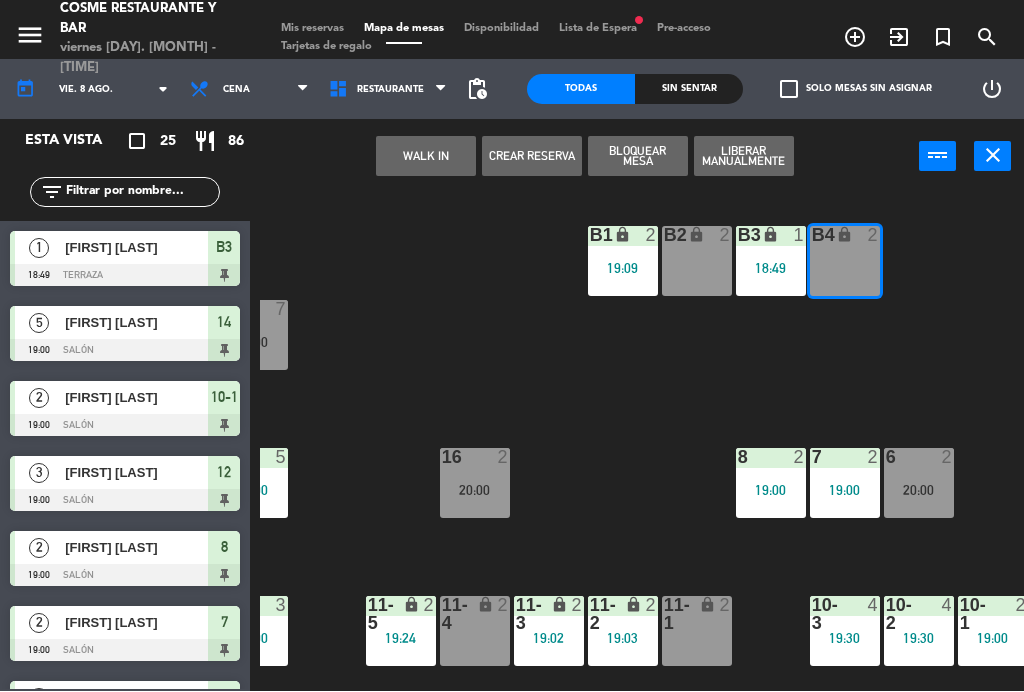 click on "WALK IN" at bounding box center [426, 157] 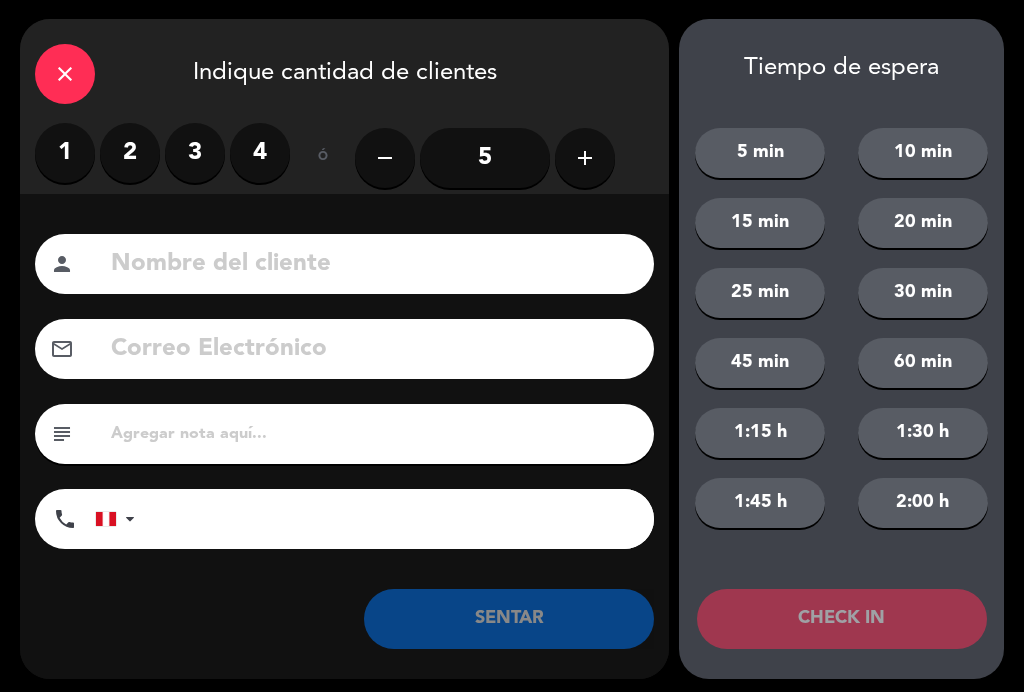 click on "2" at bounding box center (130, 154) 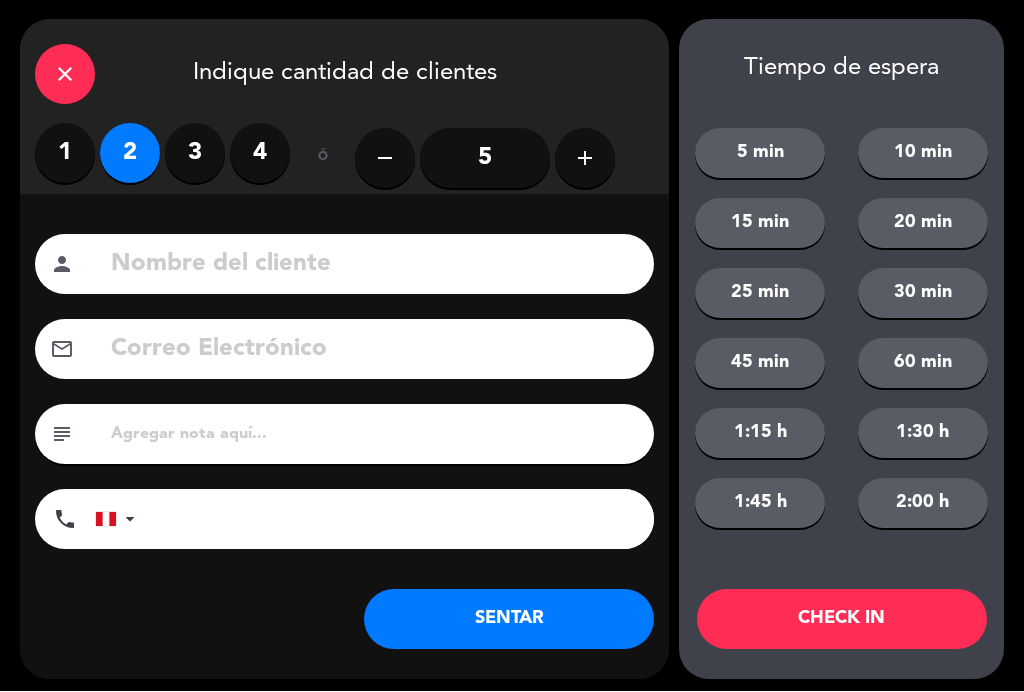 click 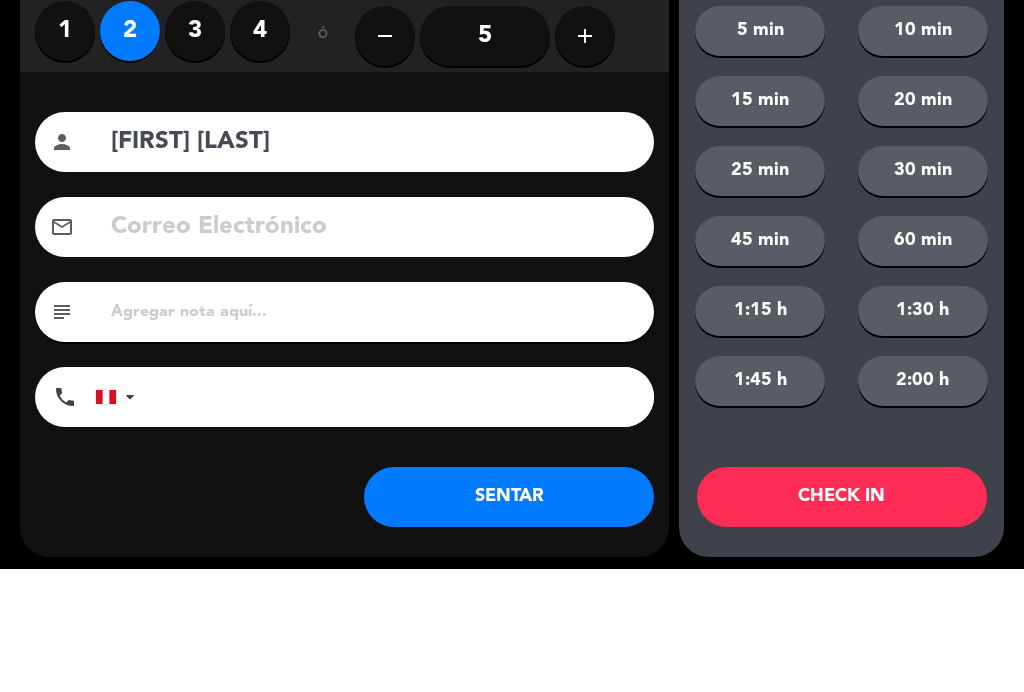 type on "[FIRST] [LAST]" 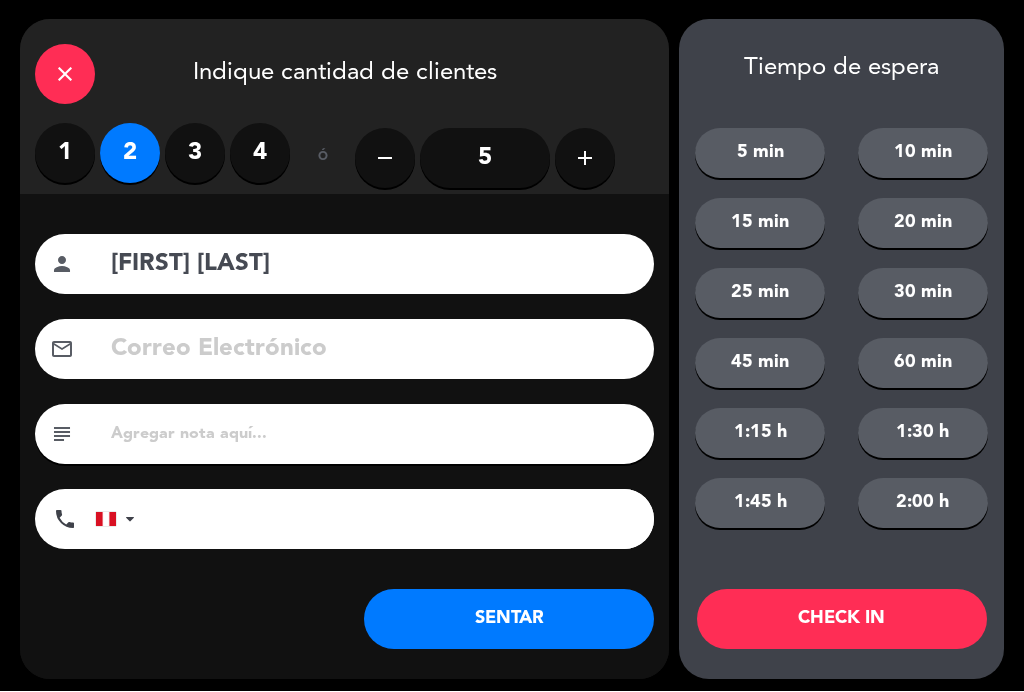 click on "SENTAR" 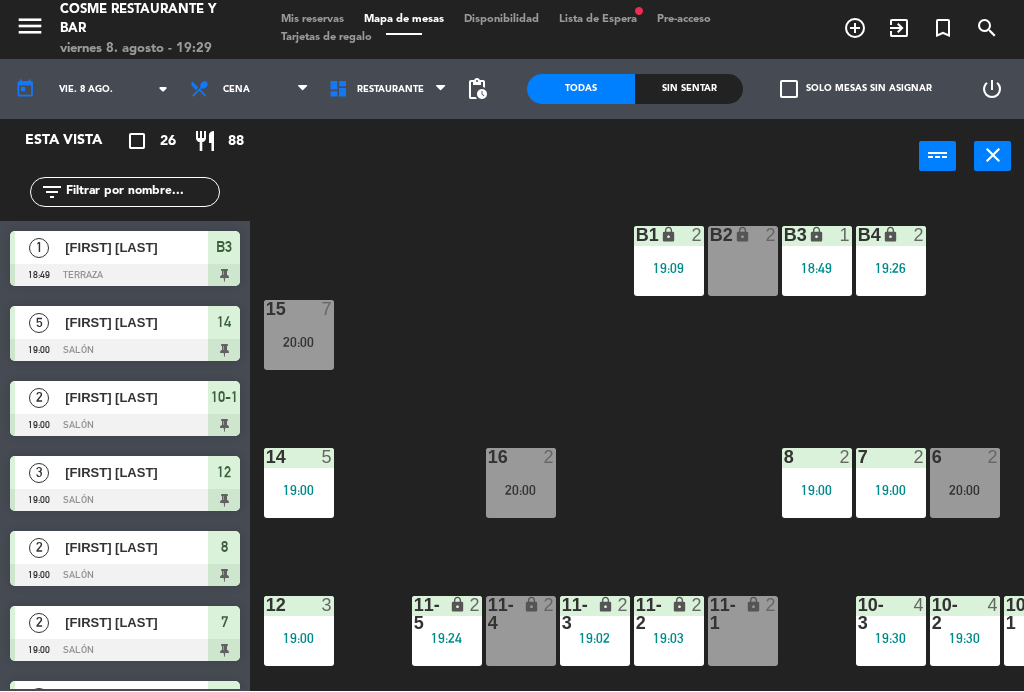 scroll, scrollTop: 0, scrollLeft: 0, axis: both 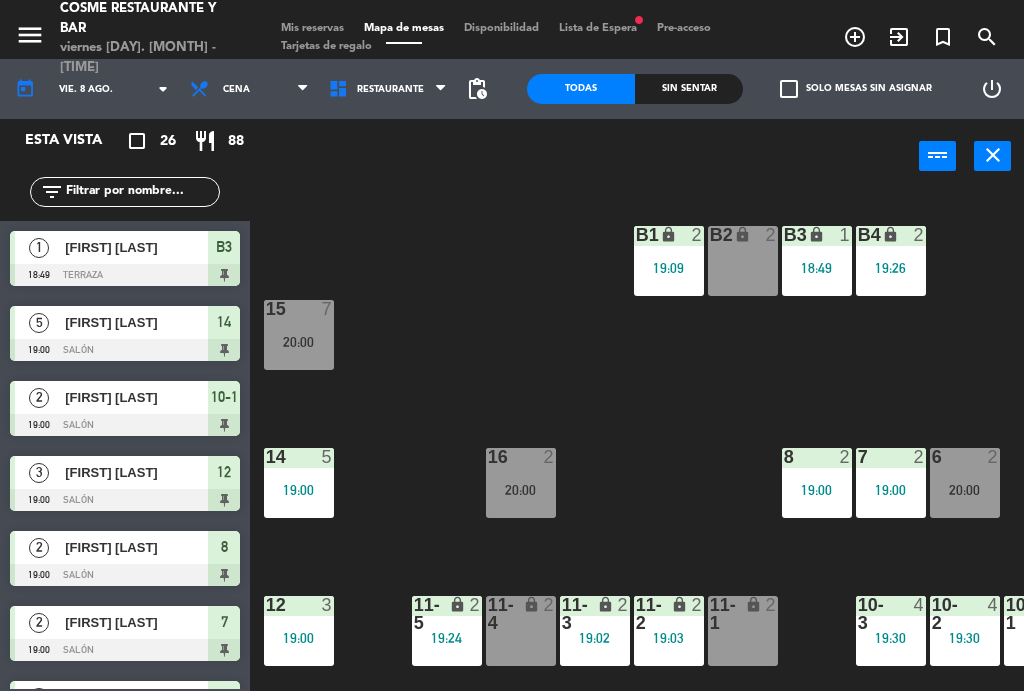 click on "vie. 8 ago." 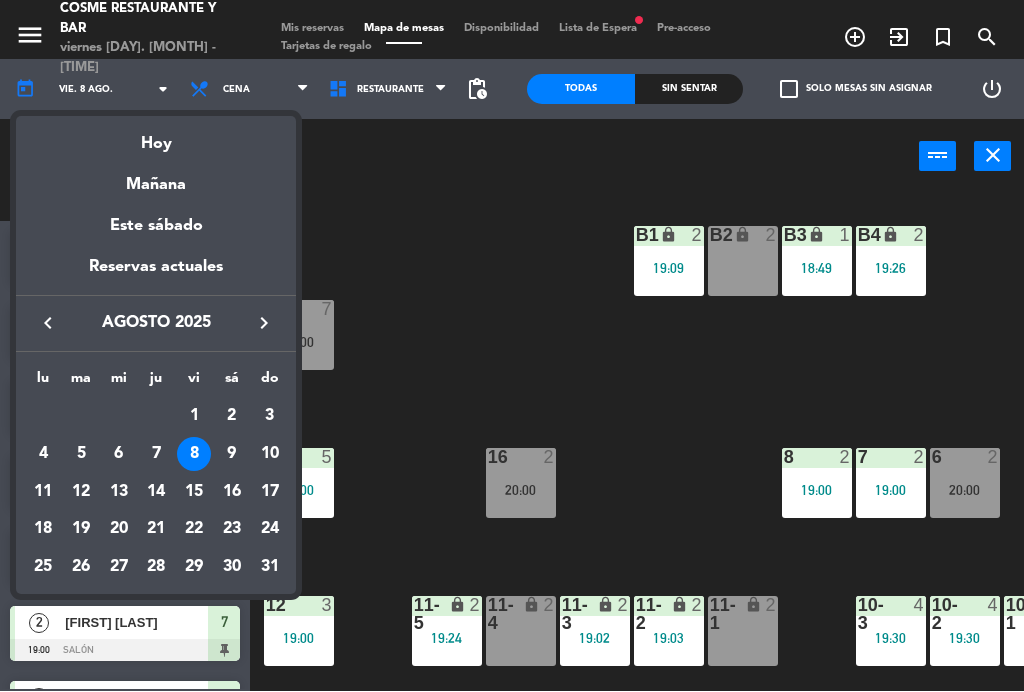 click on "9" at bounding box center [232, 455] 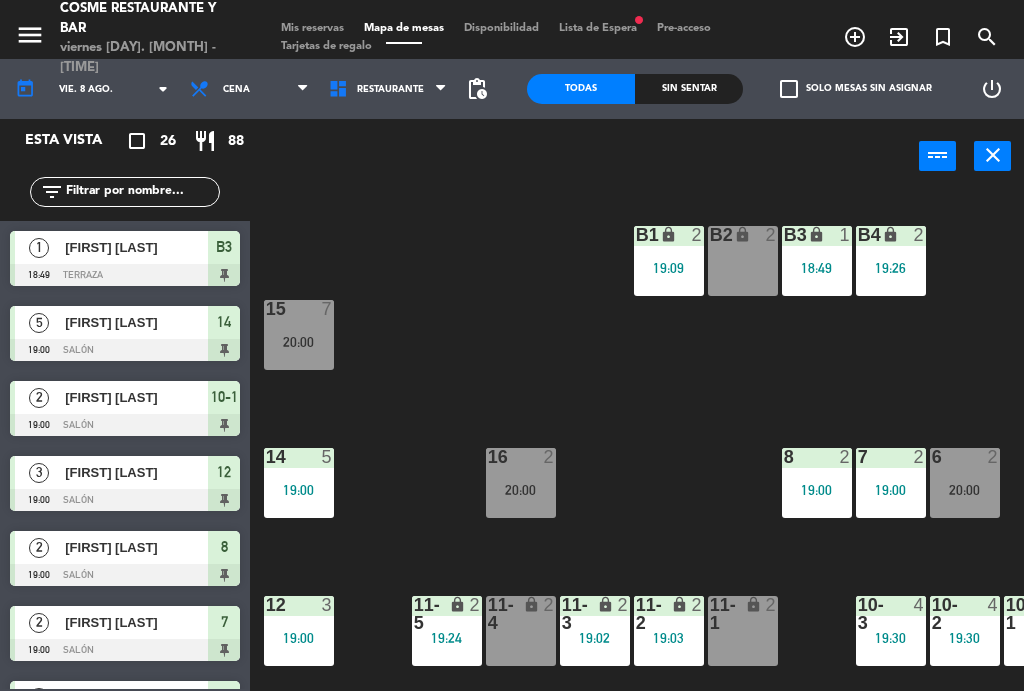 type on "sáb. 9 ago." 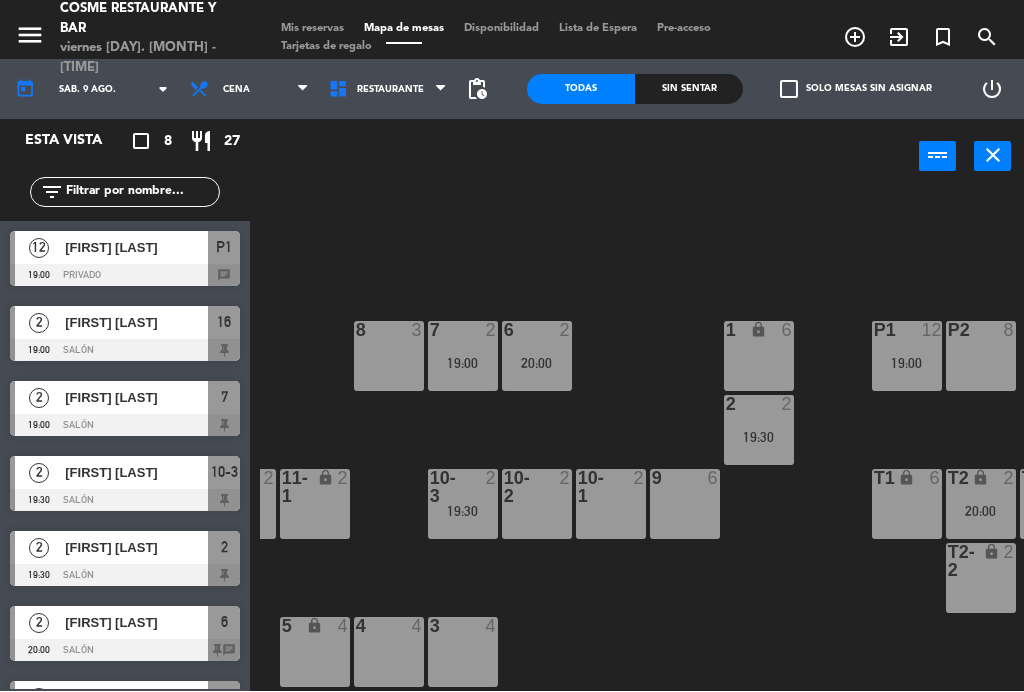 scroll, scrollTop: 127, scrollLeft: 430, axis: both 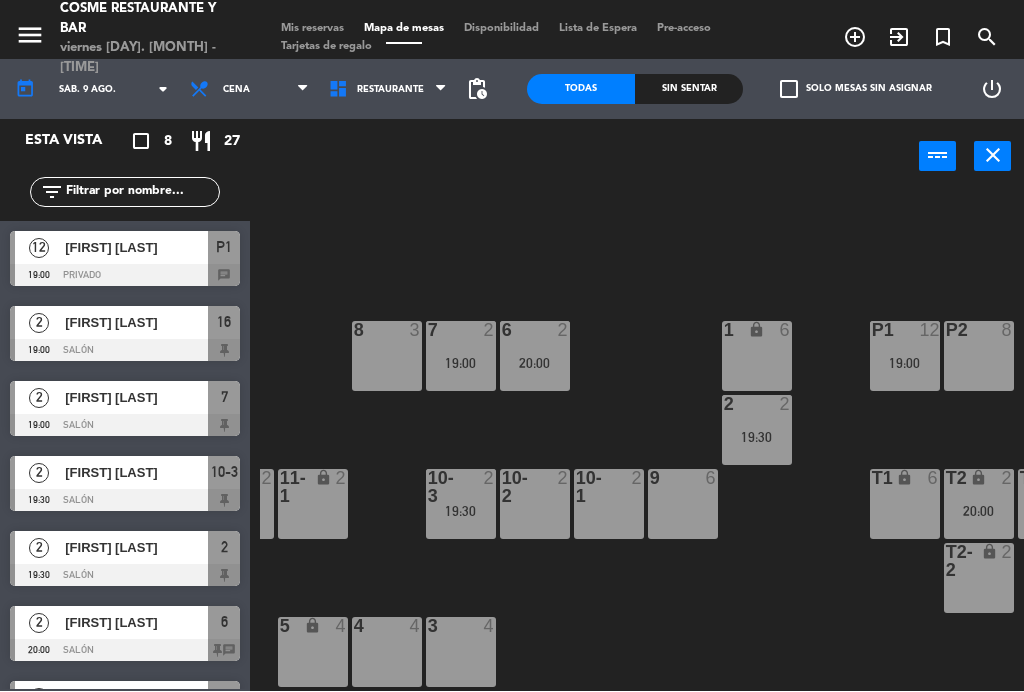 click on "8  3" at bounding box center (387, 357) 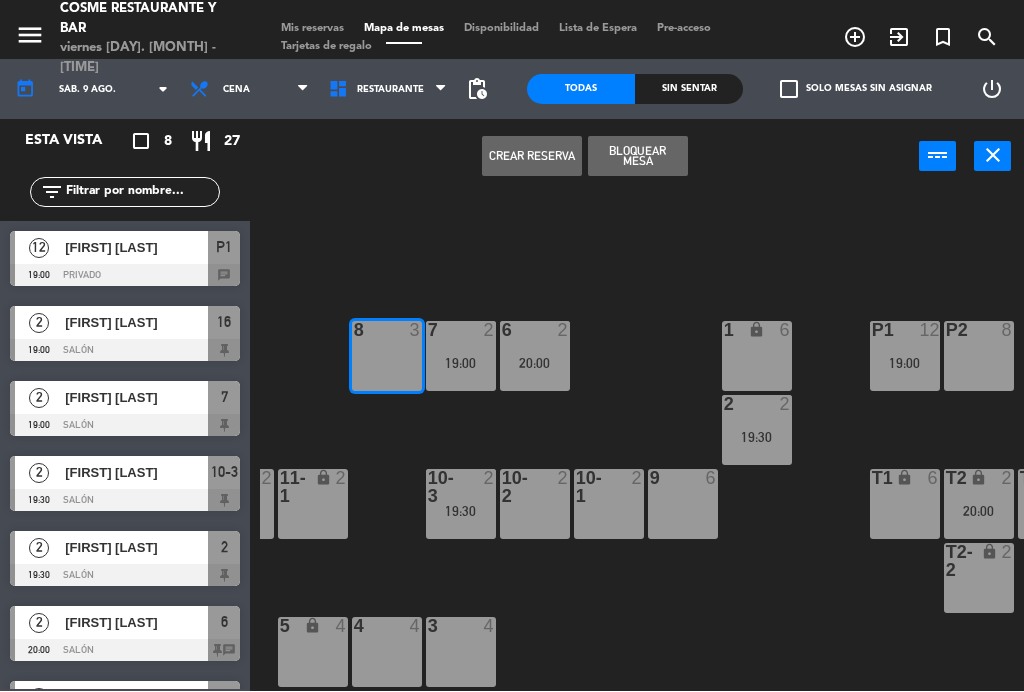 click on "Crear Reserva" at bounding box center (532, 157) 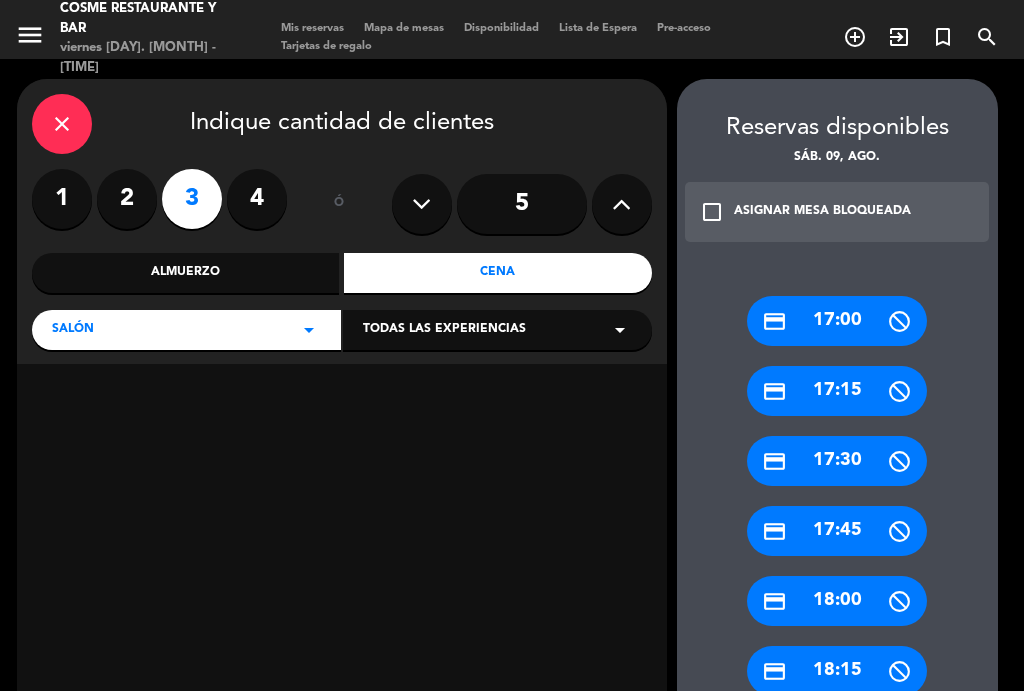 click on "2" at bounding box center (127, 200) 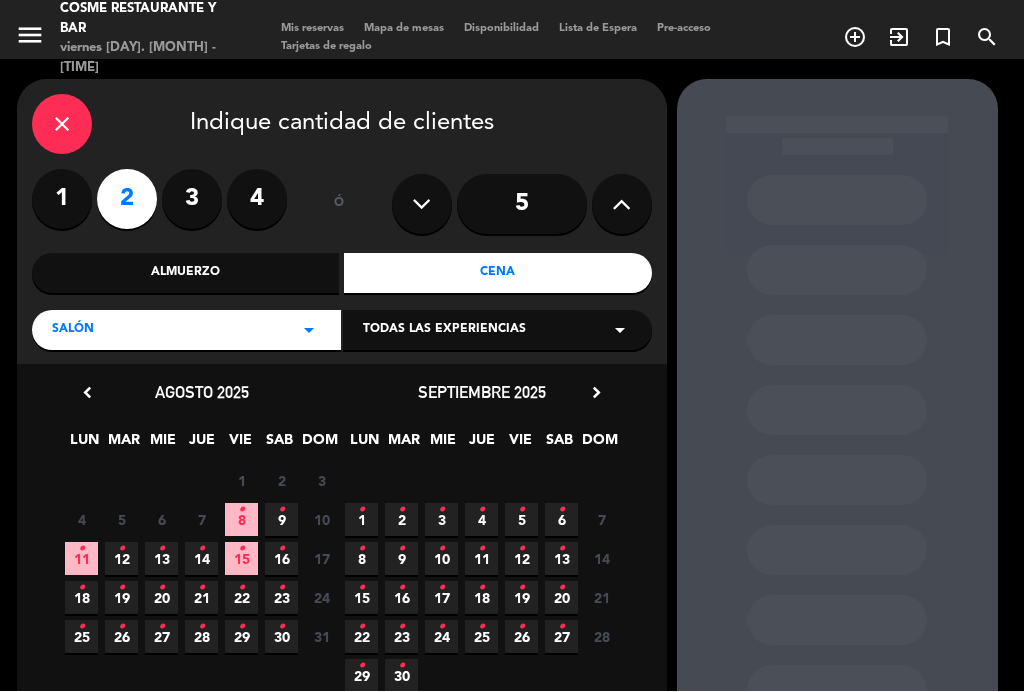 click on "9  •" at bounding box center (281, 520) 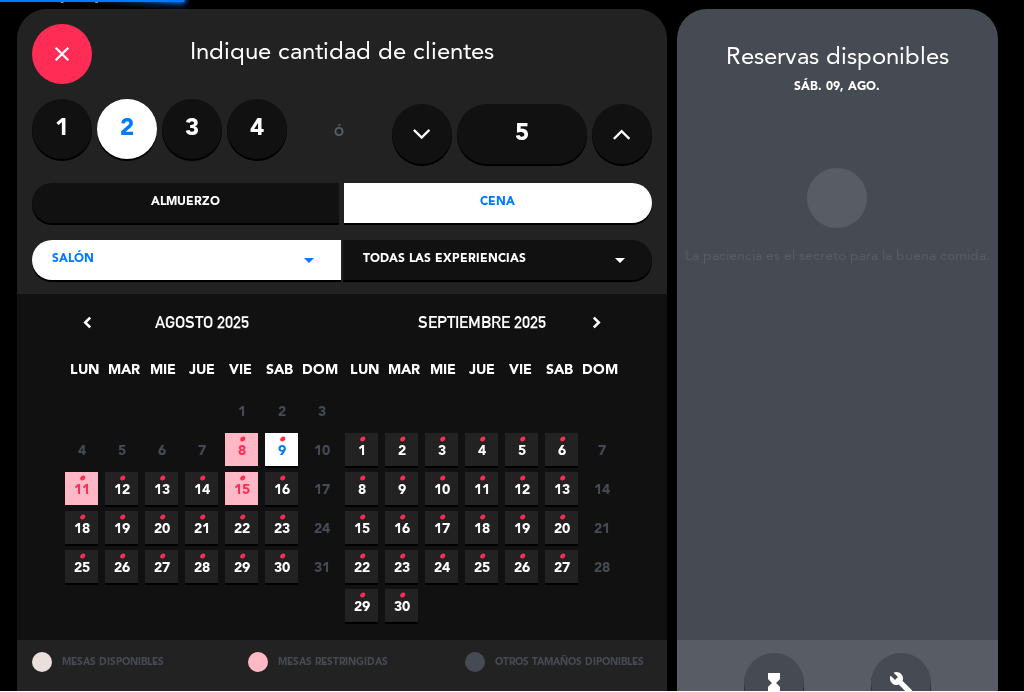 scroll, scrollTop: 80, scrollLeft: 0, axis: vertical 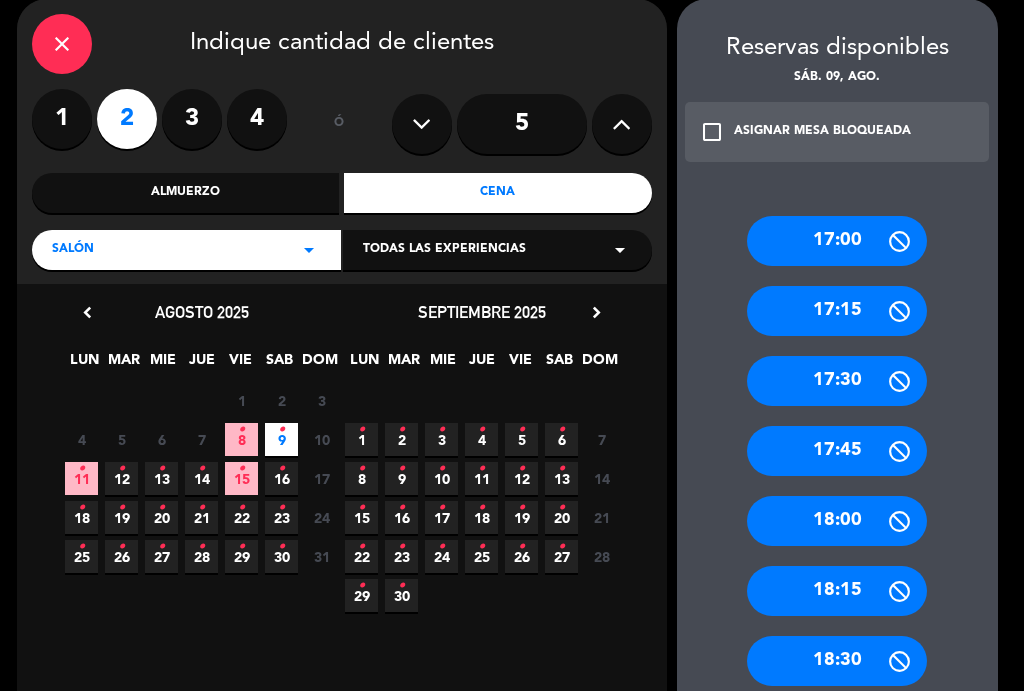 click on "17:00" at bounding box center (837, 242) 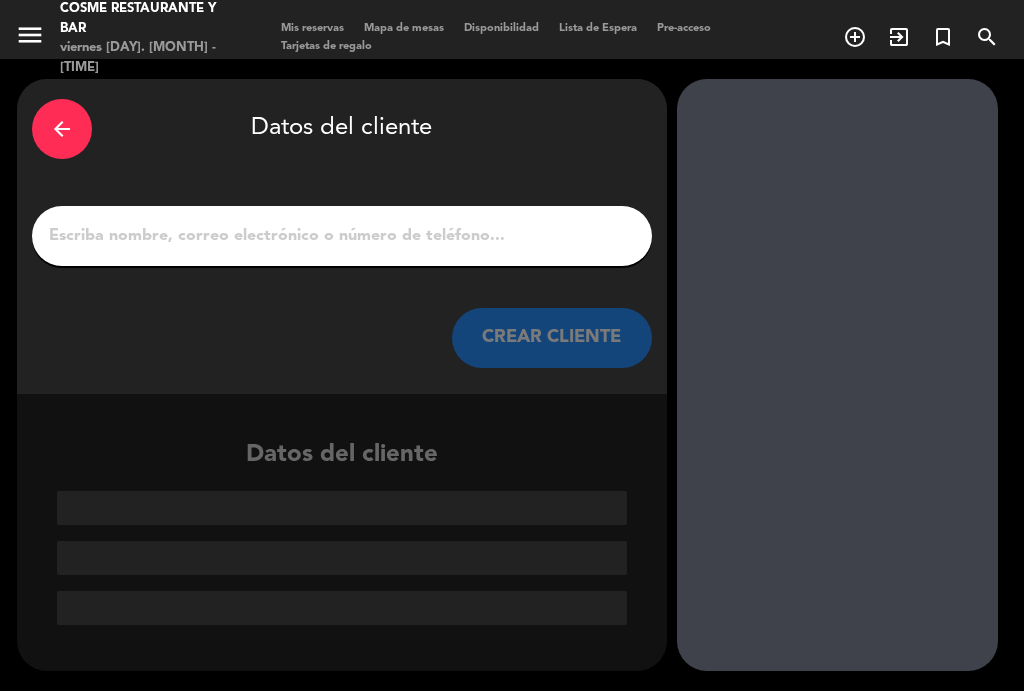 click on "1" at bounding box center [342, 237] 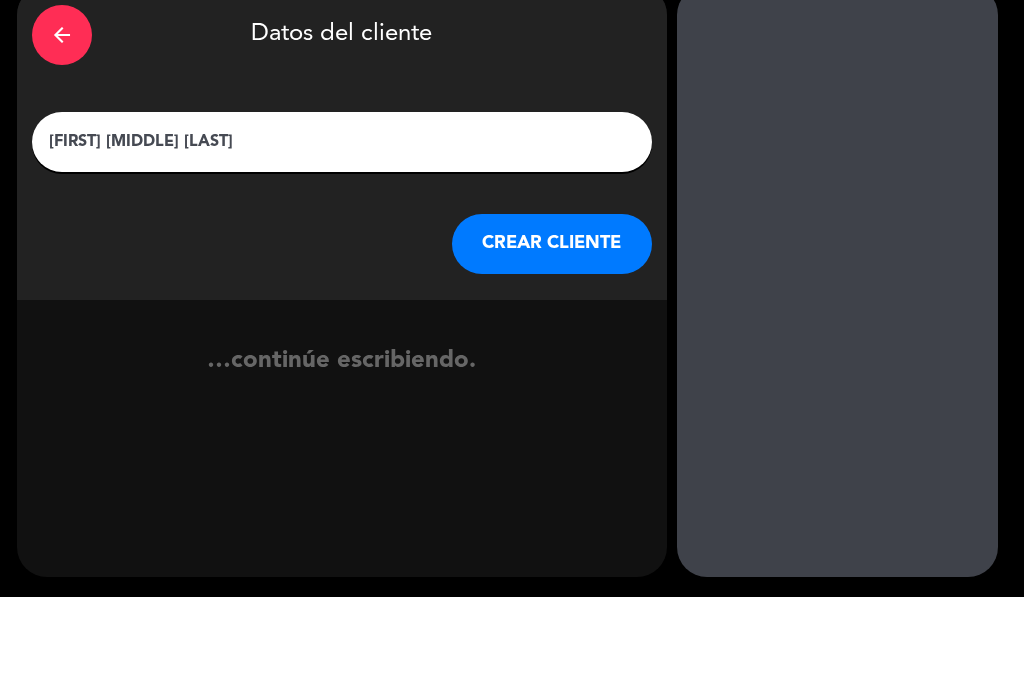 type on "Jose Maria Mellan" 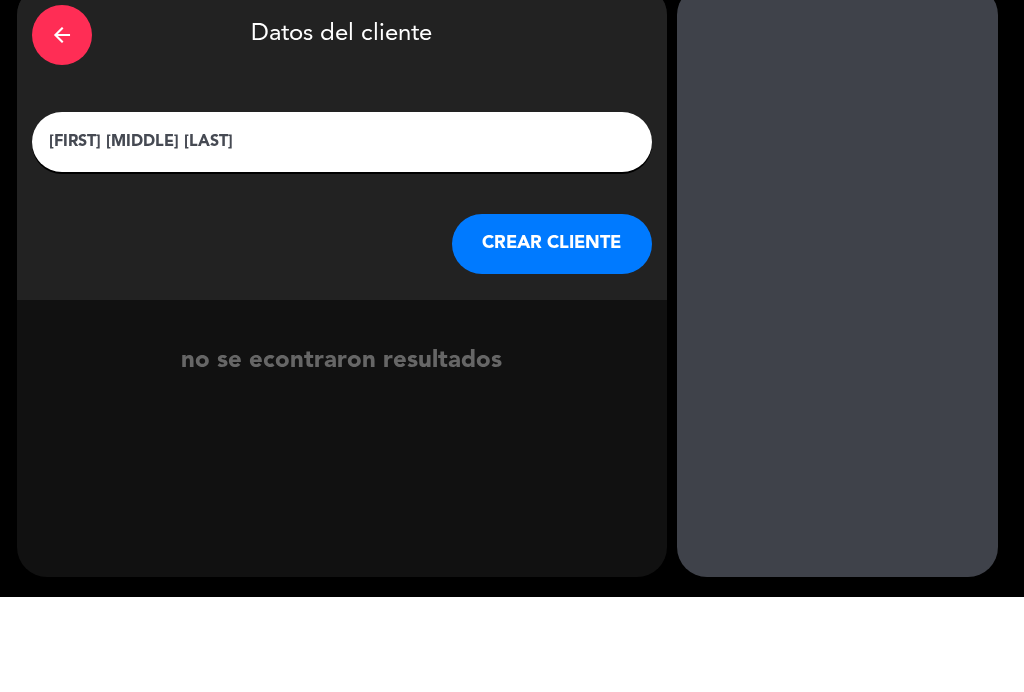 scroll, scrollTop: 34, scrollLeft: 0, axis: vertical 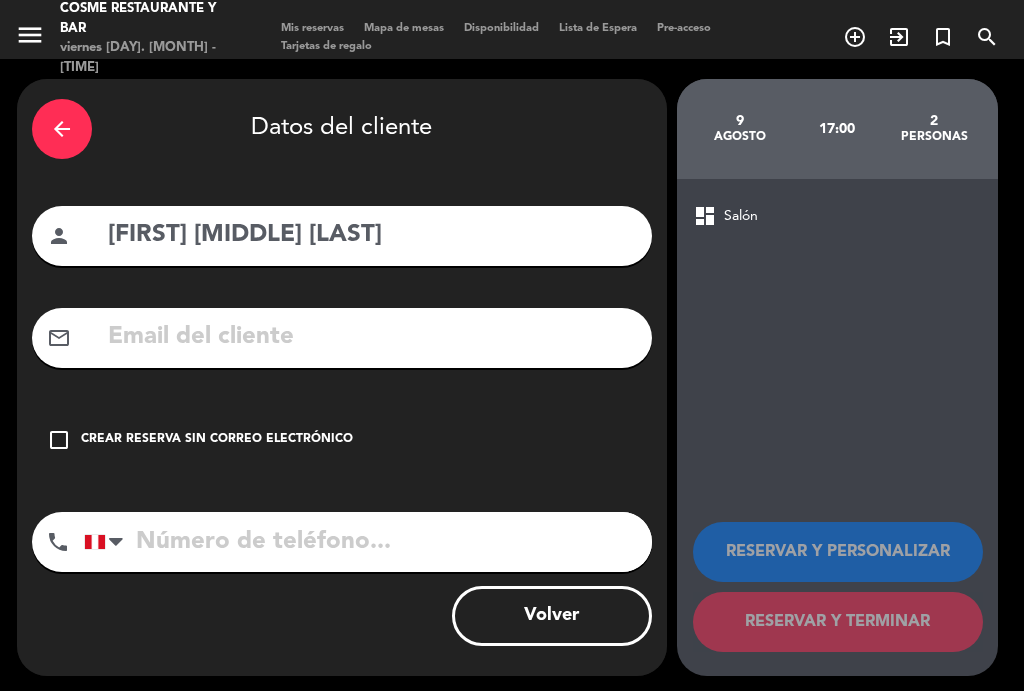click on "check_box_outline_blank   Crear reserva sin correo electrónico" at bounding box center [342, 441] 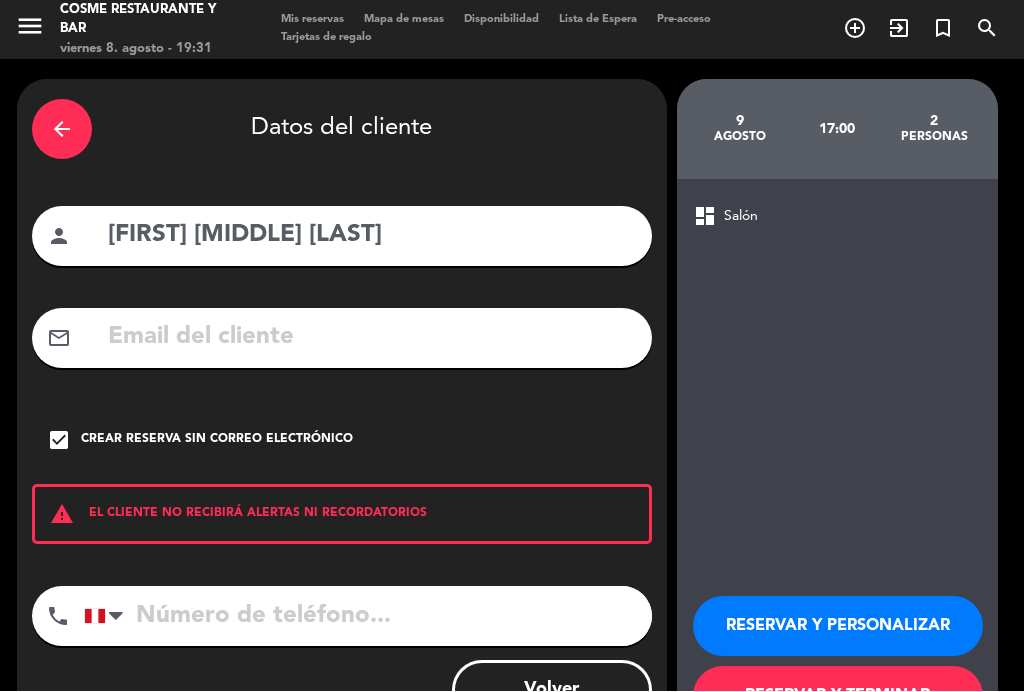 click on "RESERVAR Y TERMINAR" at bounding box center (838, 697) 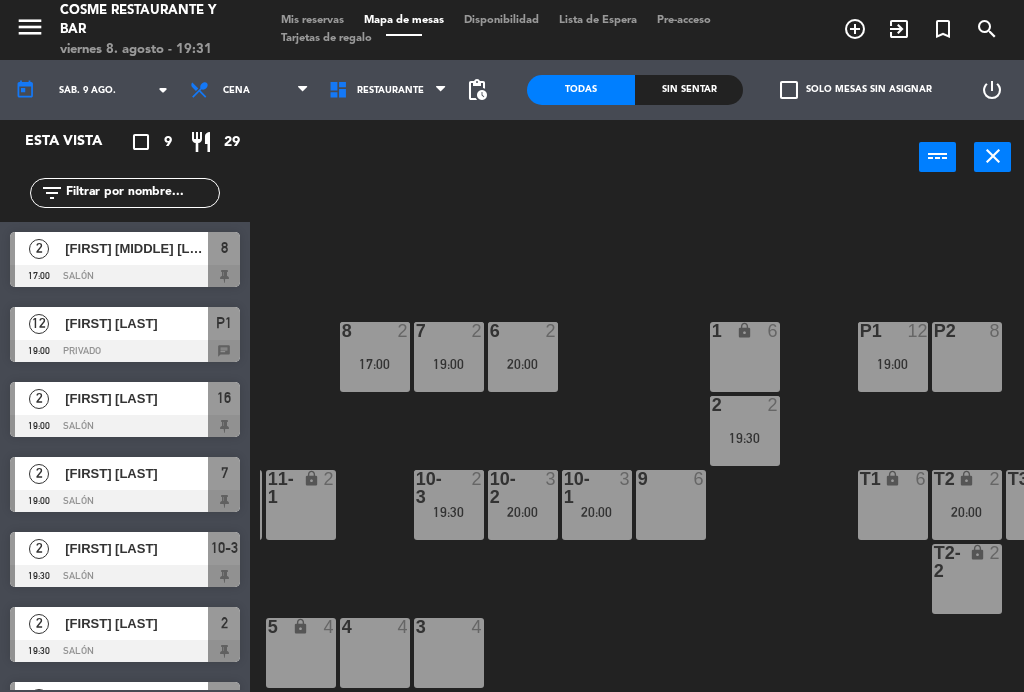 scroll, scrollTop: 127, scrollLeft: 442, axis: both 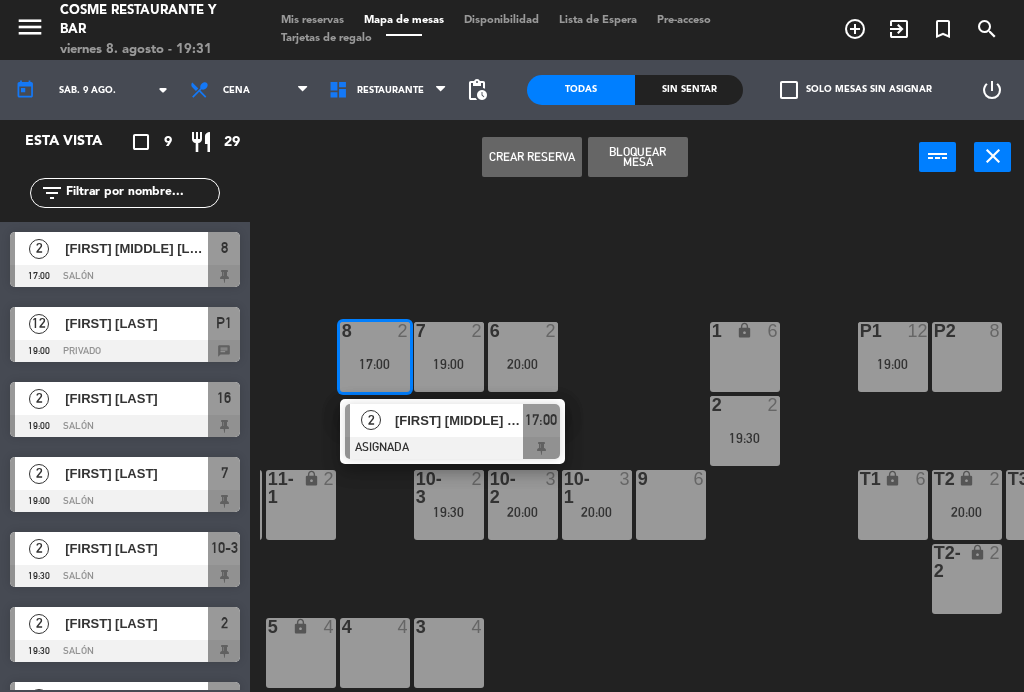 click on "17:00" at bounding box center (541, 420) 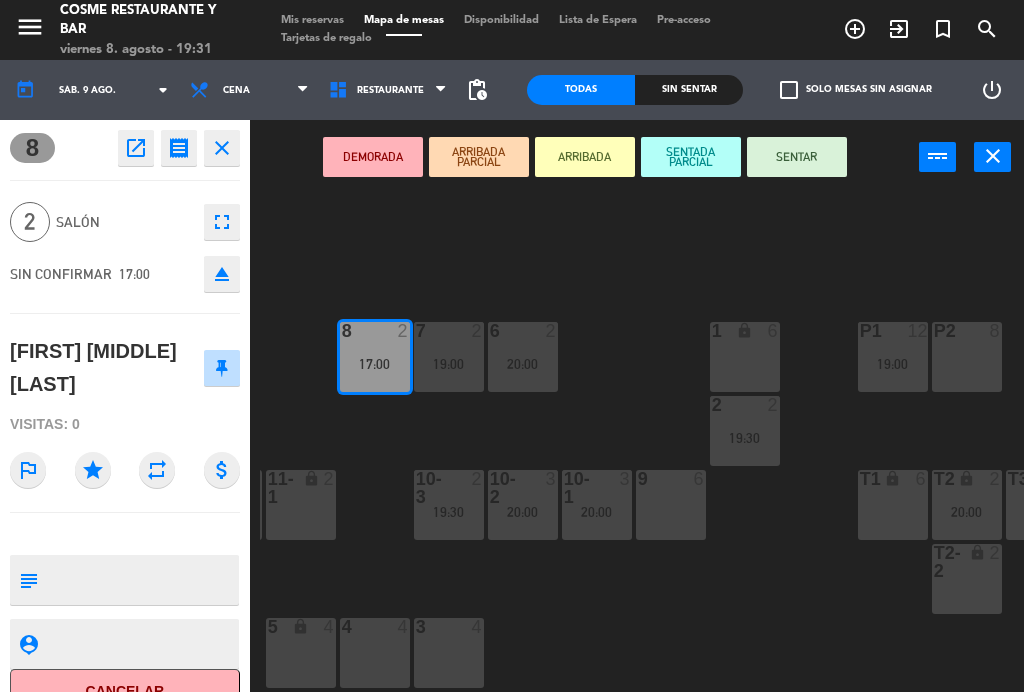 click at bounding box center (141, 580) 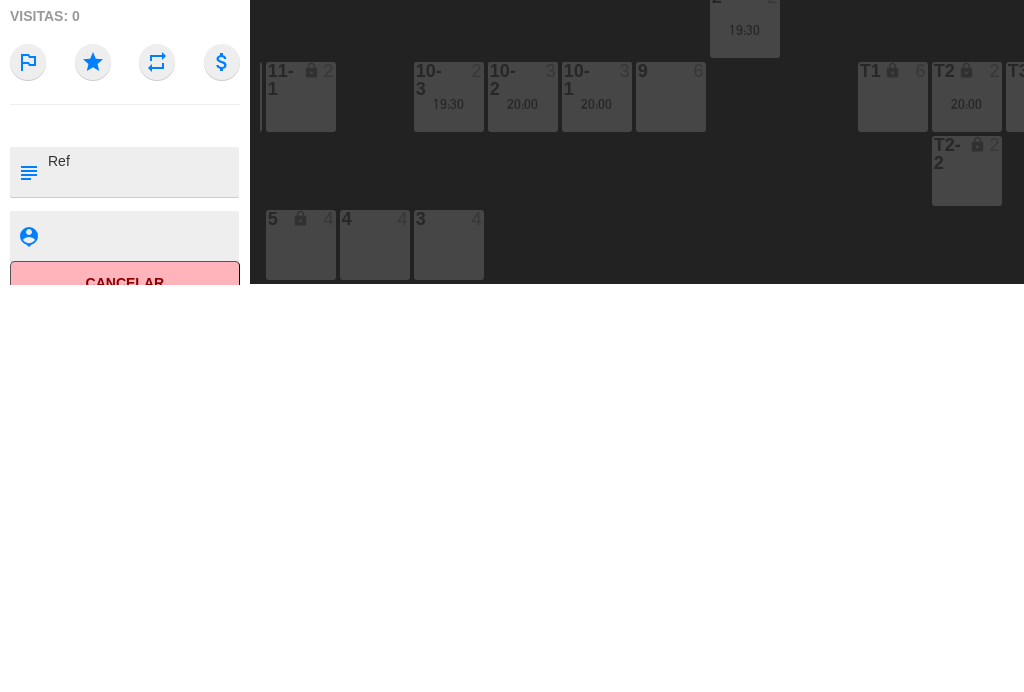 scroll, scrollTop: 0, scrollLeft: 0, axis: both 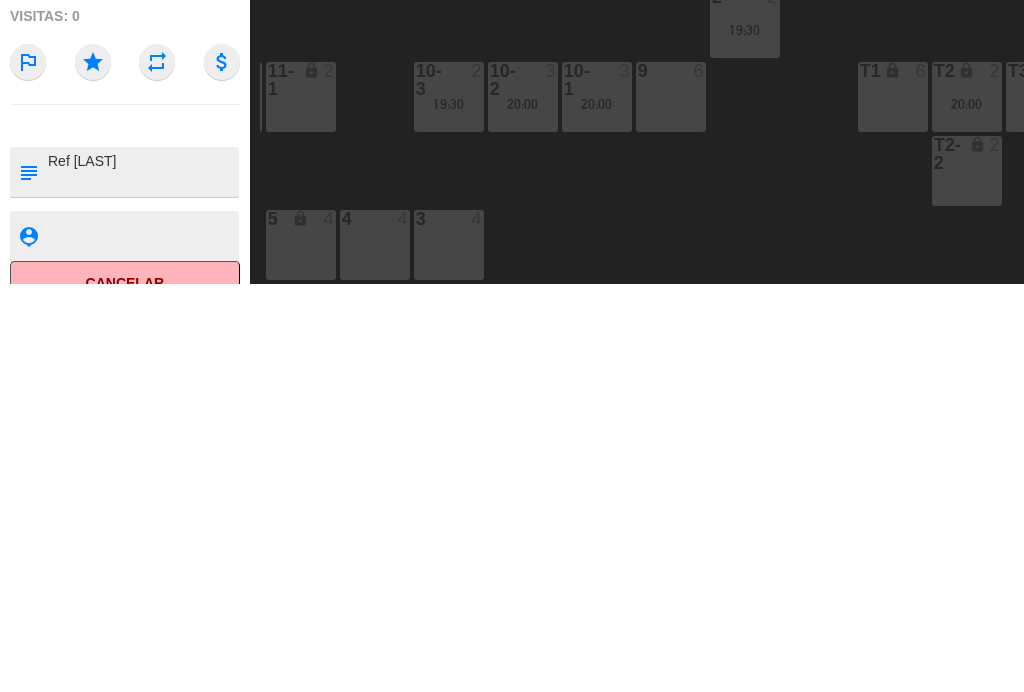 type on "Ref James" 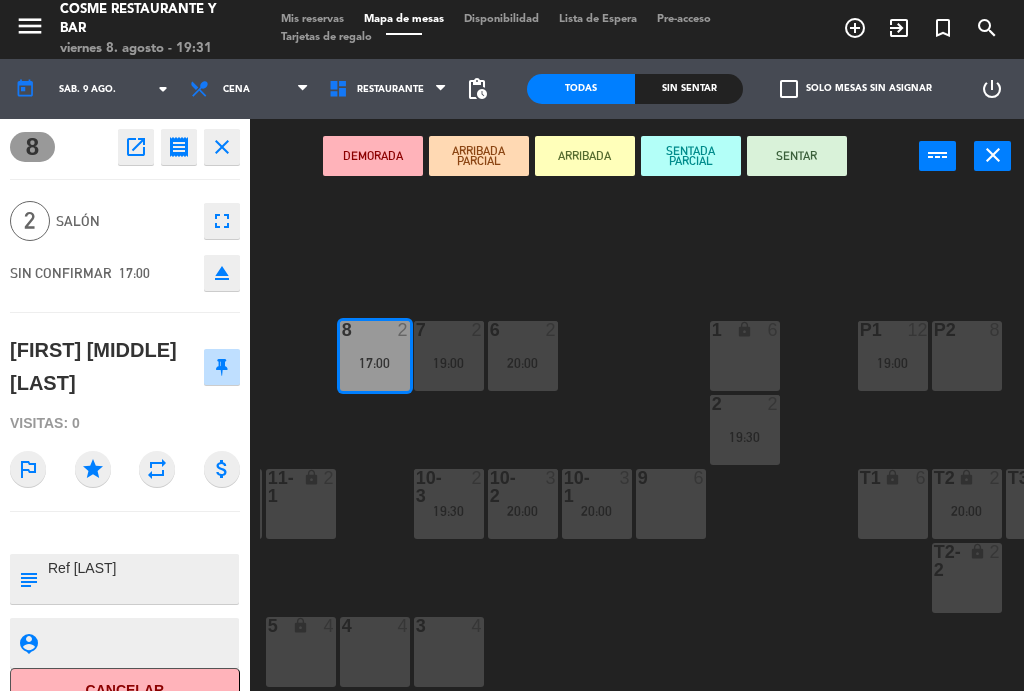 click on "8  open_in_new receipt  5:00 PM  sáb., 9 ago.  2   personas    Jose Maria Mellan Mesa 8        close 2  Salón  fullscreen  SIN CONFIRMAR   17:00  eject  Jose Maria Mellan  Visitas: 0 outlined_flag star repeat attach_money subject                              person_pin                              Cancelar" 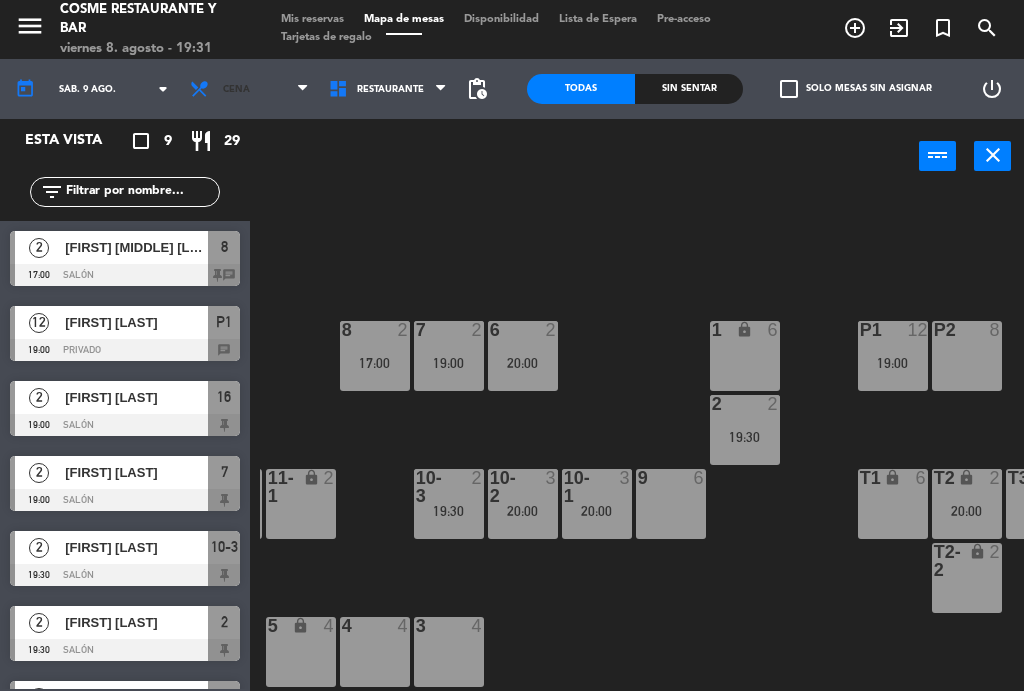 click on "Cena" at bounding box center [249, 90] 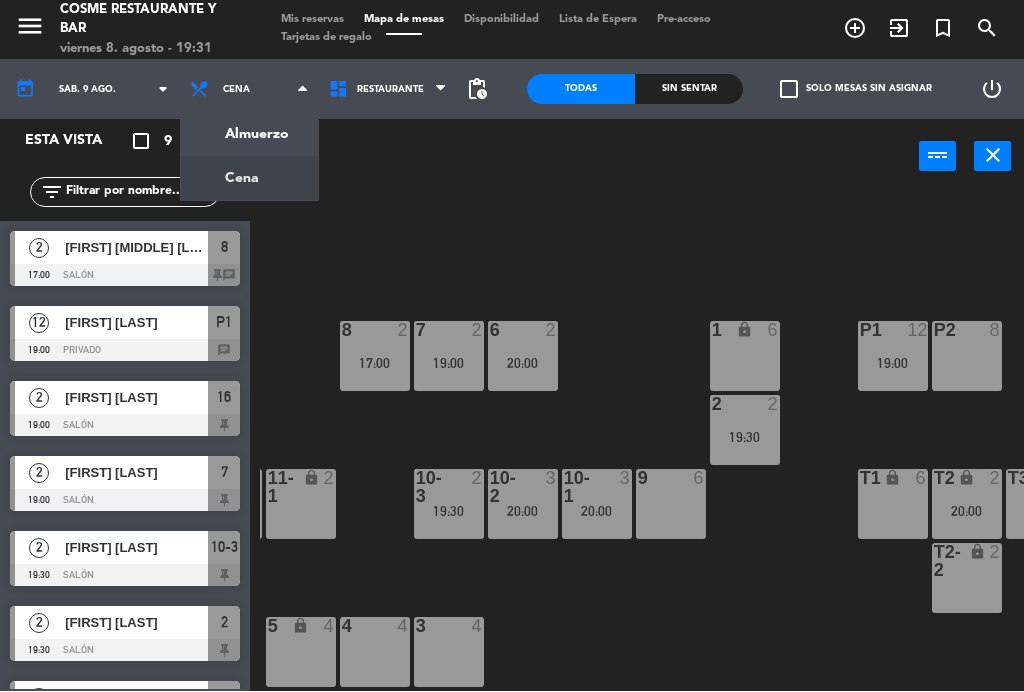 click on "sáb. 9 ago." 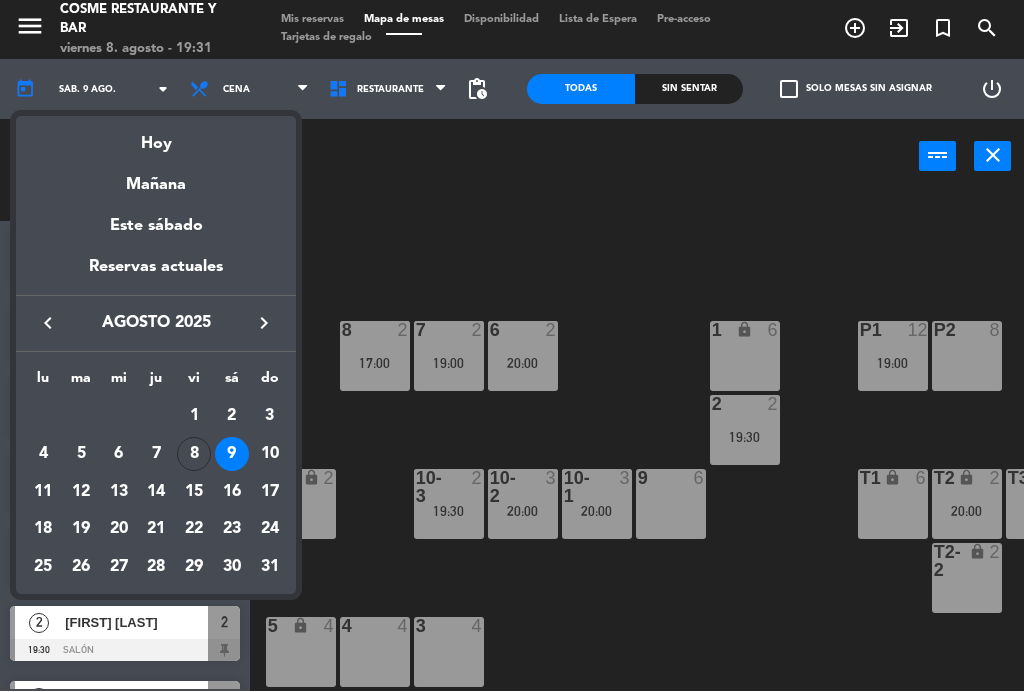 click on "8" at bounding box center [194, 455] 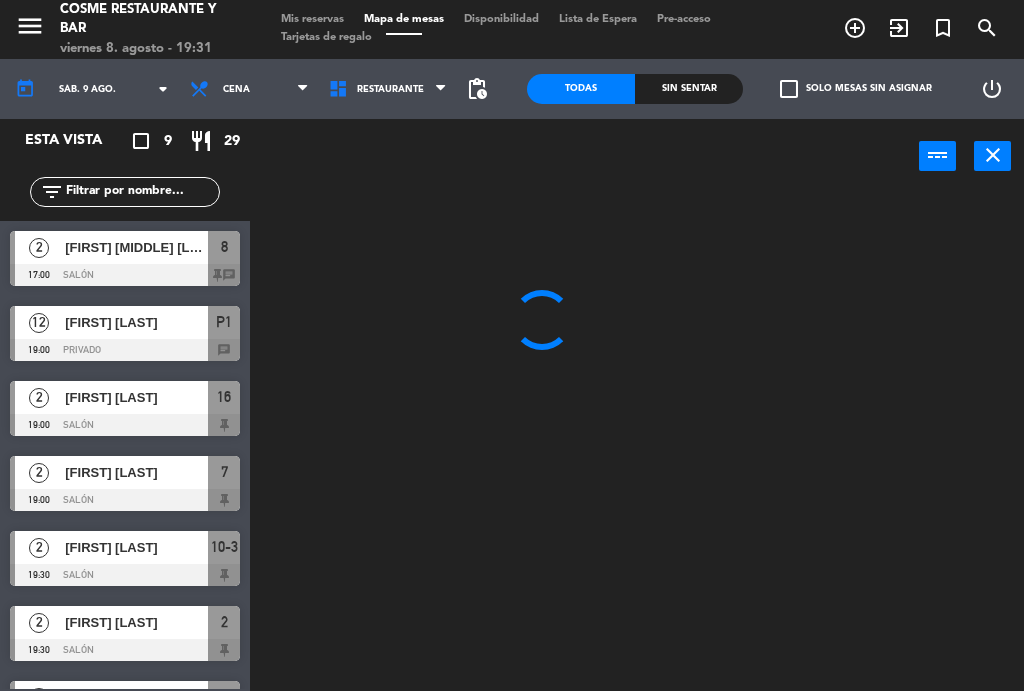 type on "vie. 8 ago." 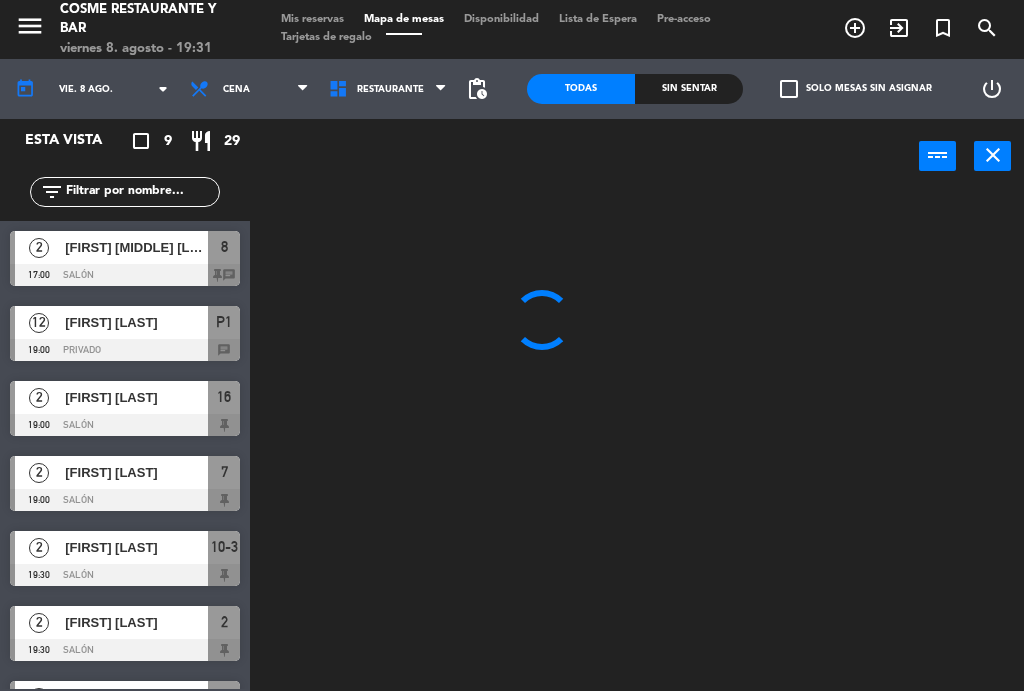 scroll, scrollTop: 0, scrollLeft: 0, axis: both 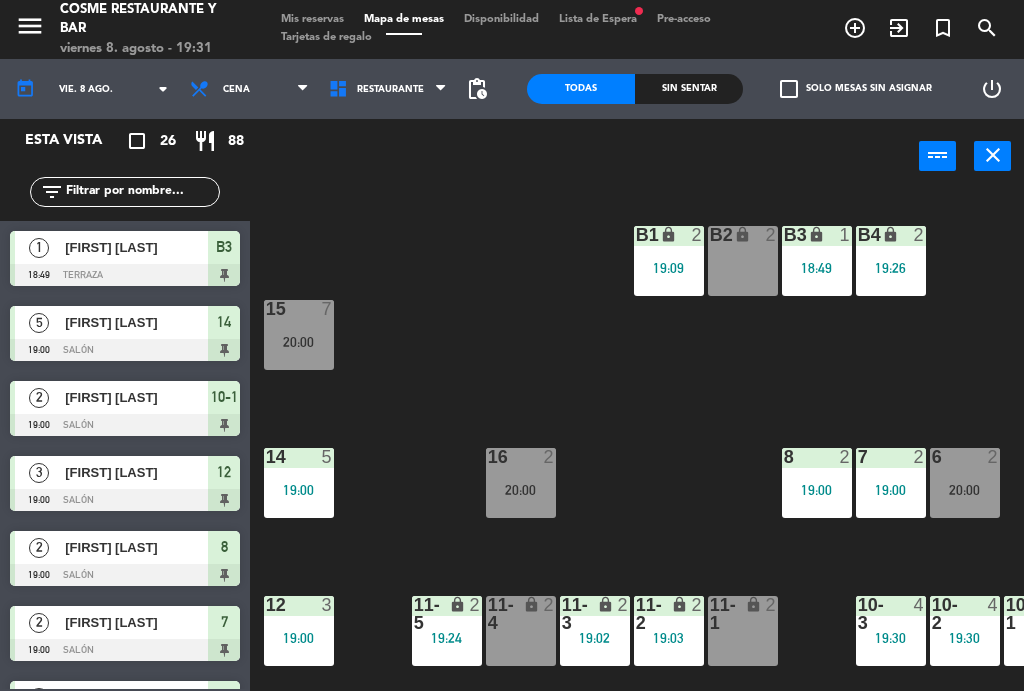 click on "B3 lock  1   18:49" at bounding box center (817, 262) 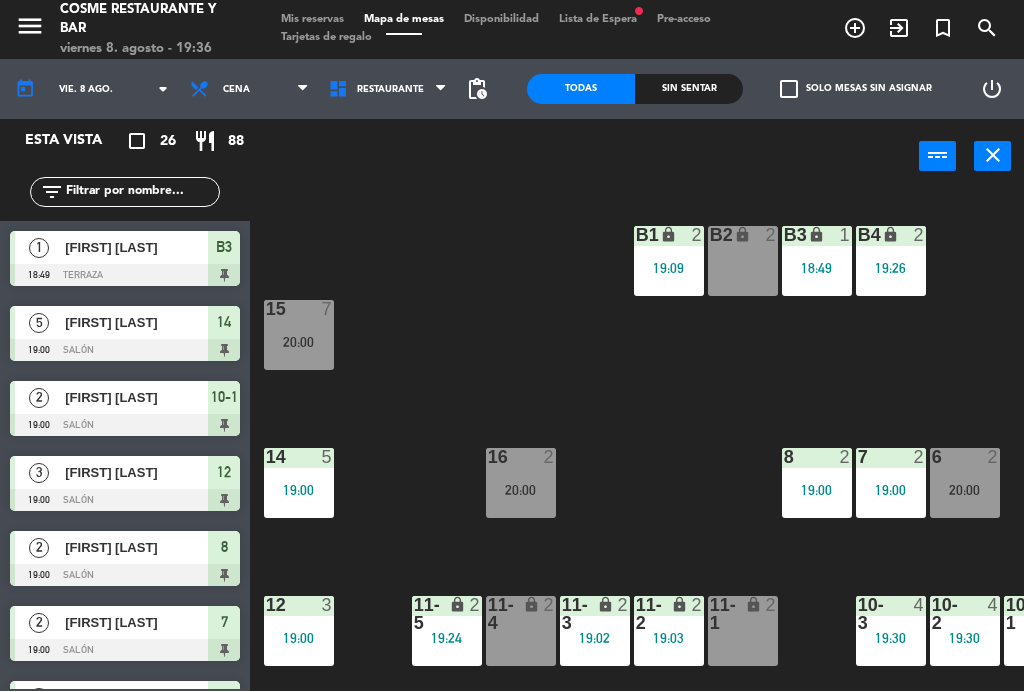 click on "B1 lock  2   19:09  B2 lock  2  B3 lock  1   18:49  B4 lock  2   19:26  15  7   20:00  14  5   19:00  8  2   19:00  7  2   19:00  6  2   20:00  1 lock  4   20:00  16  2   20:00  P2  9   19:30  P1  11   20:00  2  2   19:30  12  3   19:00  10-1  2   19:00  9  6   19:30  T1 lock  2   20:00  T2 lock  2   20:30  11-1 lock  2  11-2 lock  2   19:03  11-3 lock  2   19:02  11-4 lock  2  11-5 lock  2   19:24  T3 lock  6  10-2  4   19:30  10-3  4   19:30  T2-2 lock  2   20:00  3  4   19:00  4  4   19:30  5 lock  2   20:00" 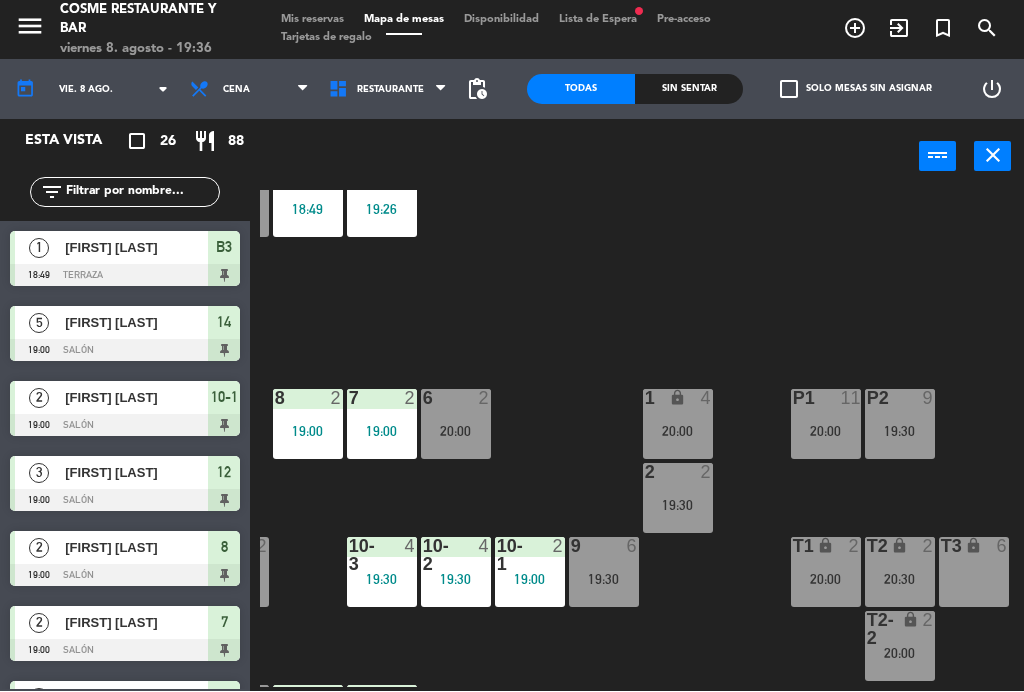 scroll, scrollTop: 60, scrollLeft: 509, axis: both 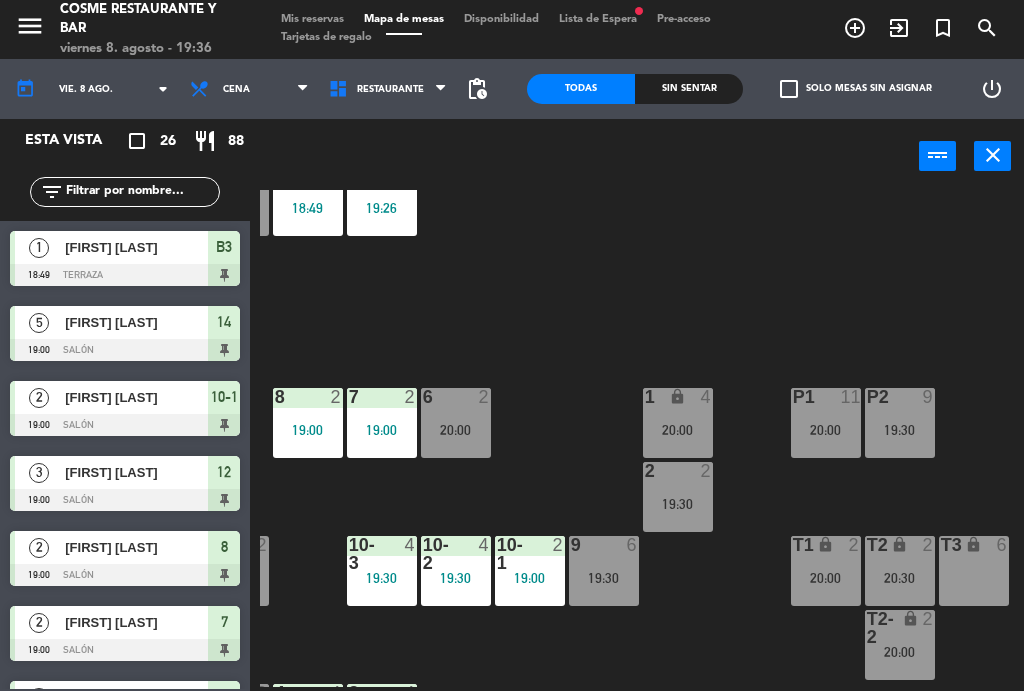click on "T3 lock  6" at bounding box center [974, 572] 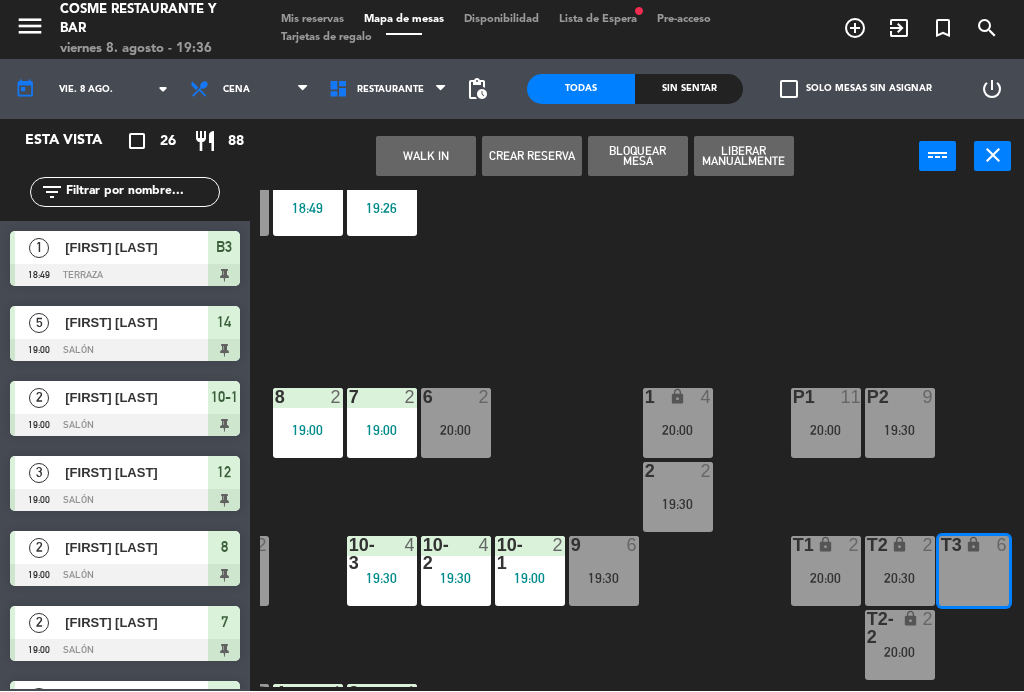 click on "WALK IN" at bounding box center (426, 157) 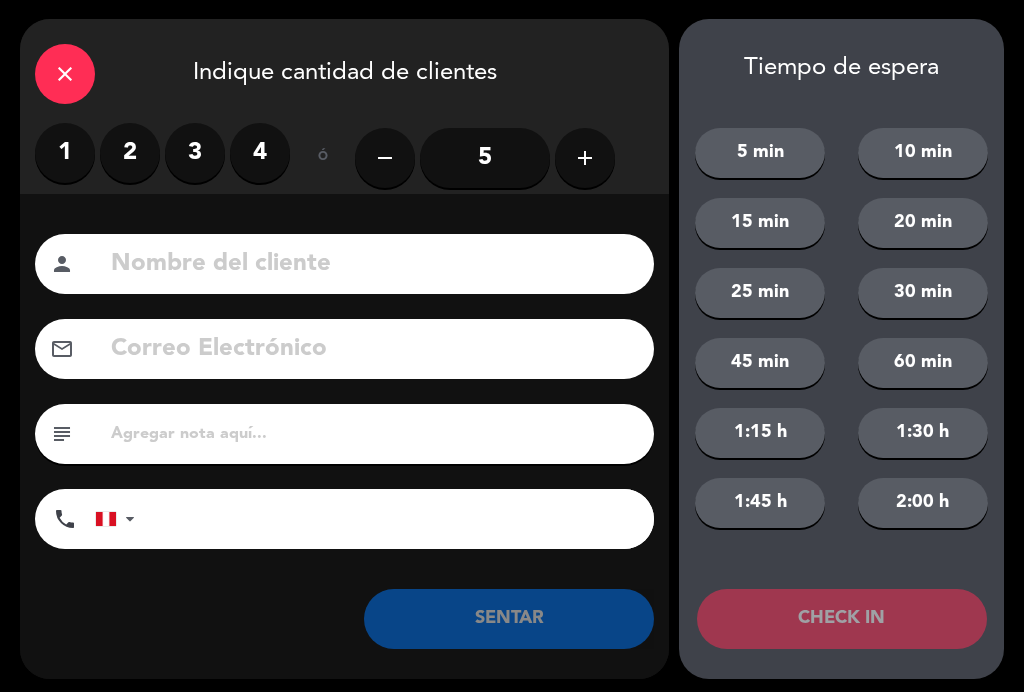 click on "close" 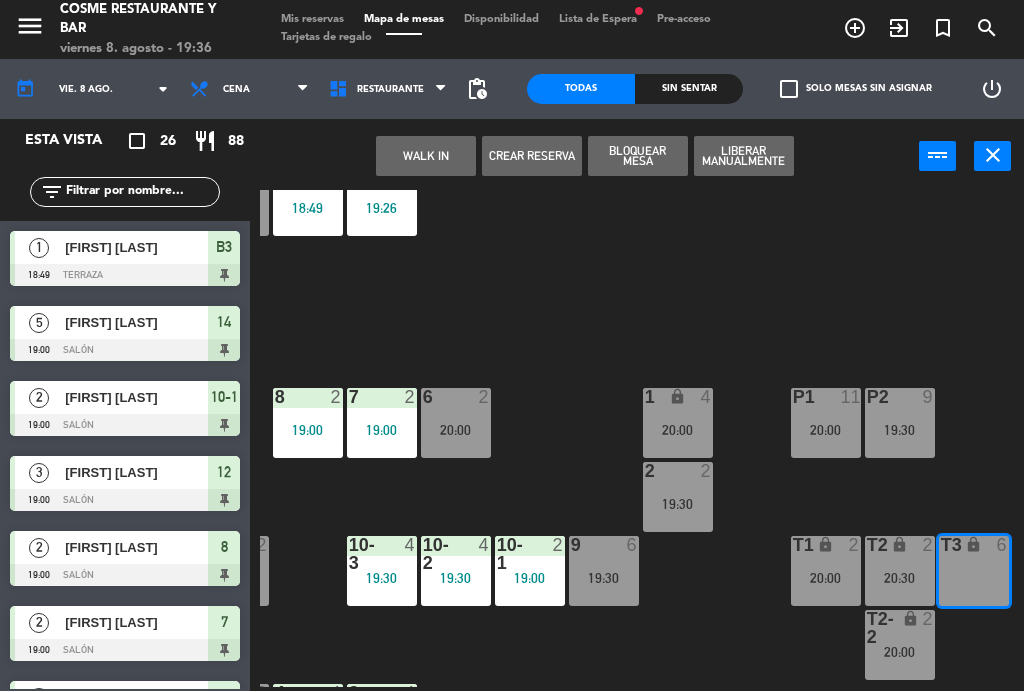 click on "Lista de Espera   fiber_manual_record" at bounding box center (598, 20) 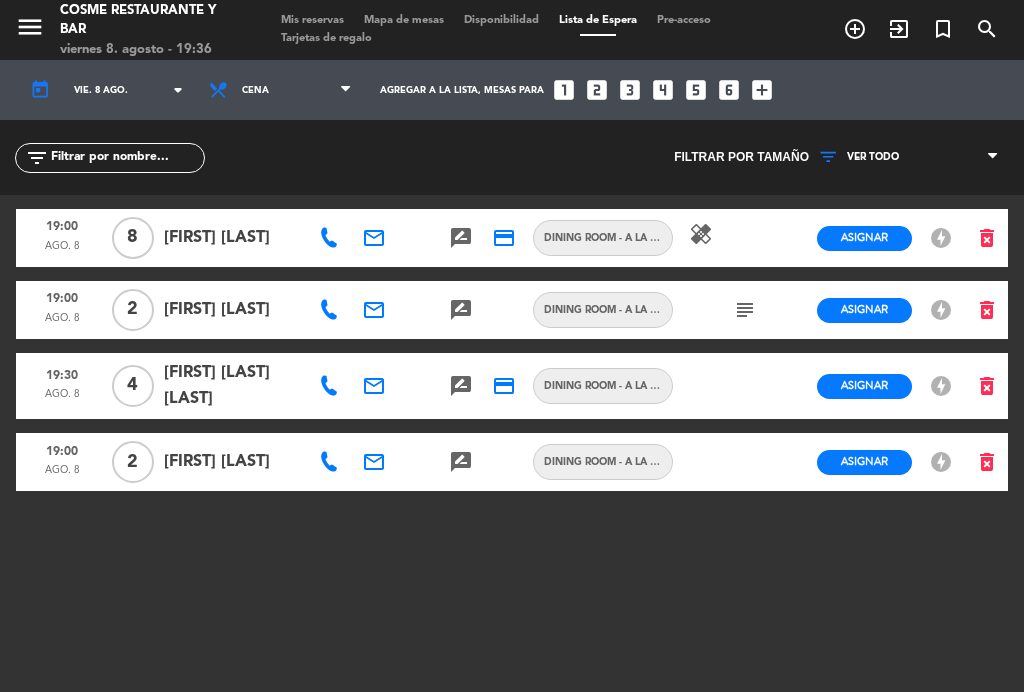 click on "Asignar" 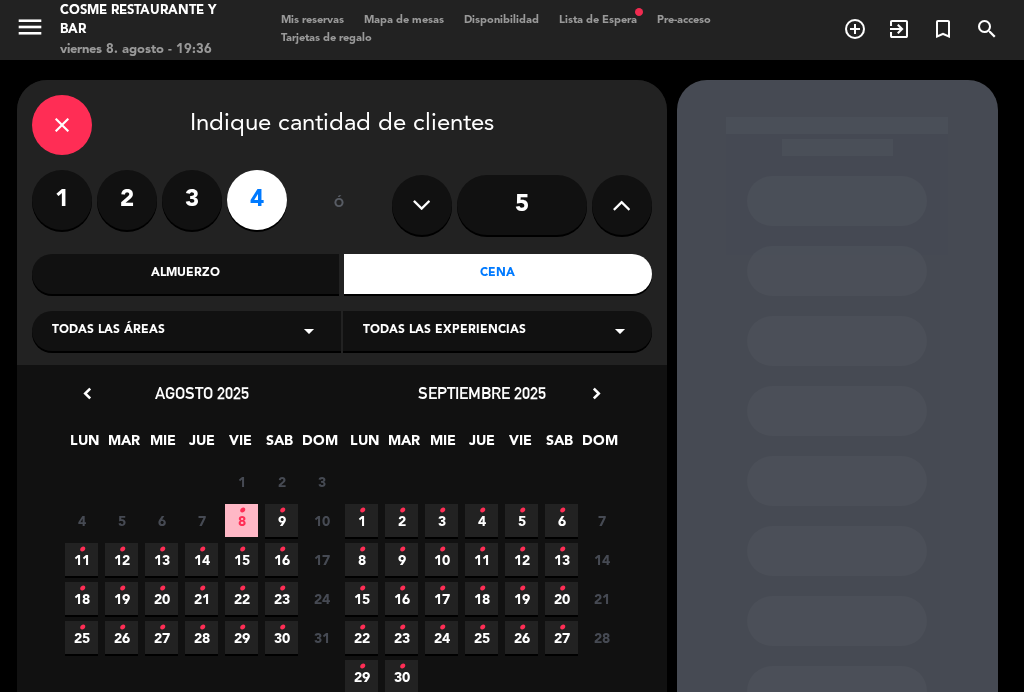 click on "•" at bounding box center [241, 511] 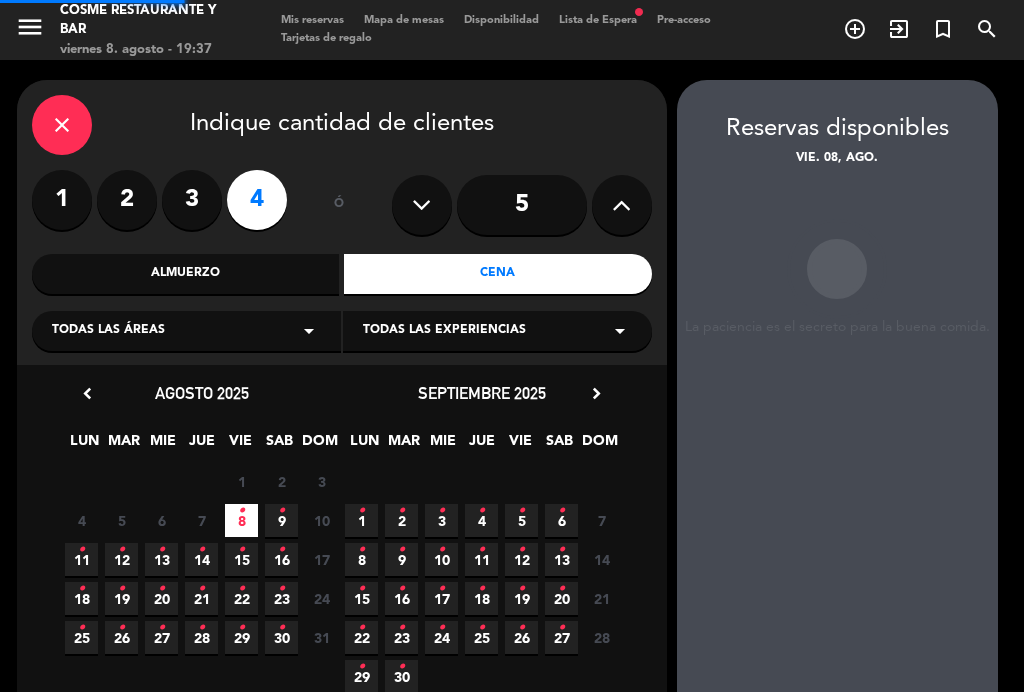 scroll, scrollTop: 80, scrollLeft: 0, axis: vertical 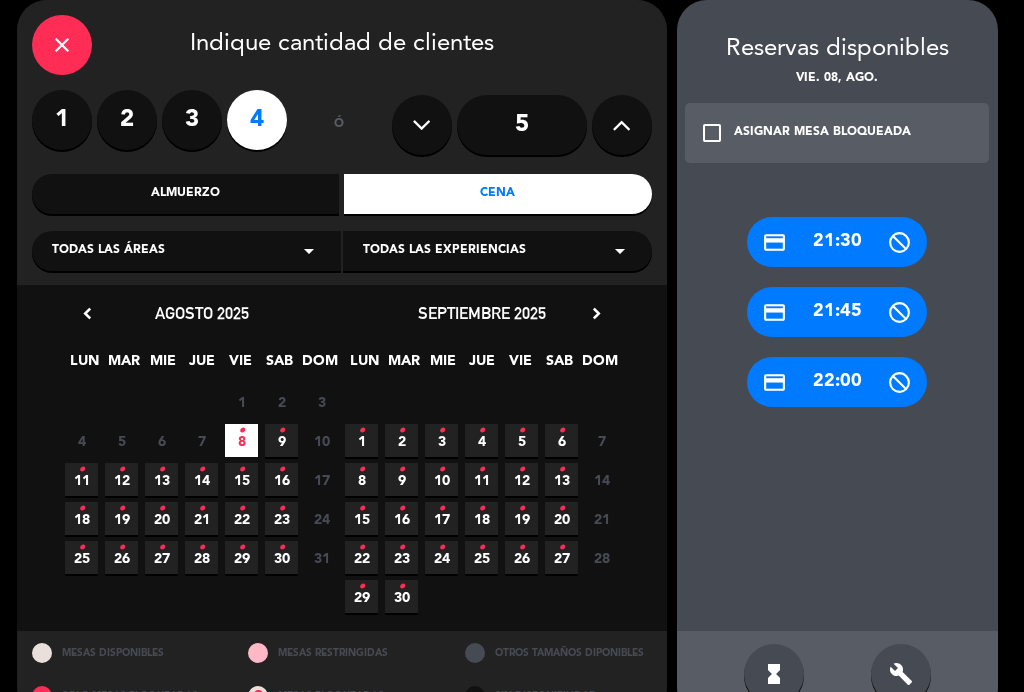 click on "check_box_outline_blank" at bounding box center (712, 133) 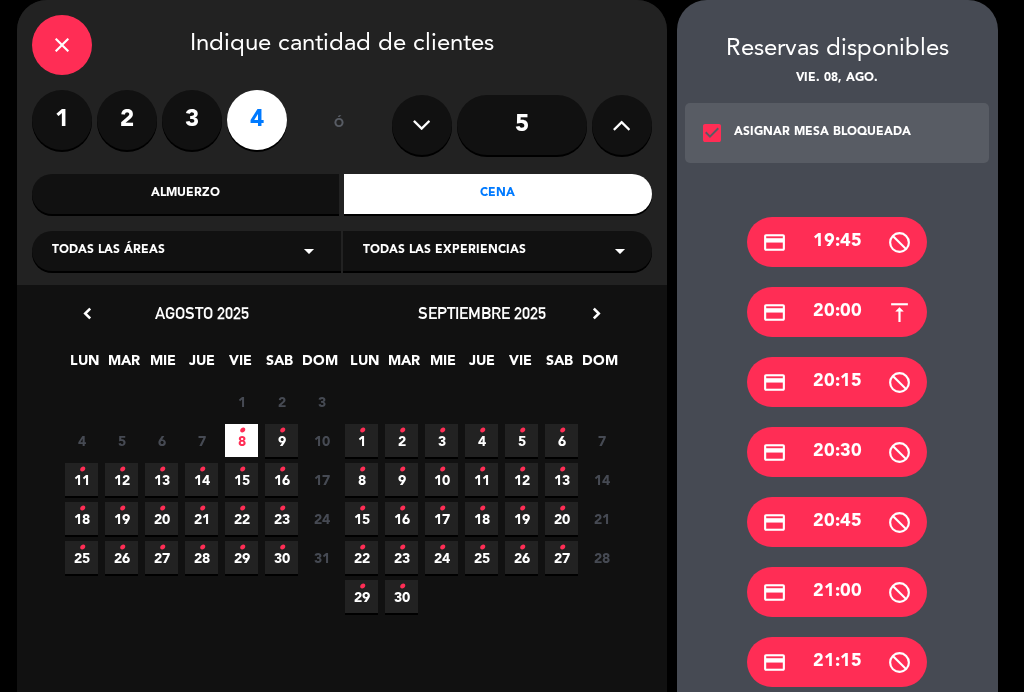 click on "credit_card  19:45" at bounding box center [837, 242] 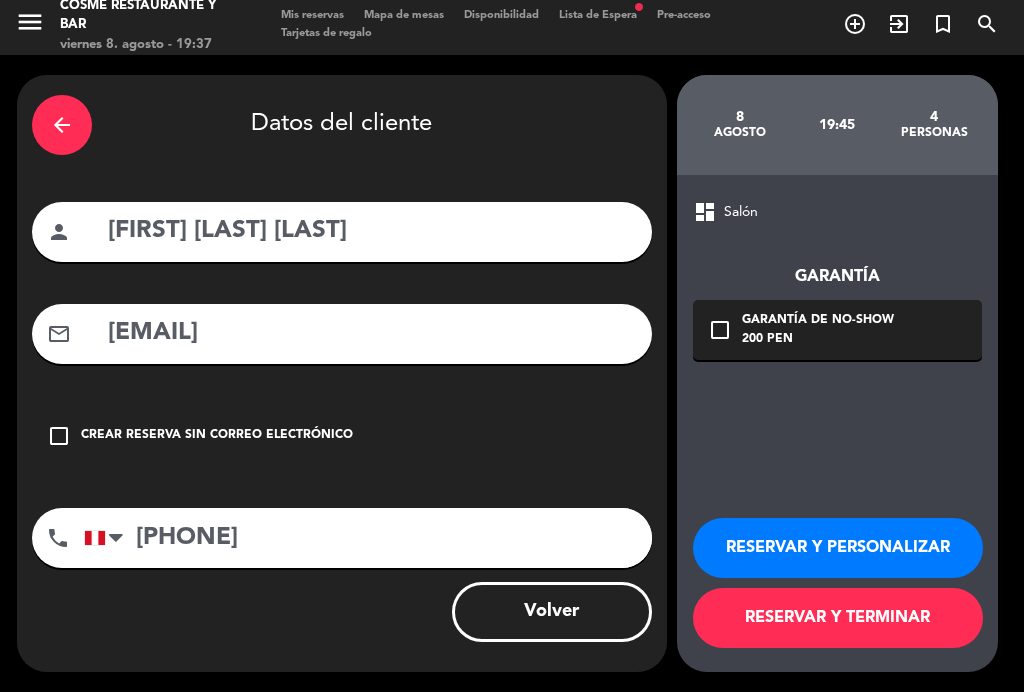 scroll, scrollTop: 0, scrollLeft: 0, axis: both 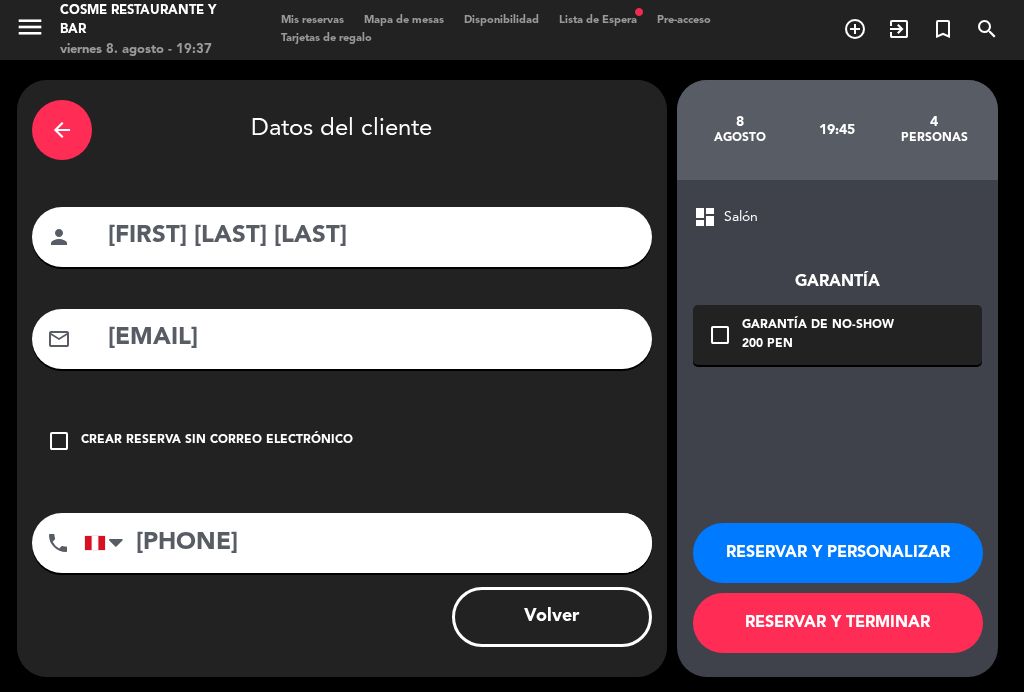 click on "RESERVAR Y TERMINAR" at bounding box center [838, 623] 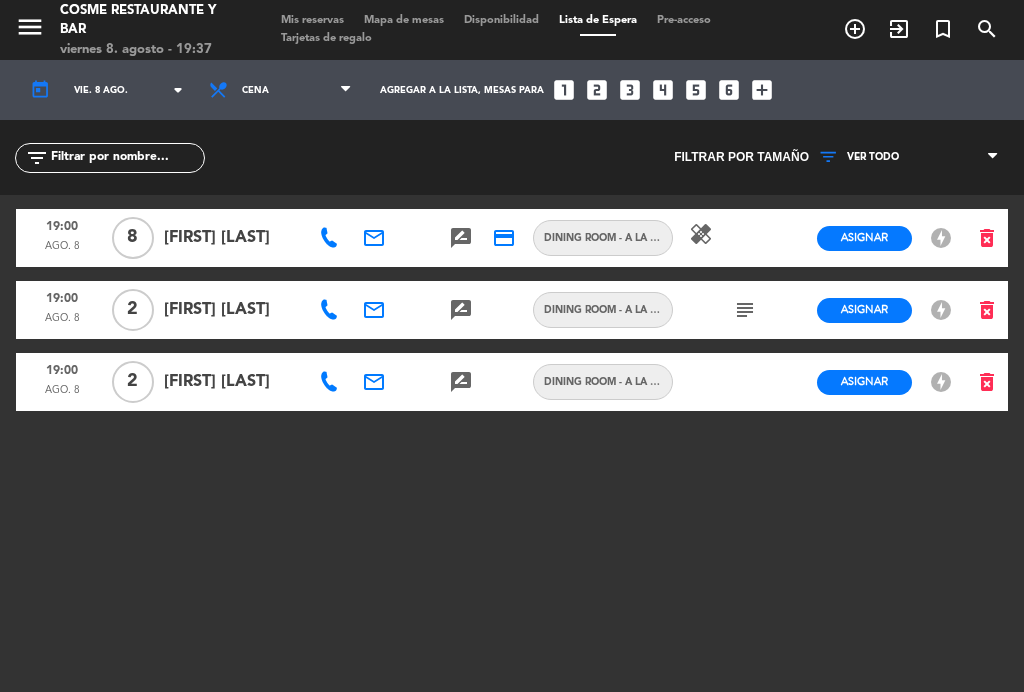 click on "Mapa de mesas" at bounding box center (404, 20) 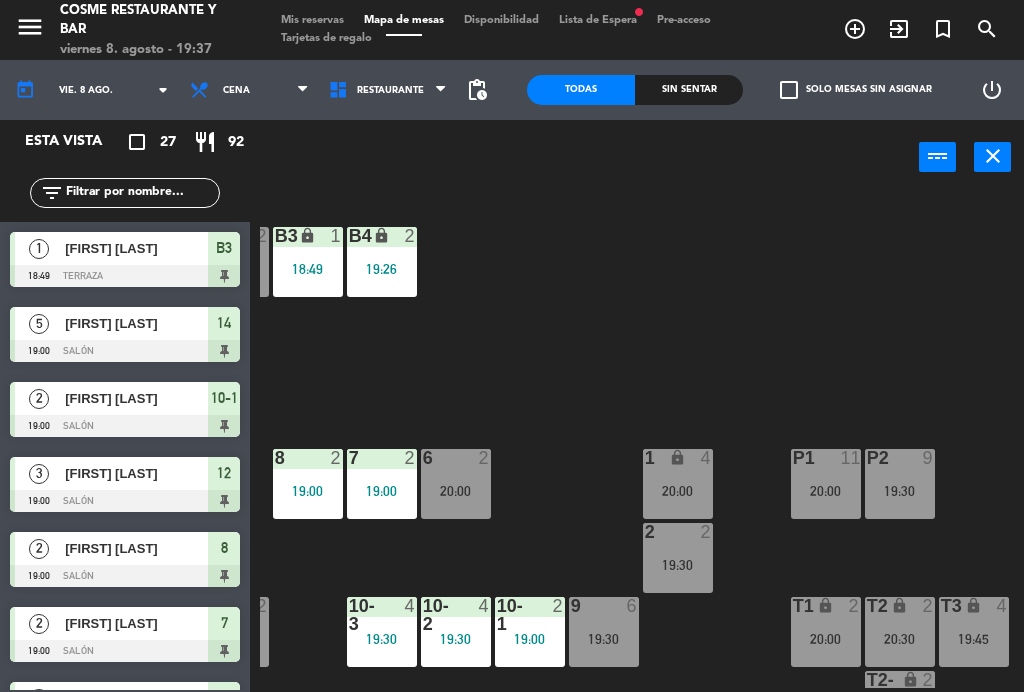 scroll, scrollTop: 0, scrollLeft: 509, axis: horizontal 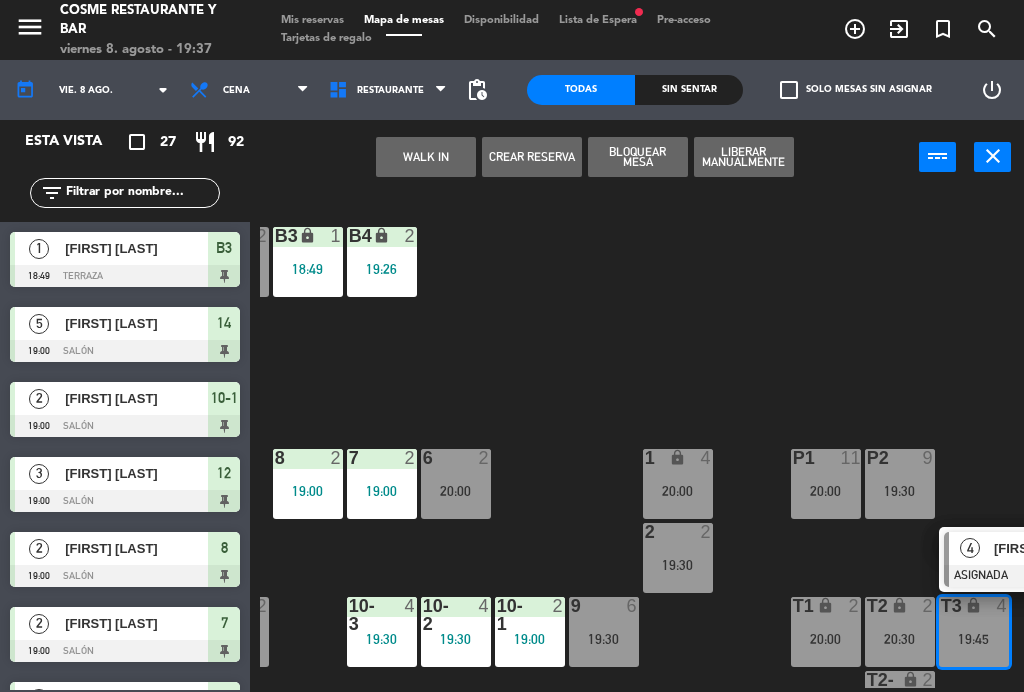 click on "[FIRST] [LAST] [LAST]" at bounding box center (1058, 548) 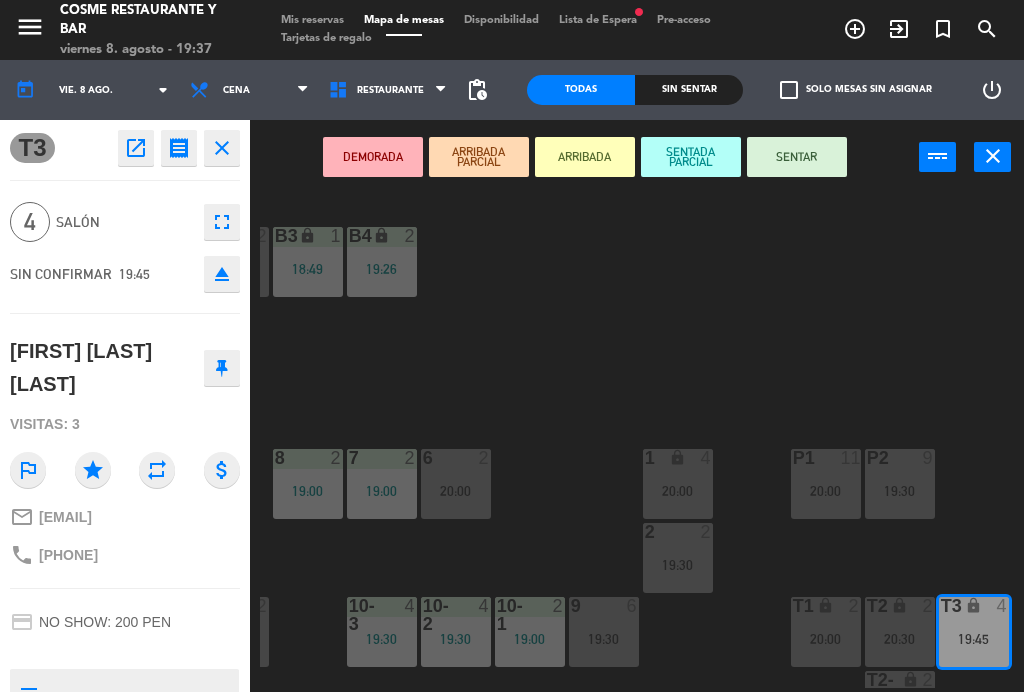 click on "DEMORADA   ARRIBADA PARCIAL   ARRIBADA   SENTADA PARCIAL   SENTAR  power_input close" at bounding box center [584, 158] 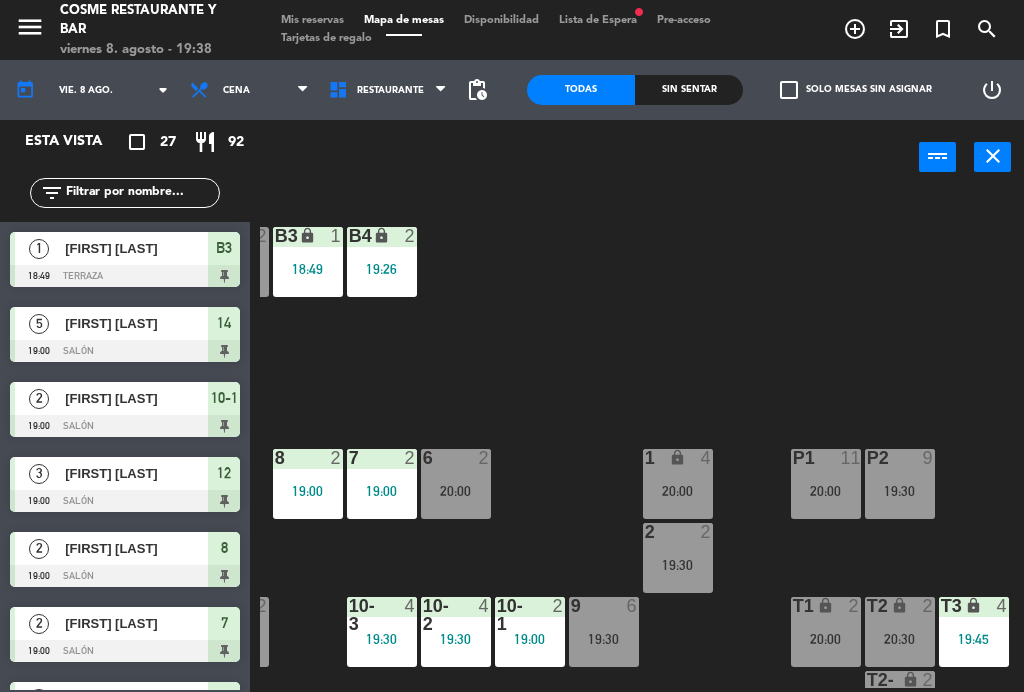 click on "Mis reservas" at bounding box center [312, 20] 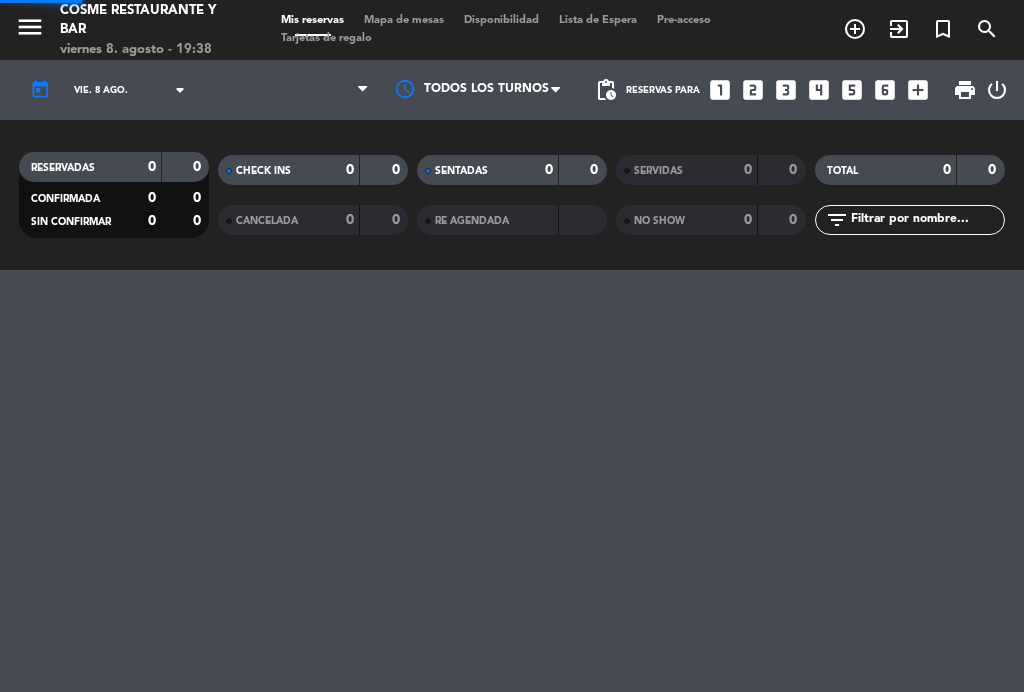 click on "Mis reservas" at bounding box center [312, 20] 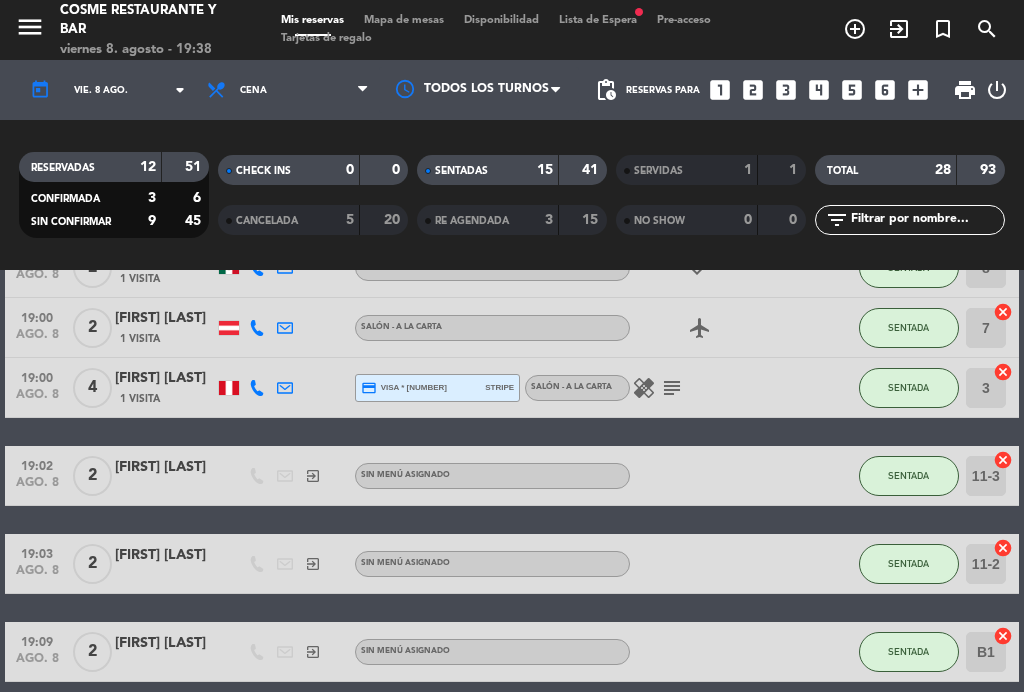 scroll, scrollTop: 390, scrollLeft: 0, axis: vertical 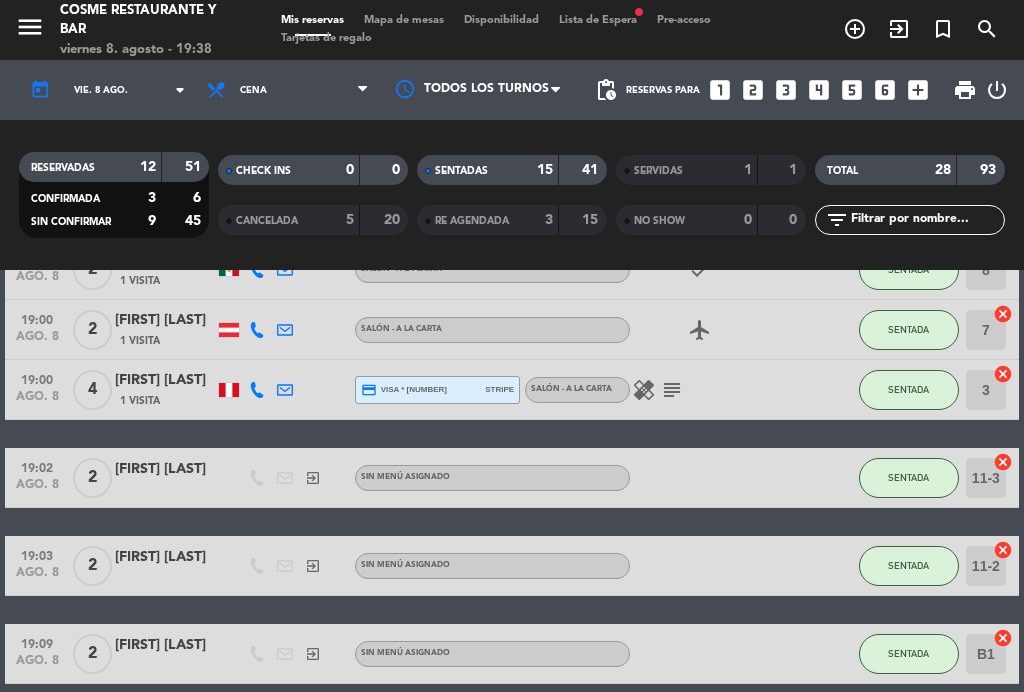click on "subject" 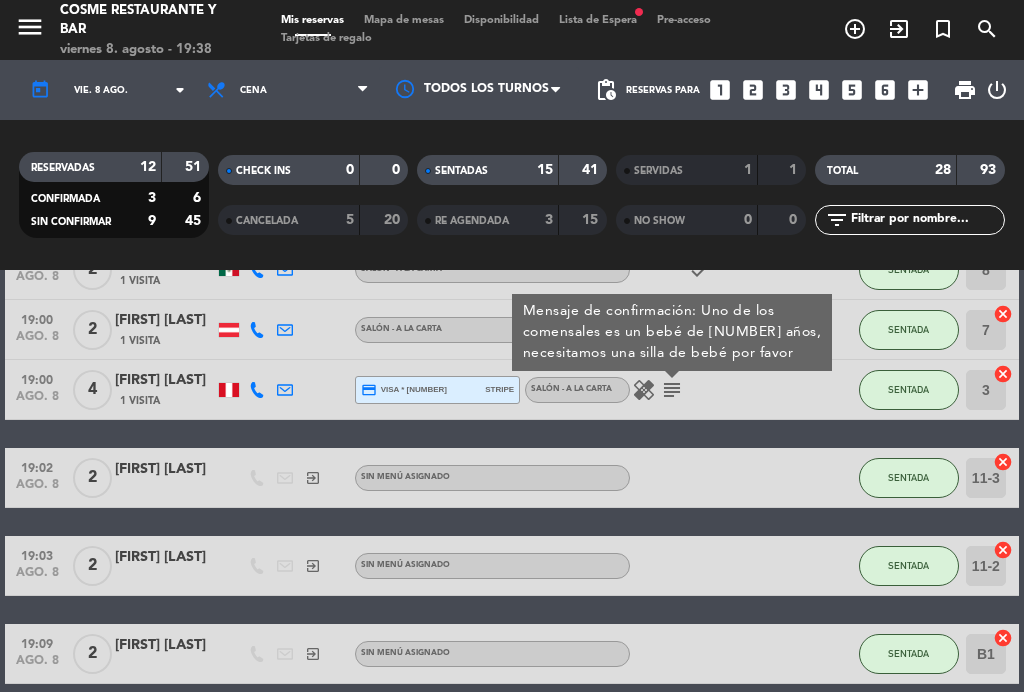 click on "subject" 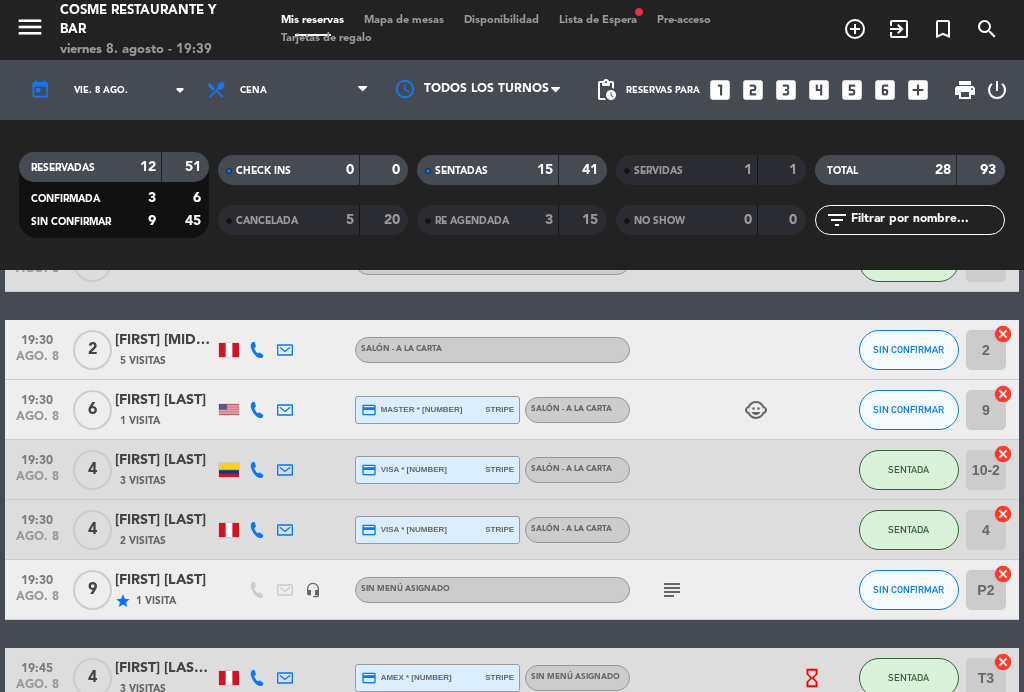 scroll, scrollTop: 982, scrollLeft: 0, axis: vertical 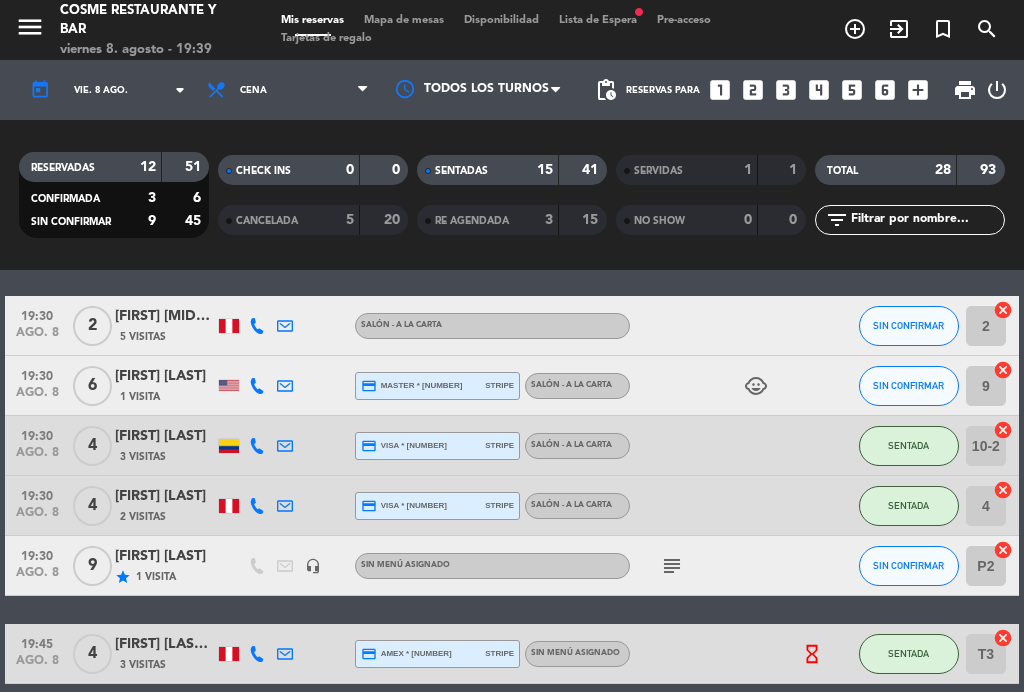 click on "SIN CONFIRMAR" 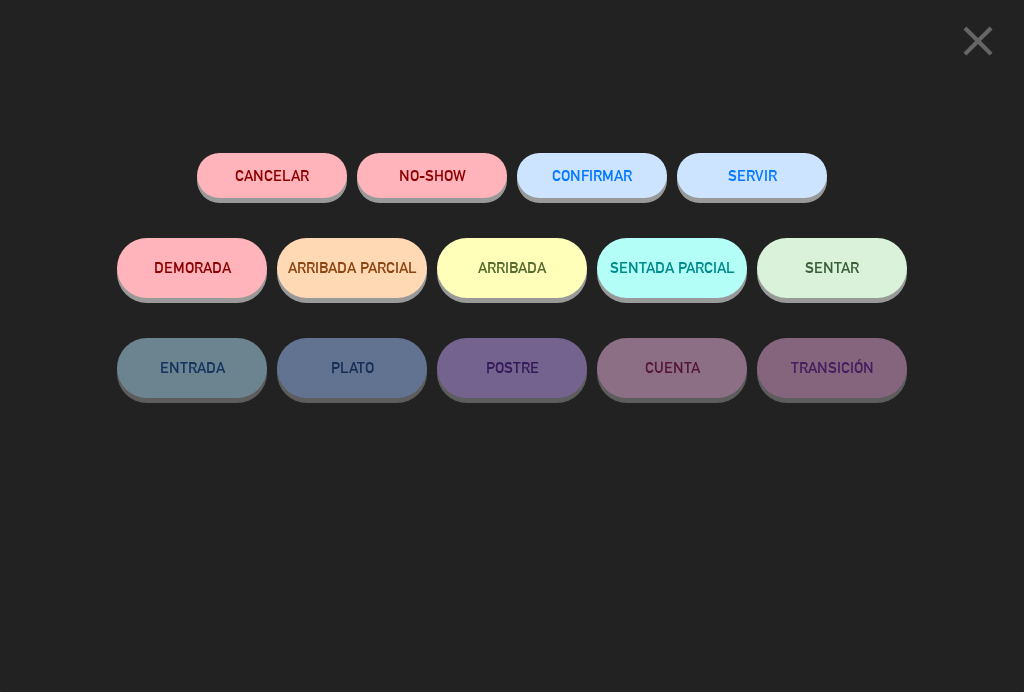 click on "SENTAR" 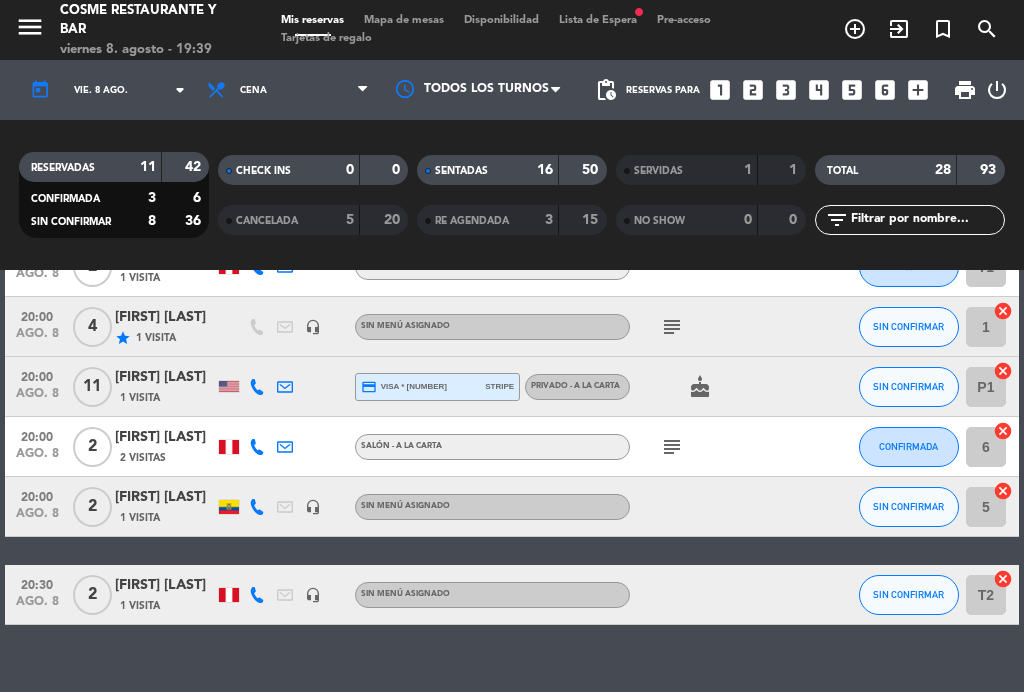 scroll, scrollTop: 1636, scrollLeft: 0, axis: vertical 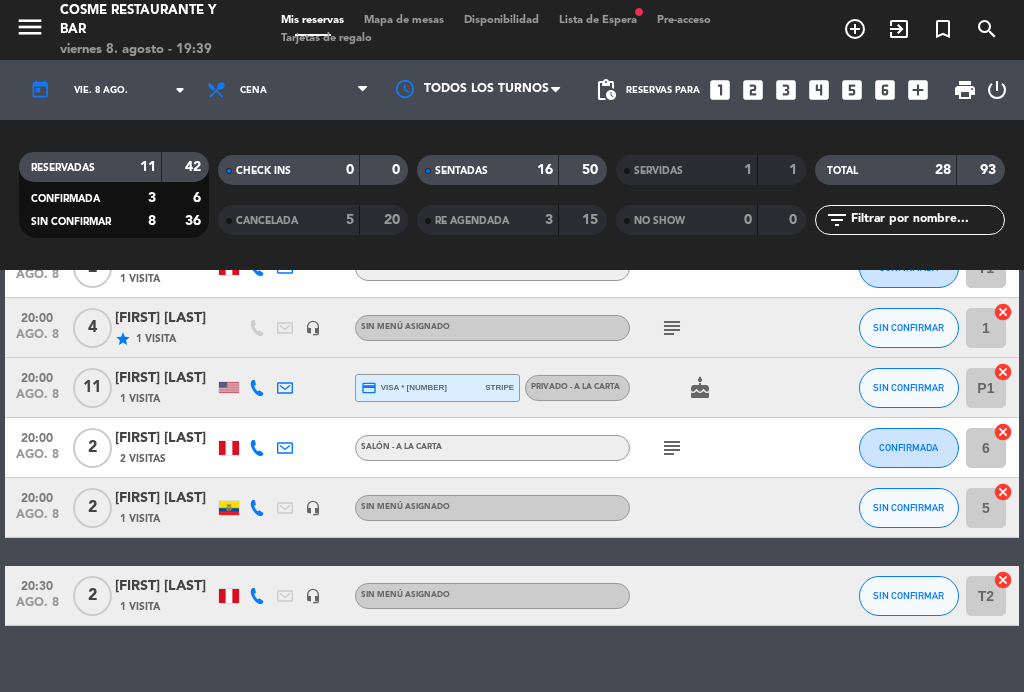 click on "subject" 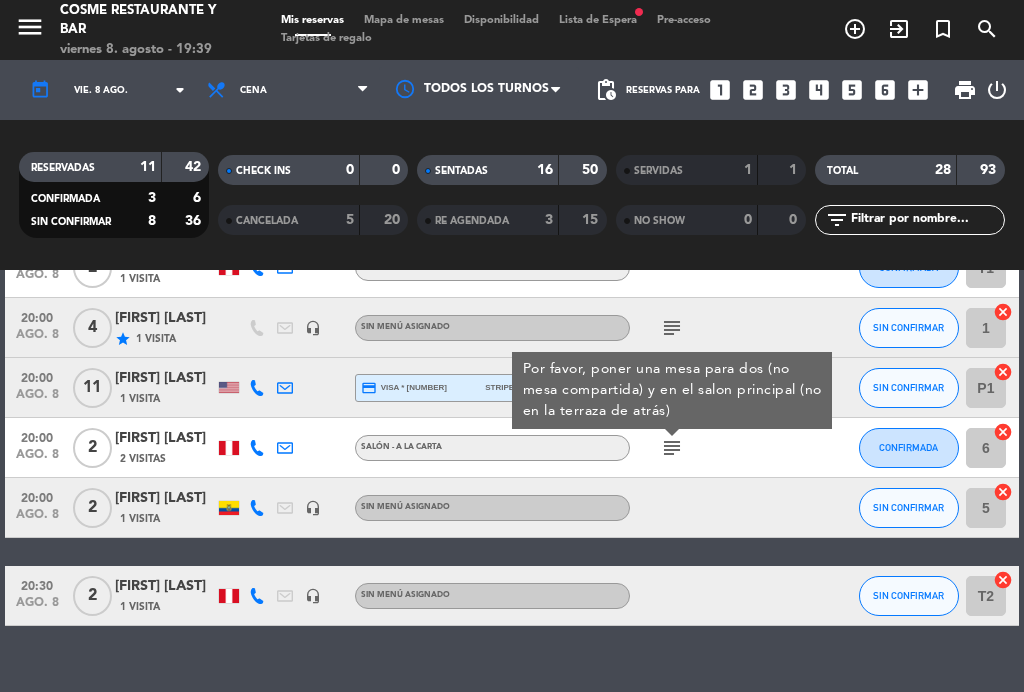 click on "subject" 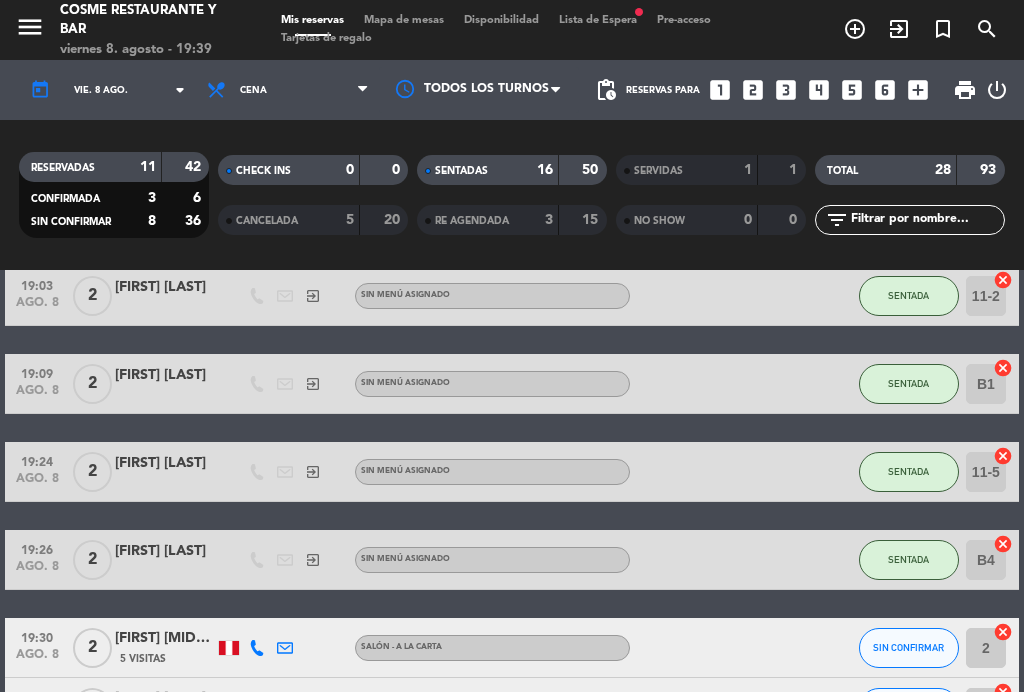 scroll, scrollTop: 571, scrollLeft: 0, axis: vertical 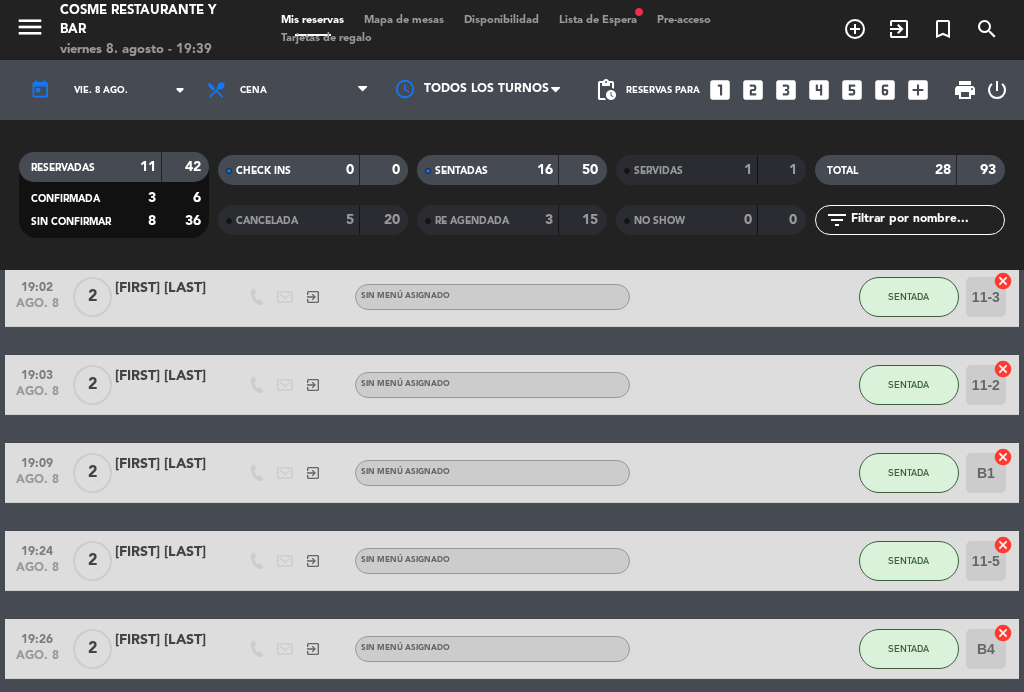 click on "Mapa de mesas" at bounding box center [404, 20] 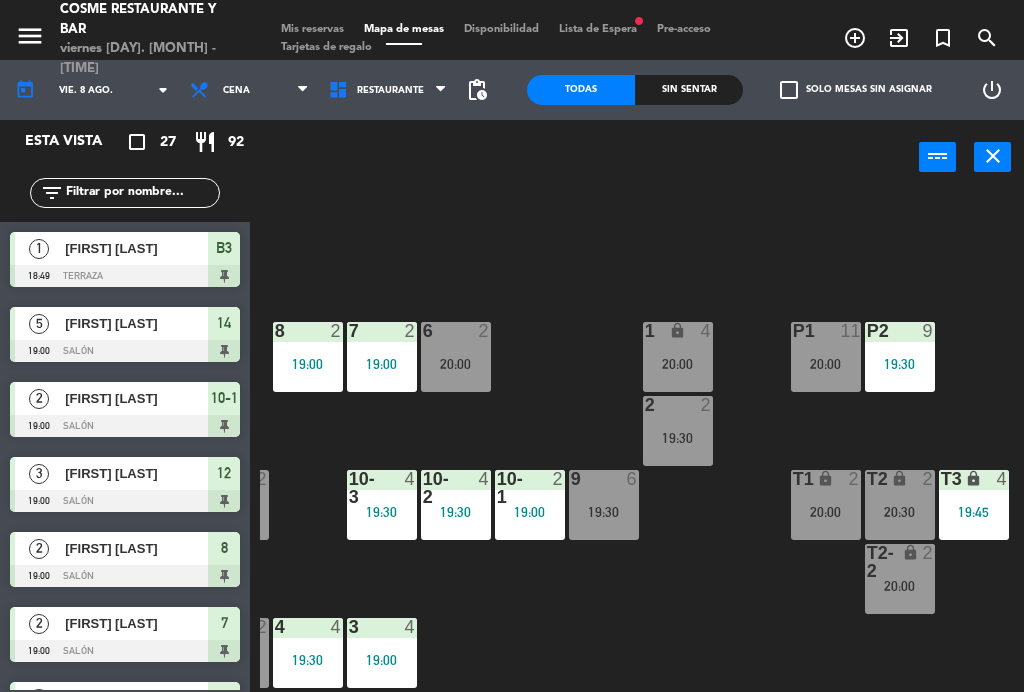 scroll, scrollTop: 127, scrollLeft: 509, axis: both 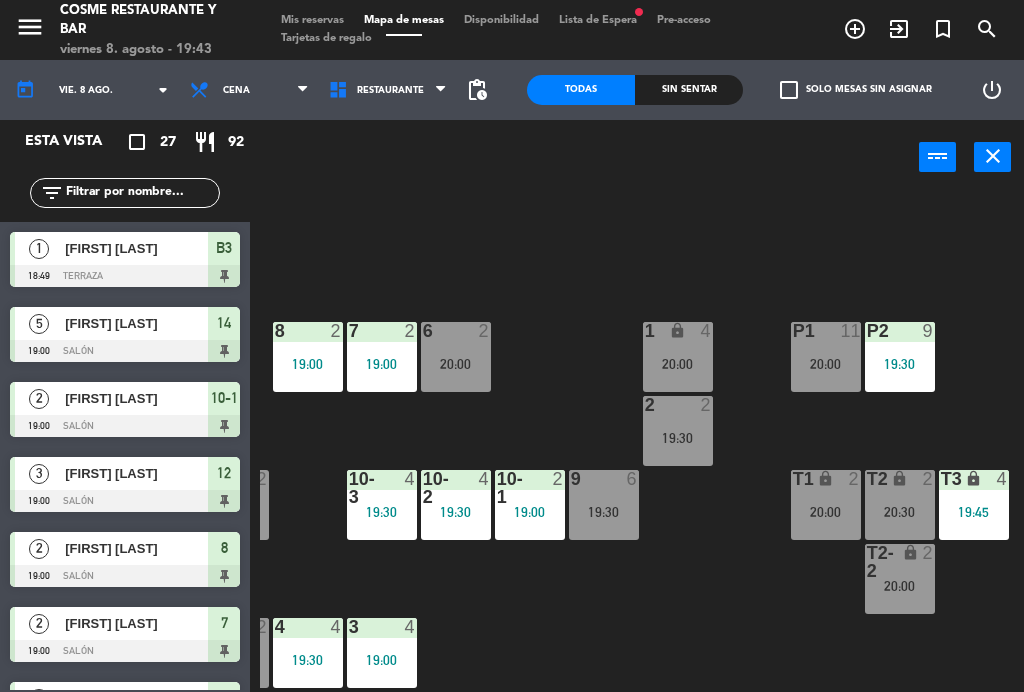 click on "19:30" at bounding box center [604, 512] 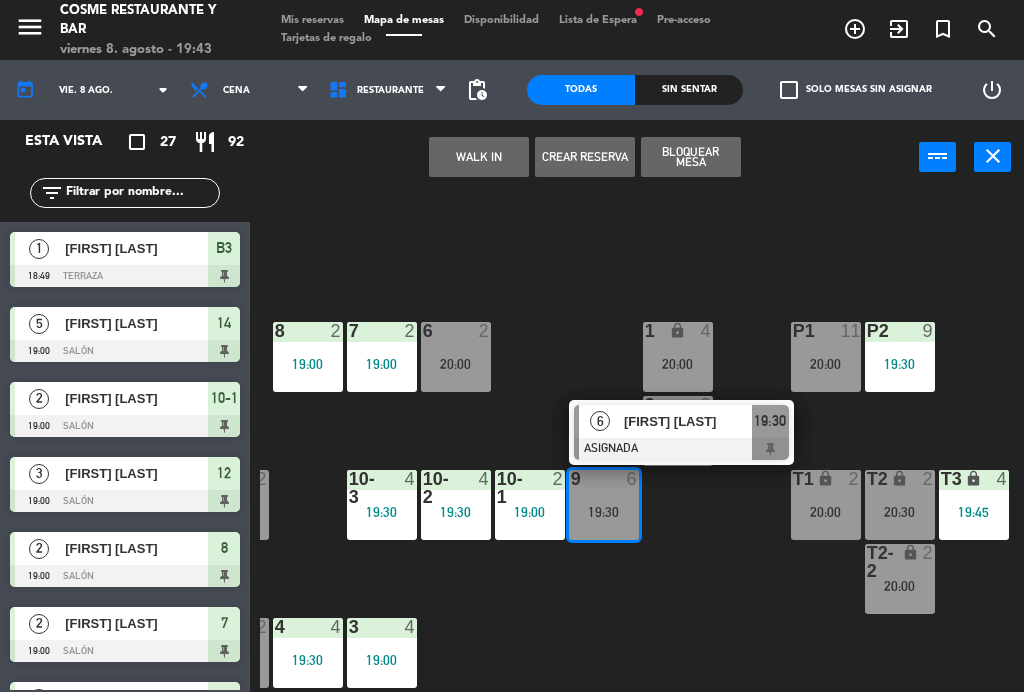 click on "[FIRST] [LAST]" at bounding box center (687, 421) 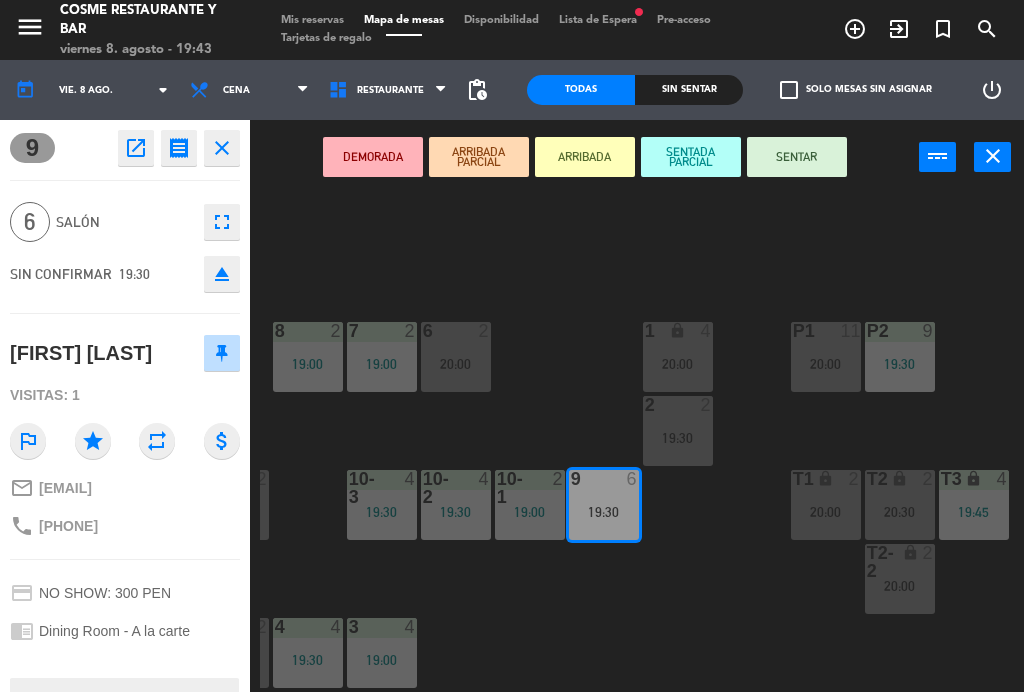 click on "SENTAR" at bounding box center (797, 157) 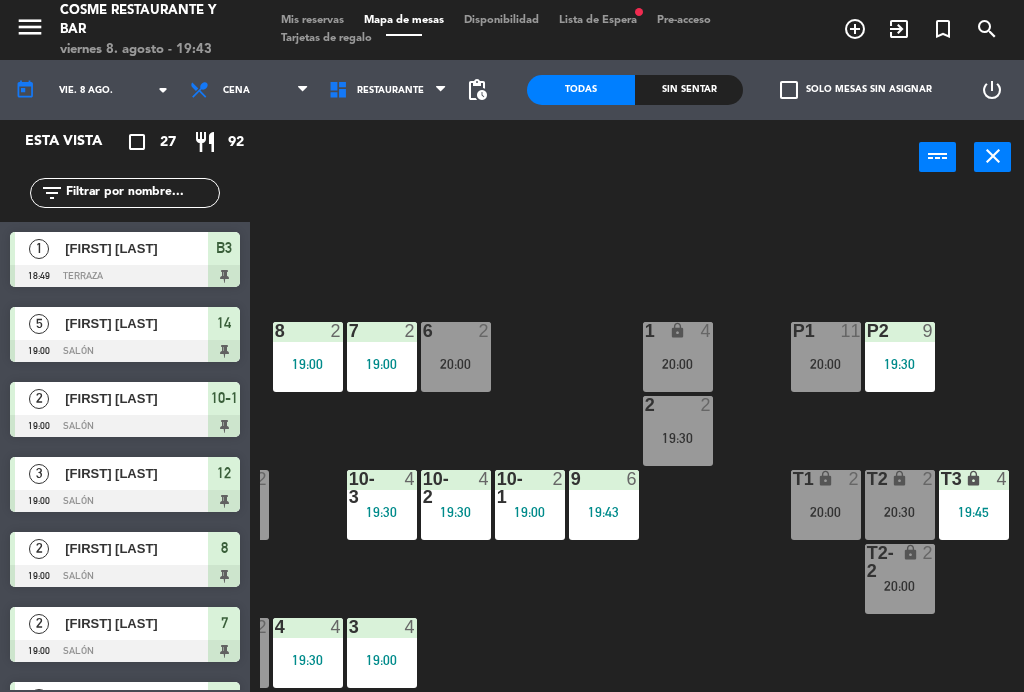 scroll, scrollTop: 0, scrollLeft: 0, axis: both 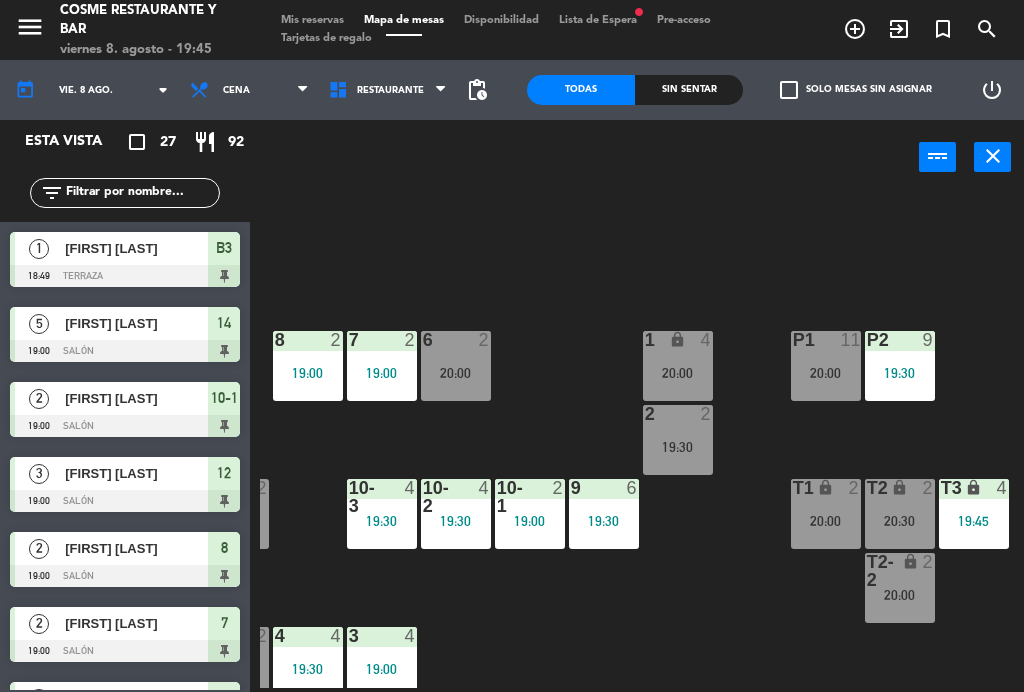 click on "1 lock  4   20:00" at bounding box center (678, 366) 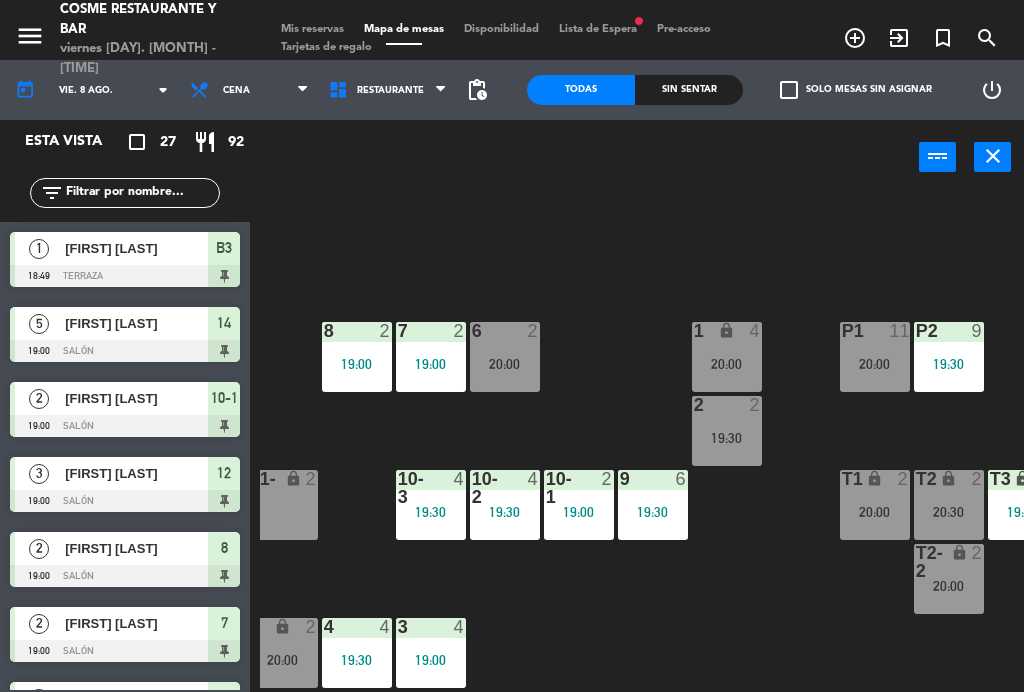 scroll, scrollTop: 127, scrollLeft: 460, axis: both 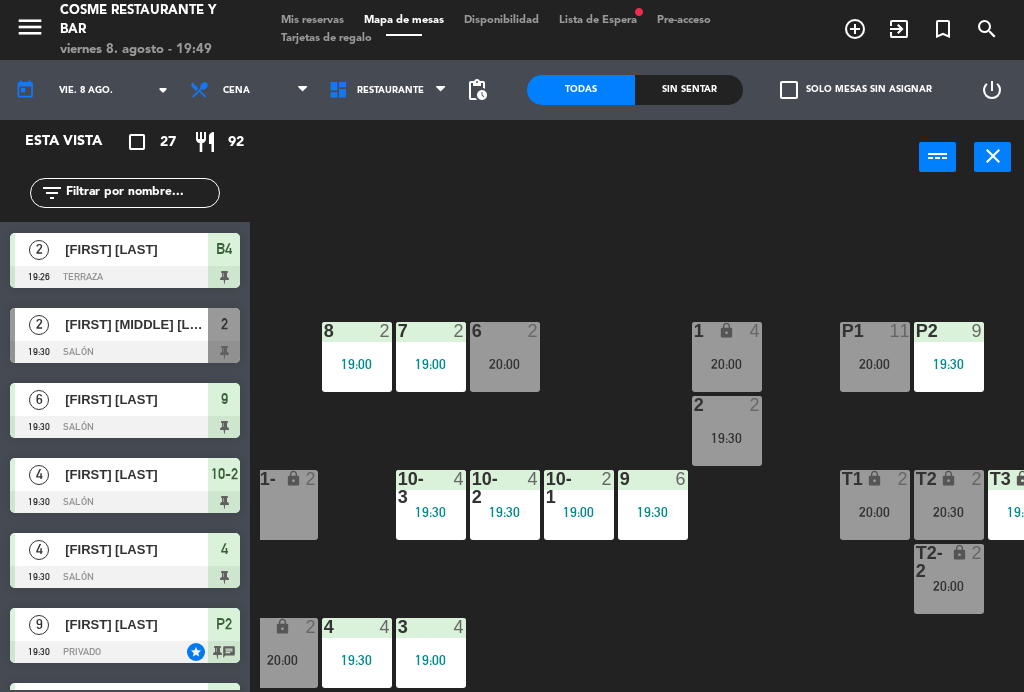 click on "Joaquin Matias Peralta" at bounding box center [136, 324] 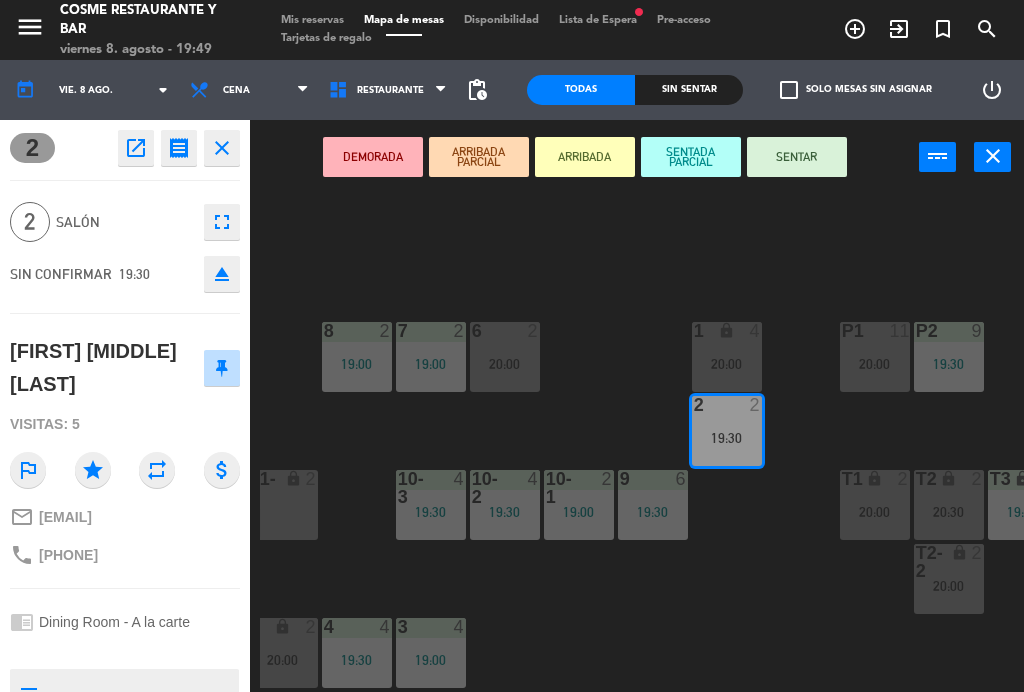 click on "open_in_new" 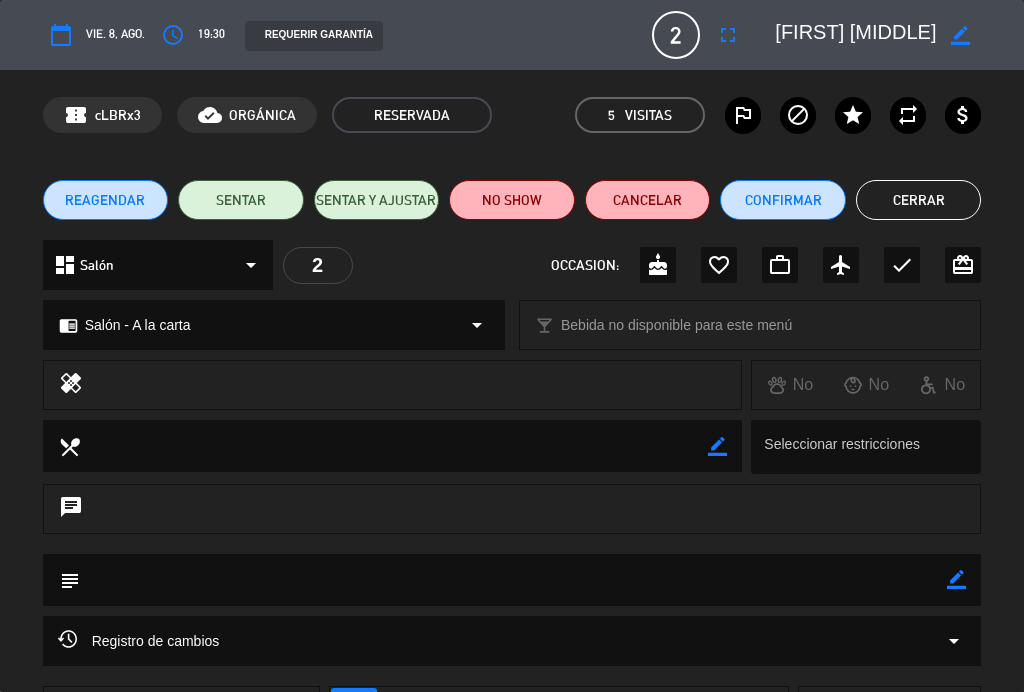 click on "NO SHOW" 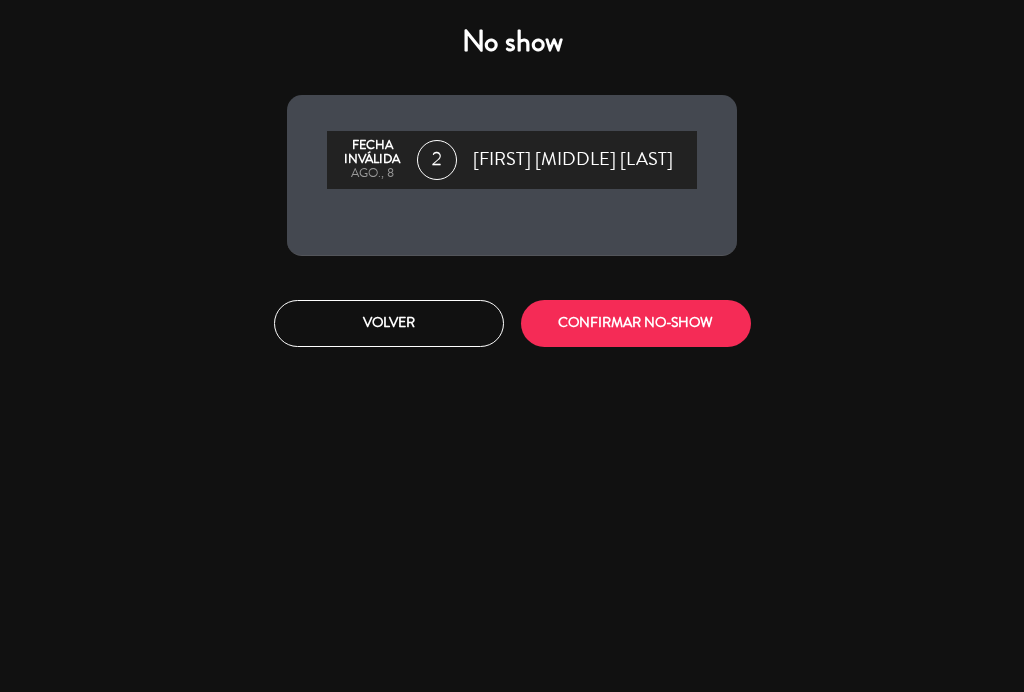 click on "CONFIRMAR NO-SHOW" 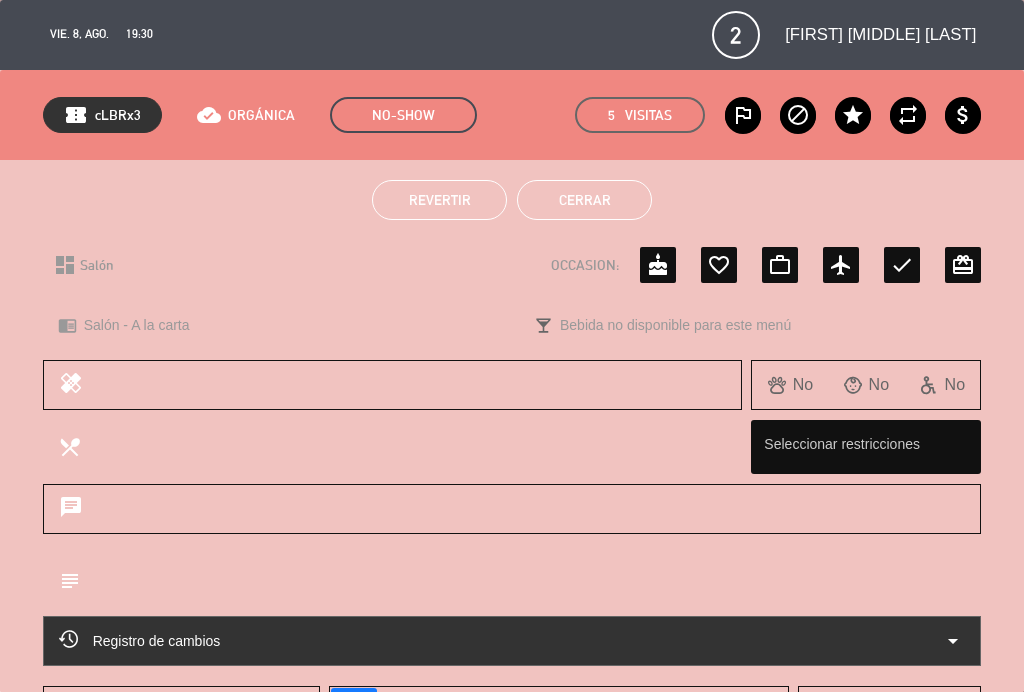 click on "Cerrar" 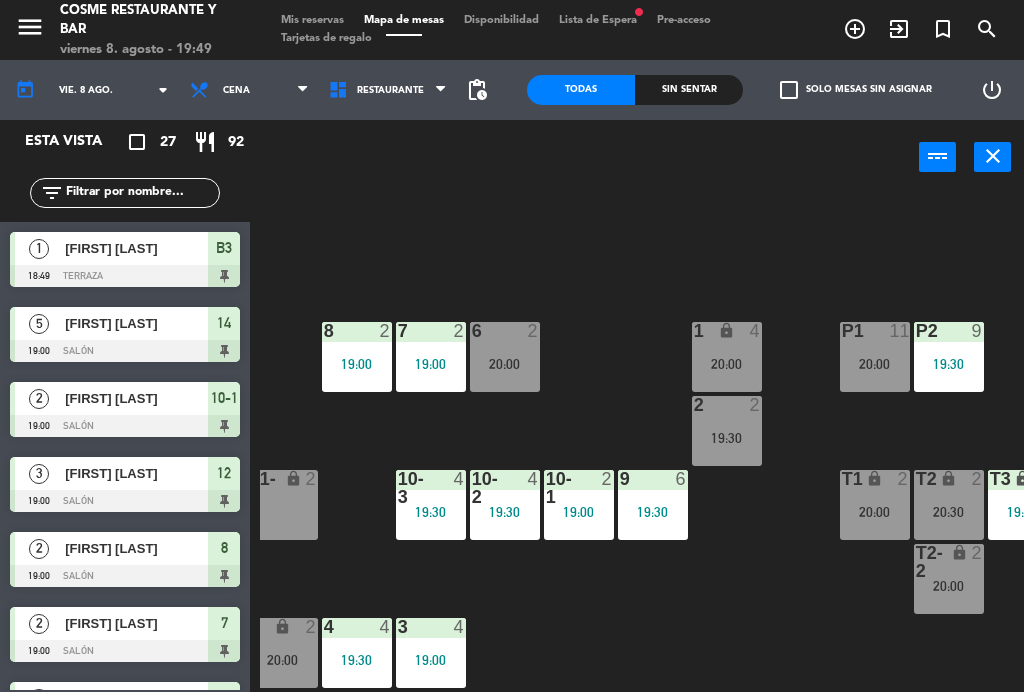 scroll, scrollTop: 0, scrollLeft: 0, axis: both 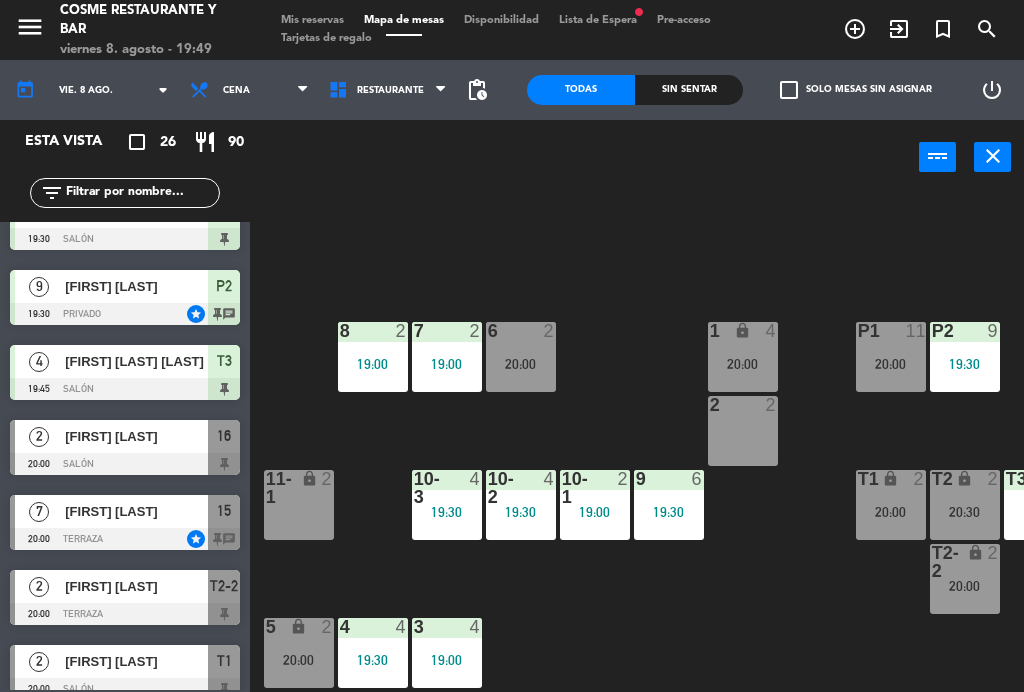 click on "5 lock  2   20:00" at bounding box center (299, 653) 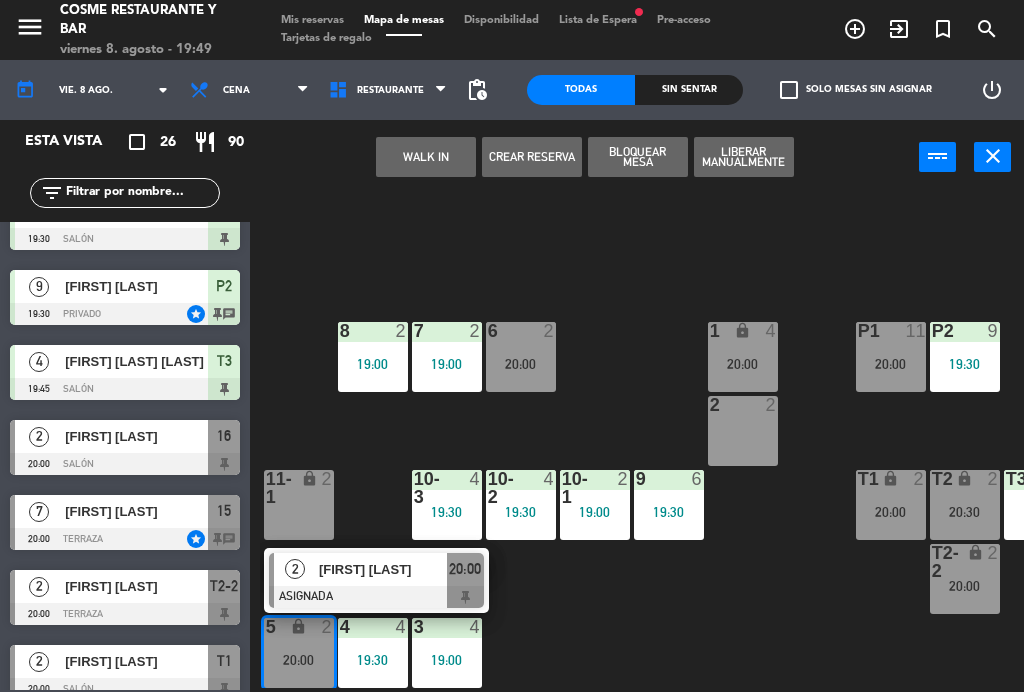 click on "2  2" at bounding box center [743, 431] 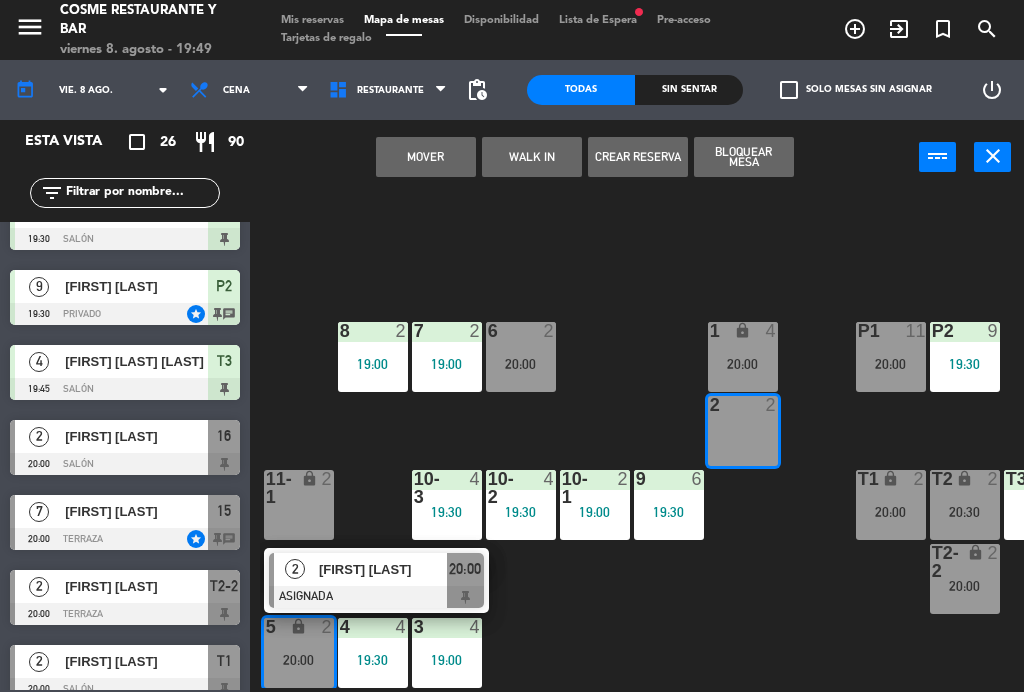click on "Mover" at bounding box center (426, 157) 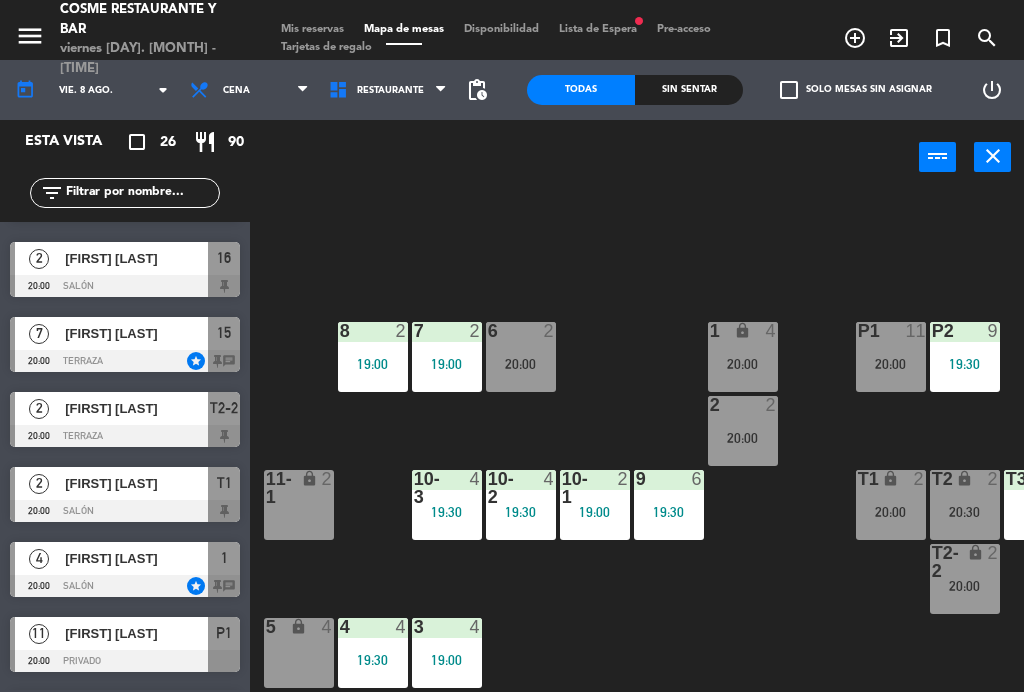 scroll, scrollTop: 1270, scrollLeft: 0, axis: vertical 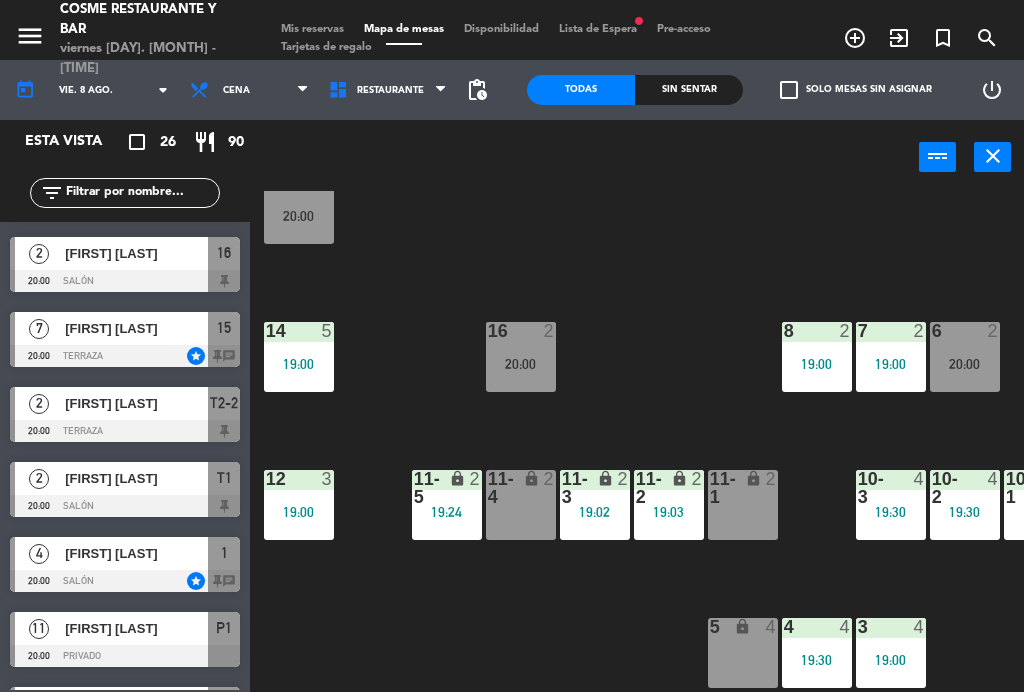 click on "lock" at bounding box center (520, 488) 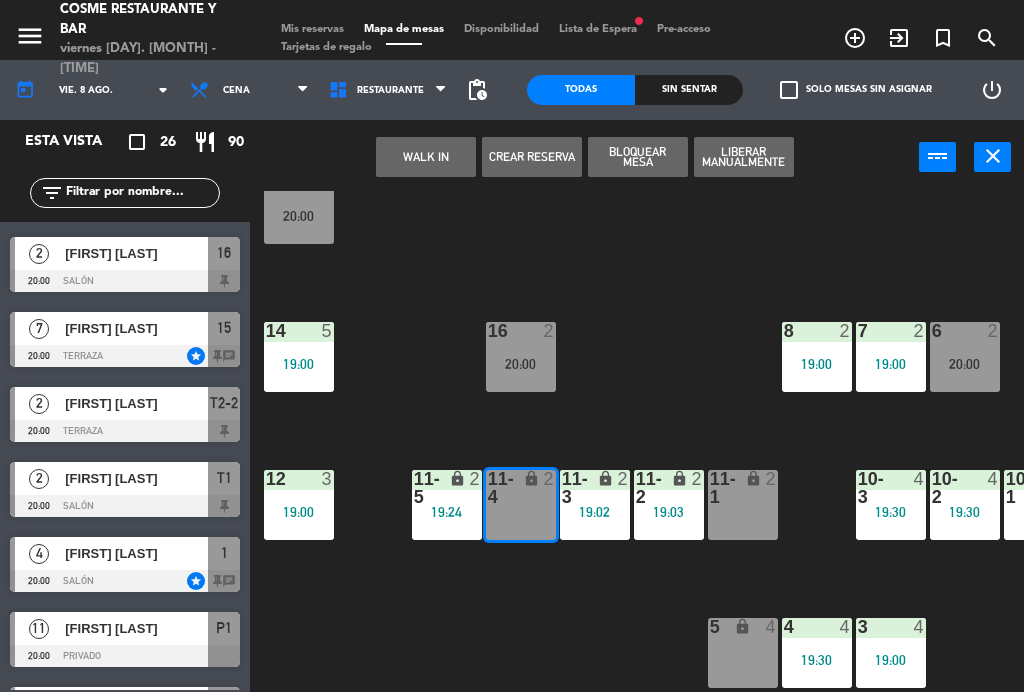 click on "WALK IN" at bounding box center (426, 157) 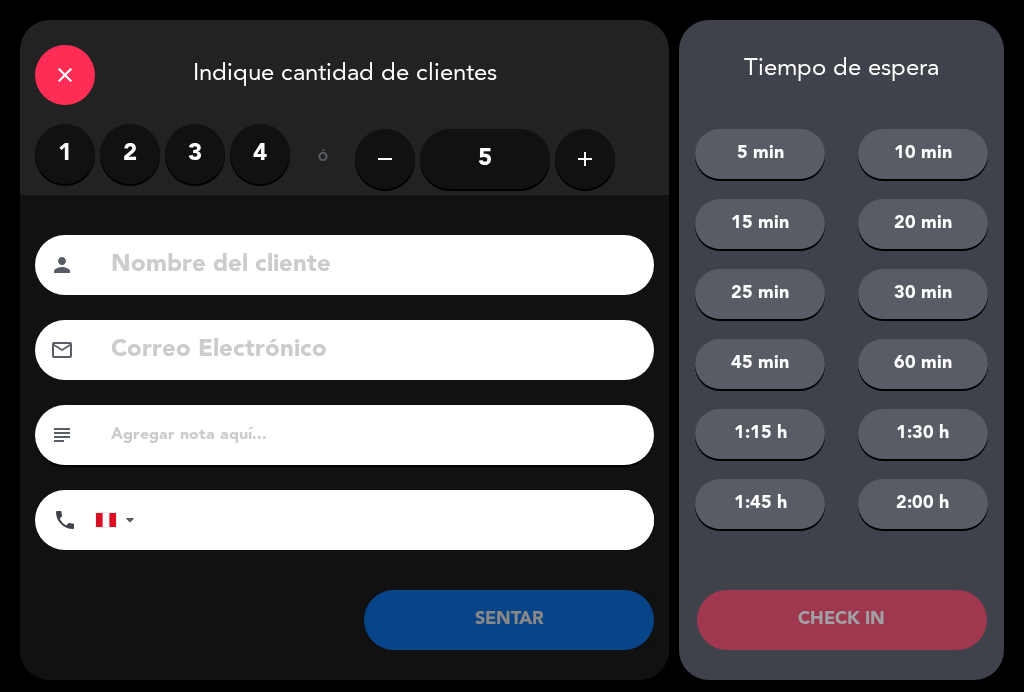 click on "2" at bounding box center [130, 154] 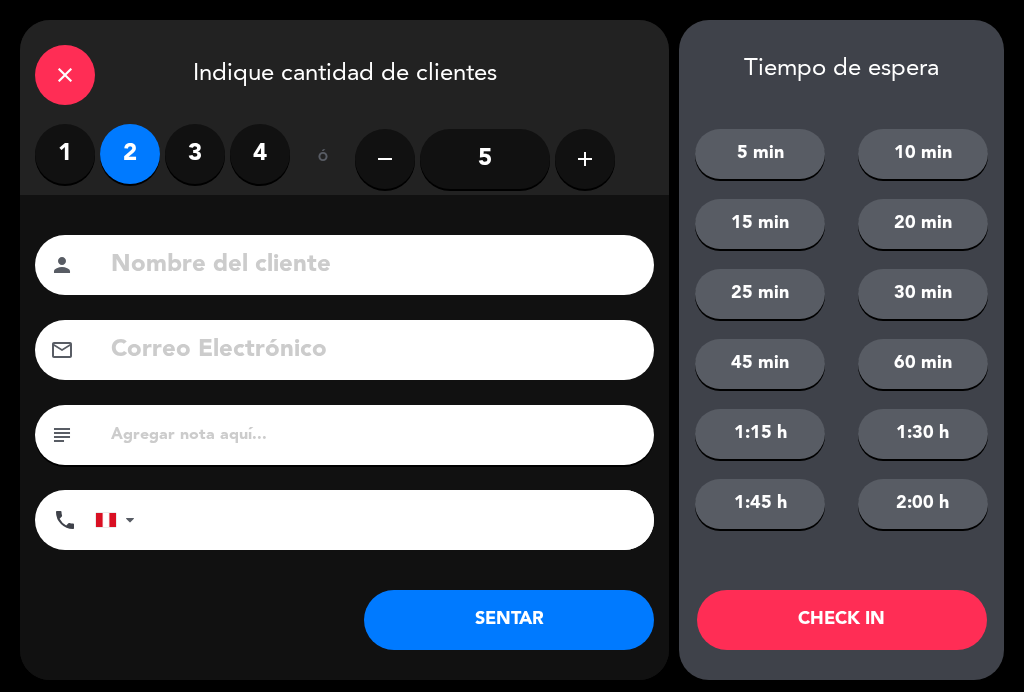 click 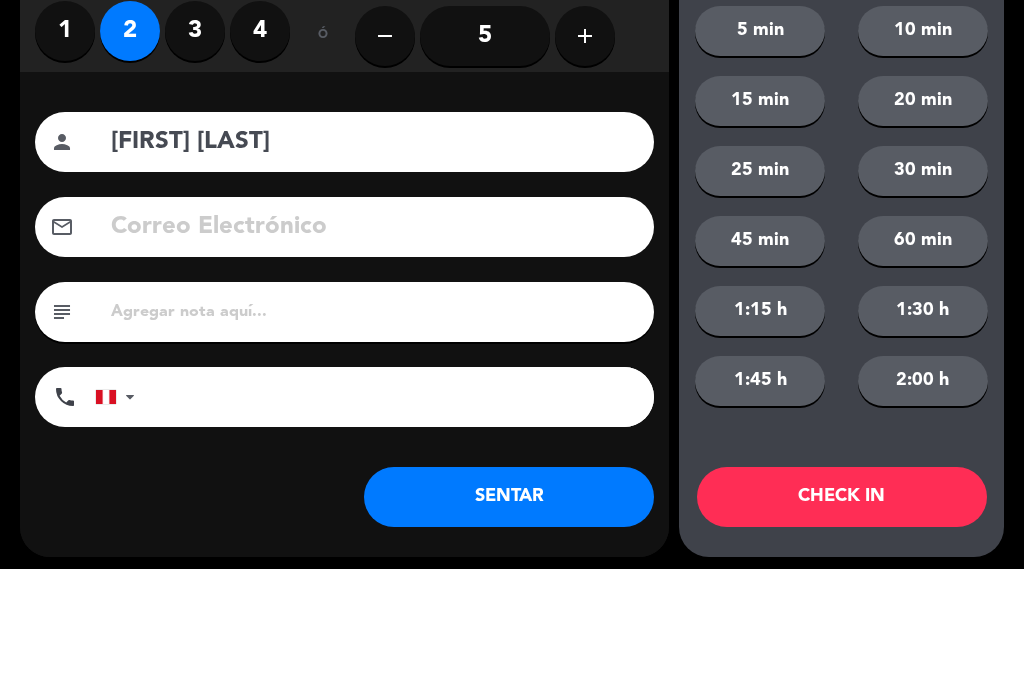 type on "[FIRST] [LAST]" 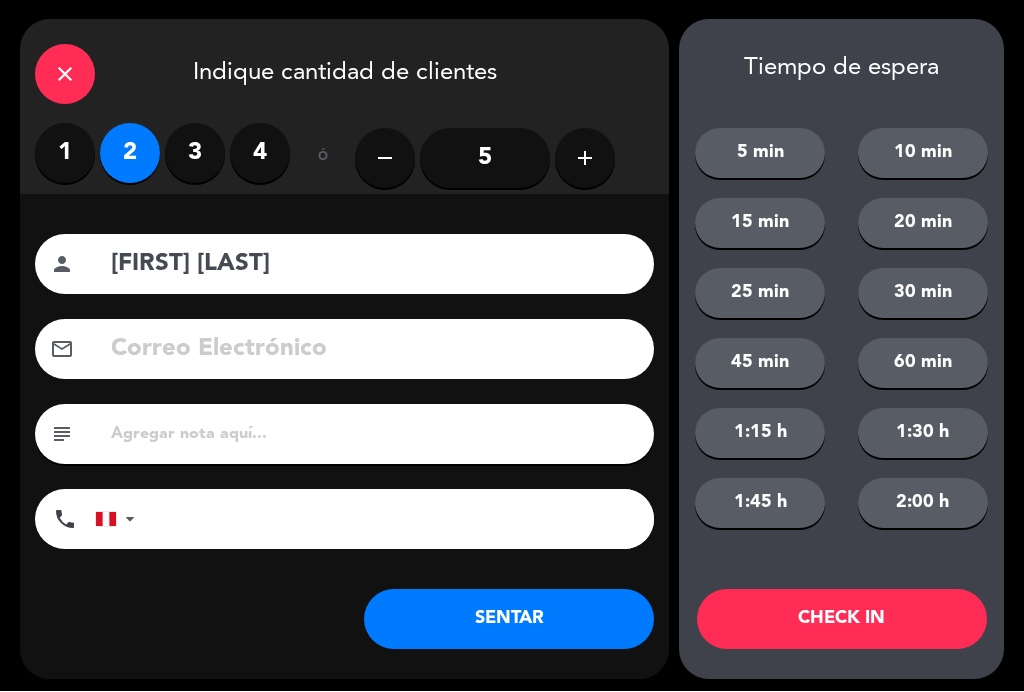click on "SENTAR" 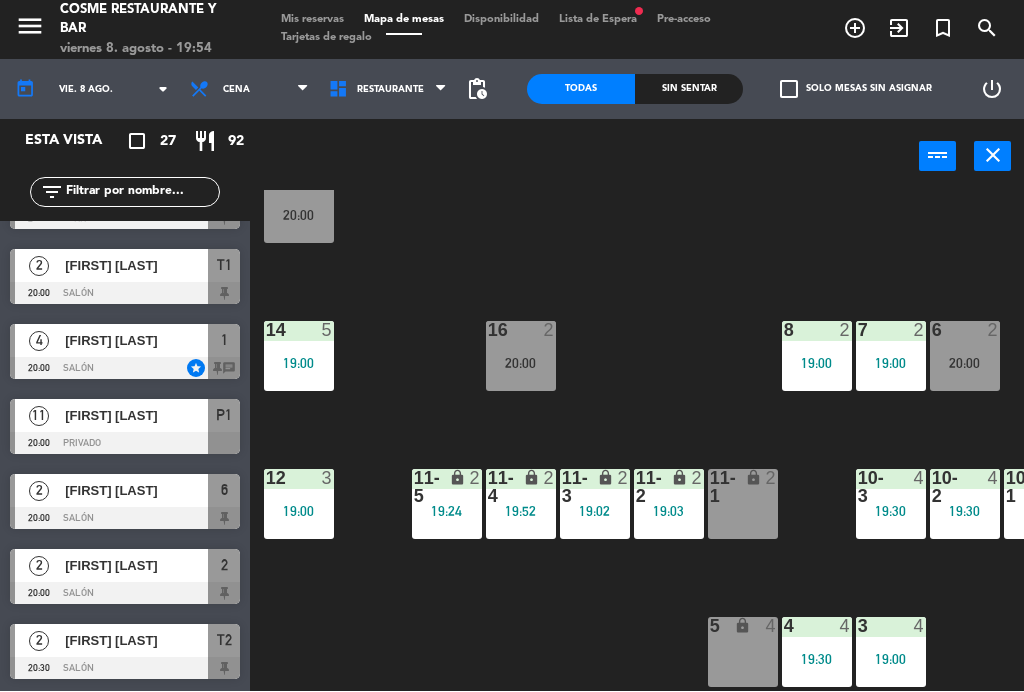scroll, scrollTop: 1557, scrollLeft: 0, axis: vertical 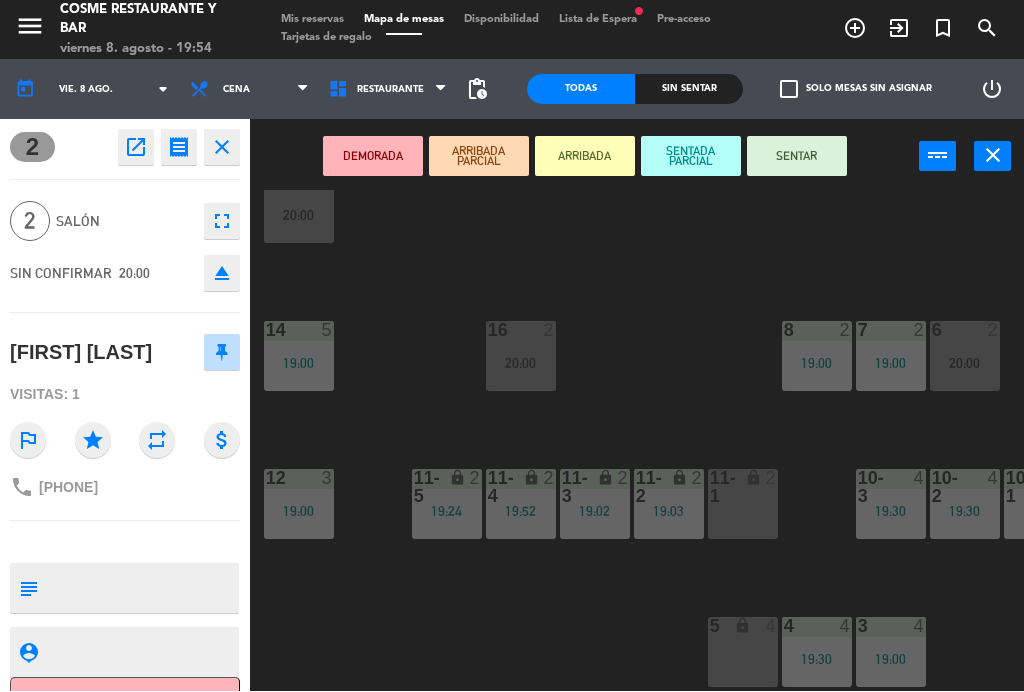 click on "SENTAR" at bounding box center (797, 157) 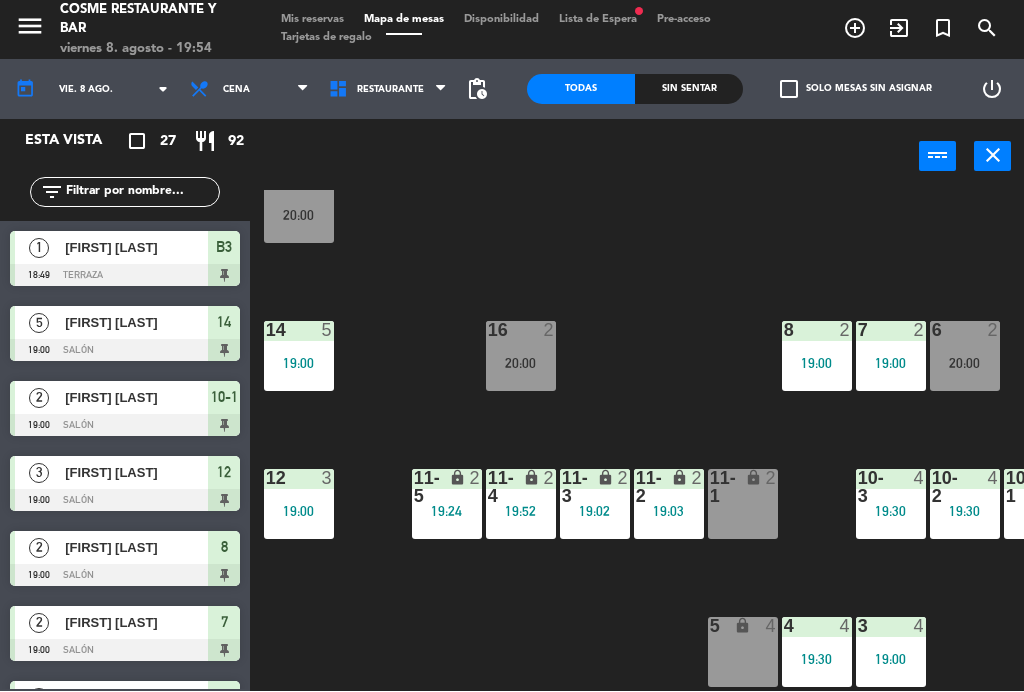 scroll, scrollTop: 0, scrollLeft: 0, axis: both 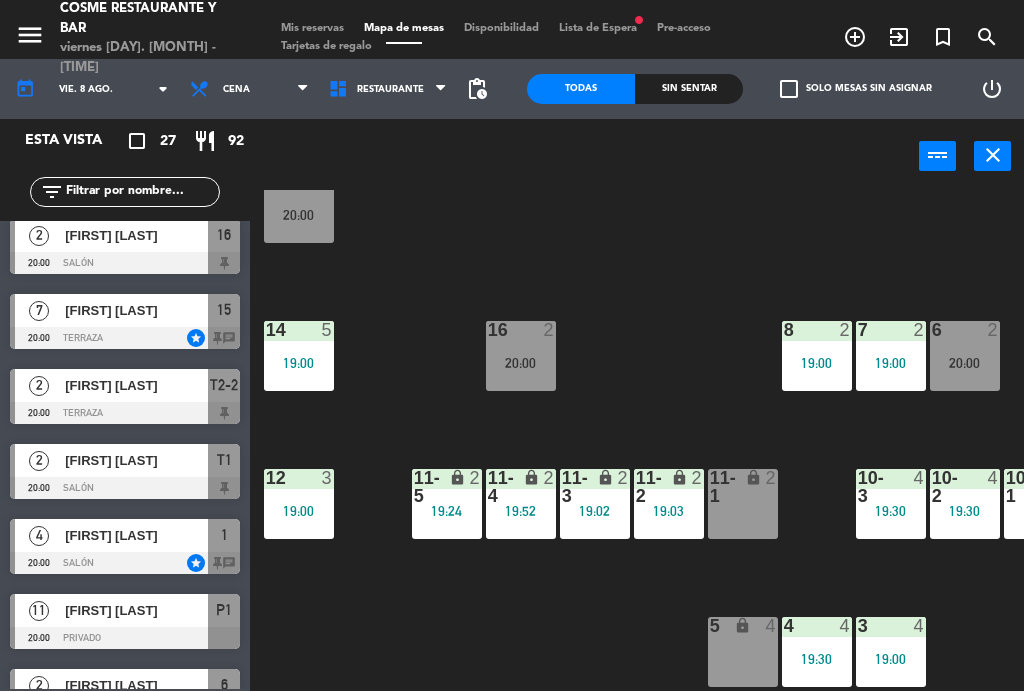 click at bounding box center [125, 339] 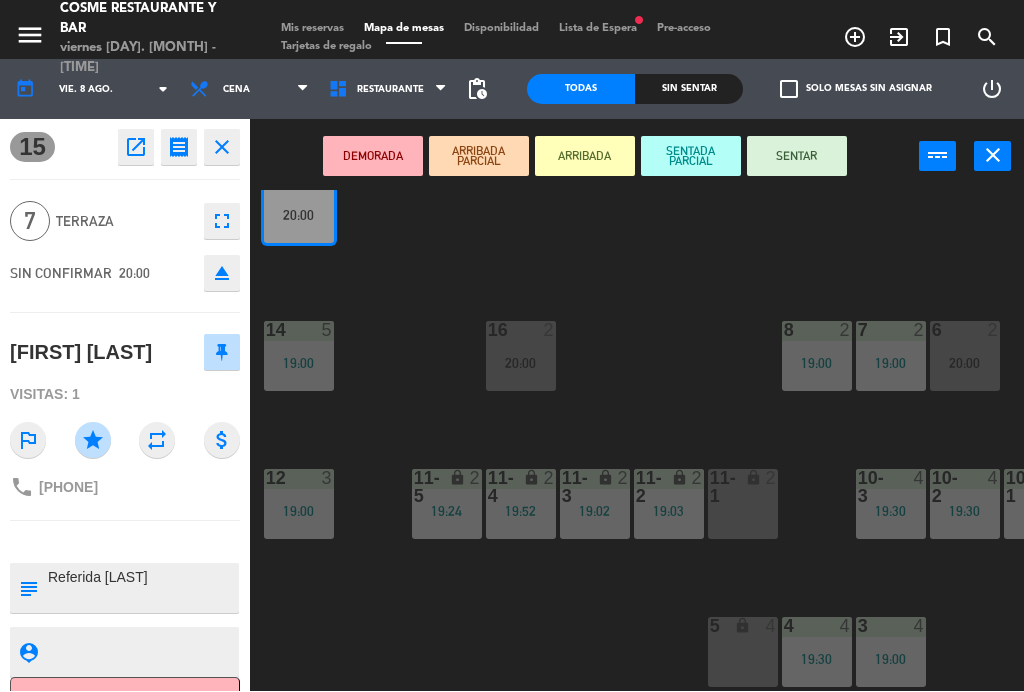 click on "SENTAR" at bounding box center (797, 157) 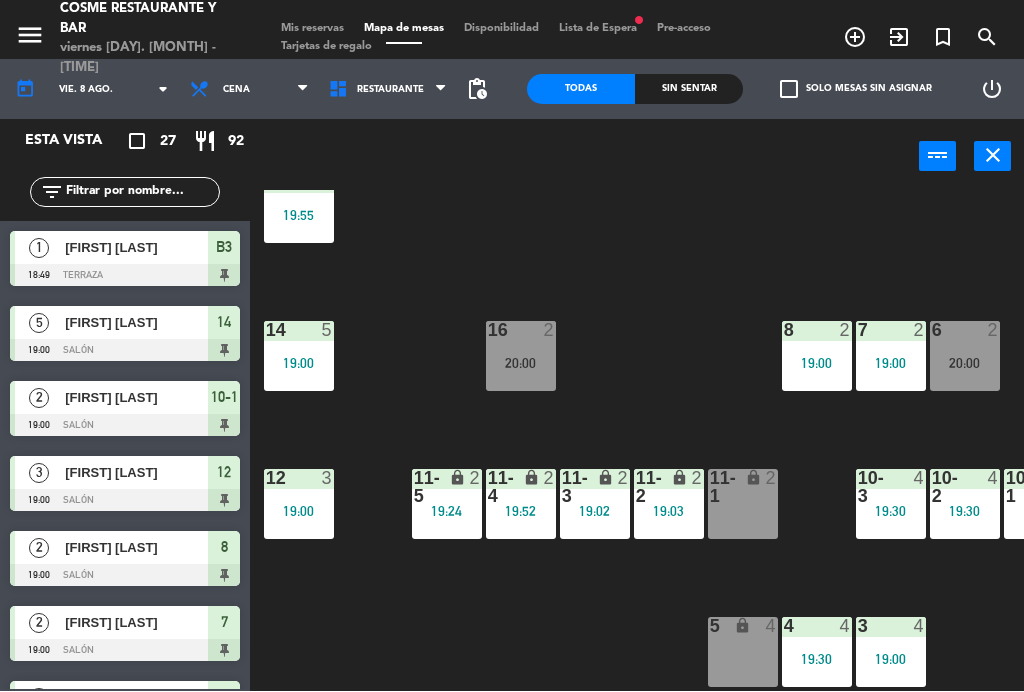 scroll, scrollTop: 0, scrollLeft: 0, axis: both 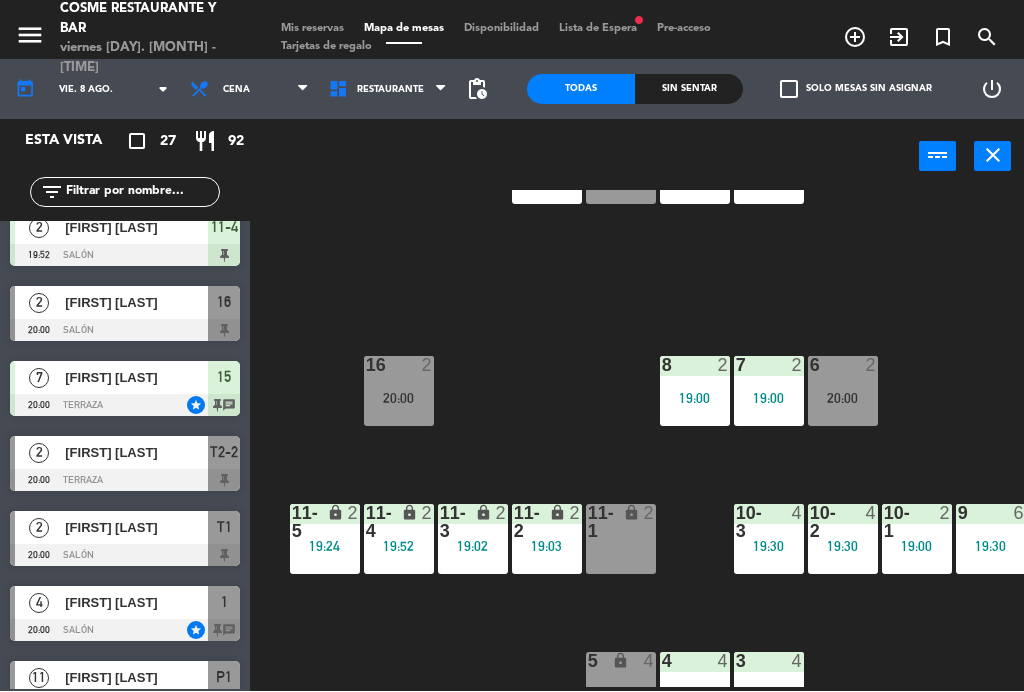 click on "[FIRST] [LAST]" at bounding box center (135, 453) 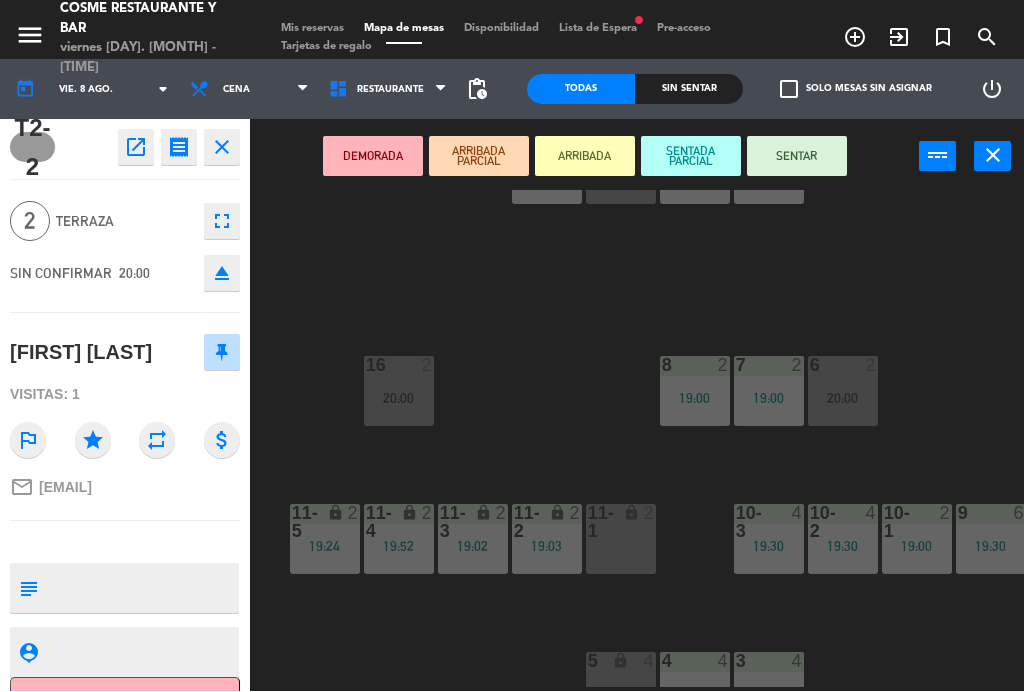 click on "SENTAR" at bounding box center [797, 157] 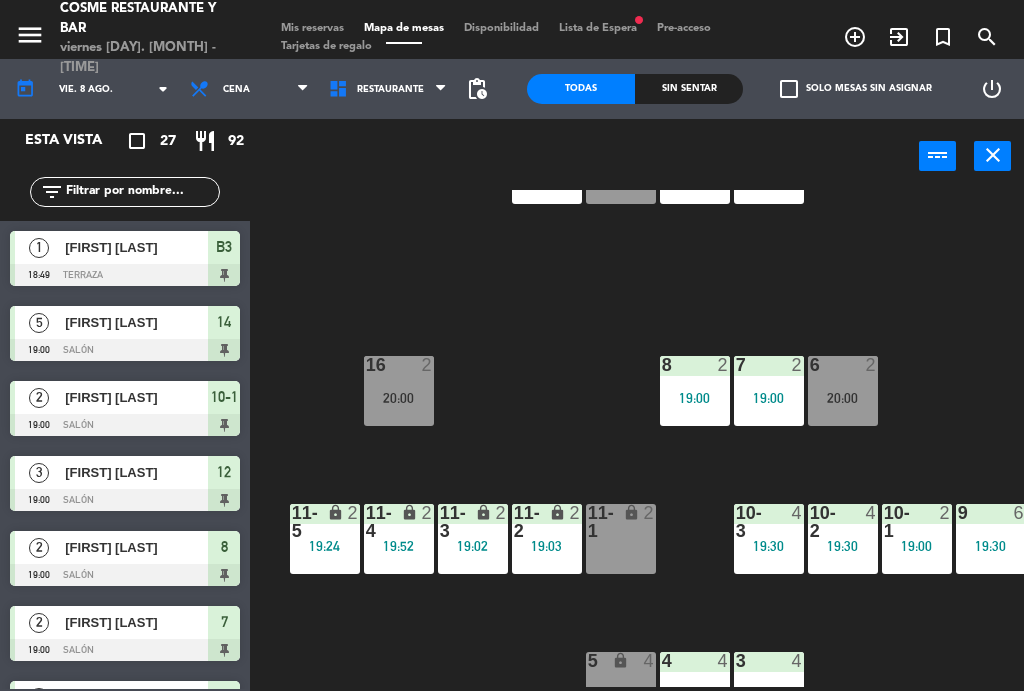 scroll, scrollTop: 0, scrollLeft: 0, axis: both 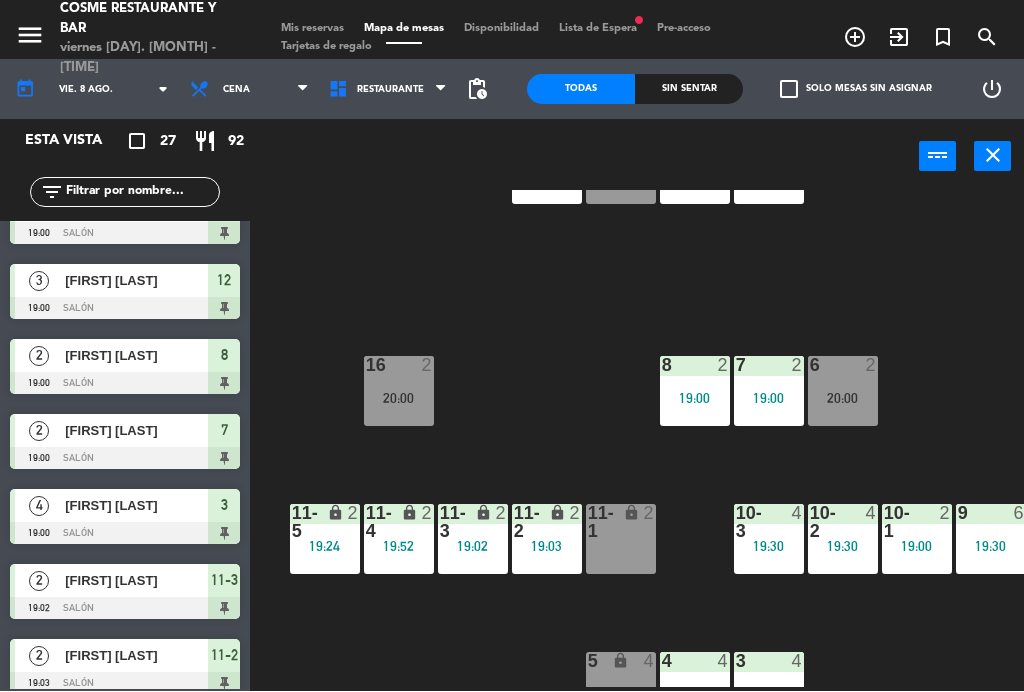 click on "B1 lock  2   19:09  B2 lock  2  B3 lock  1   18:49  B4 lock  2   19:26  15  7   20:00  14  5   19:00  8  2   19:00  7  2   19:00  6  2   20:00  1 lock  4   20:00  16  2   20:00  P2  9   19:30  P1  11   20:00  2  2   20:00  12  3   19:00  10-1  2   19:00  9  6   19:30  T1 lock  2   20:00  T2 lock  2   20:30  11-1 lock  2  11-2 lock  2   19:03  11-3 lock  2   19:02  11-4 lock  2   19:52  11-5 lock  2   19:24  T3 lock  4   19:45  10-2  4   19:30  10-3  4   19:30  T2-2 lock  2   20:00  3  4   19:00  4  4   19:30  5 lock  4" 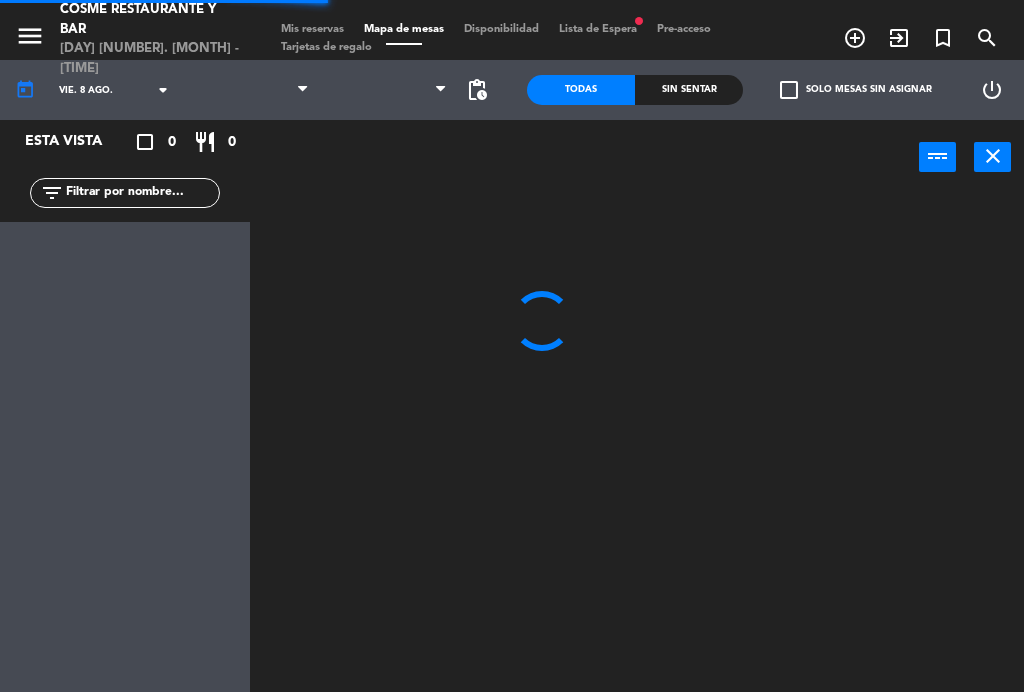 scroll, scrollTop: 0, scrollLeft: 0, axis: both 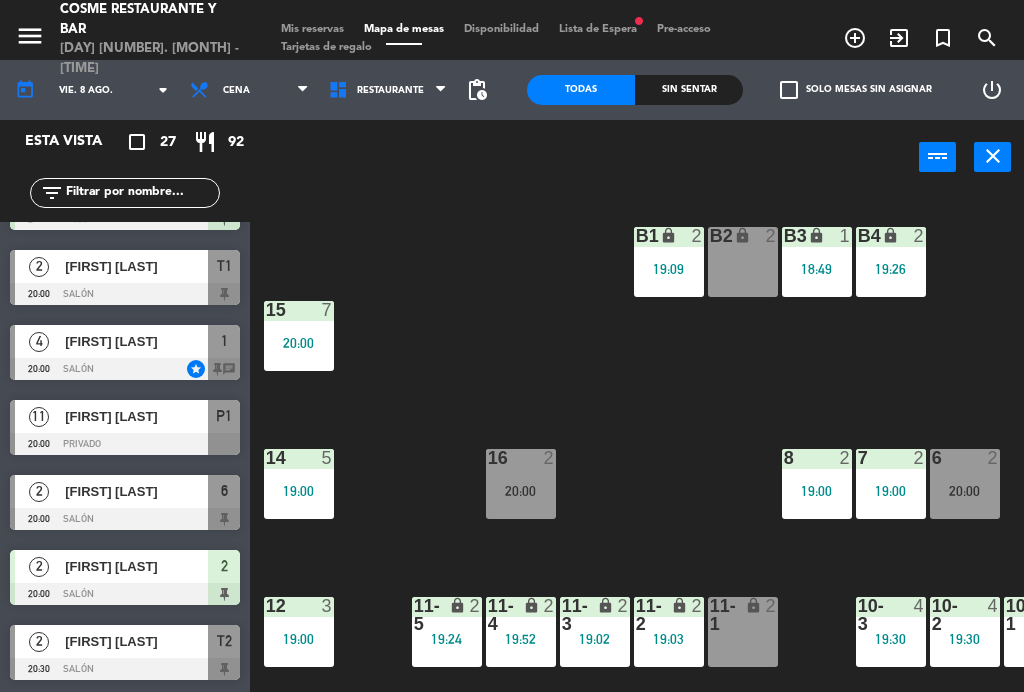 click on "[FIRST] [LAST]" at bounding box center (136, 491) 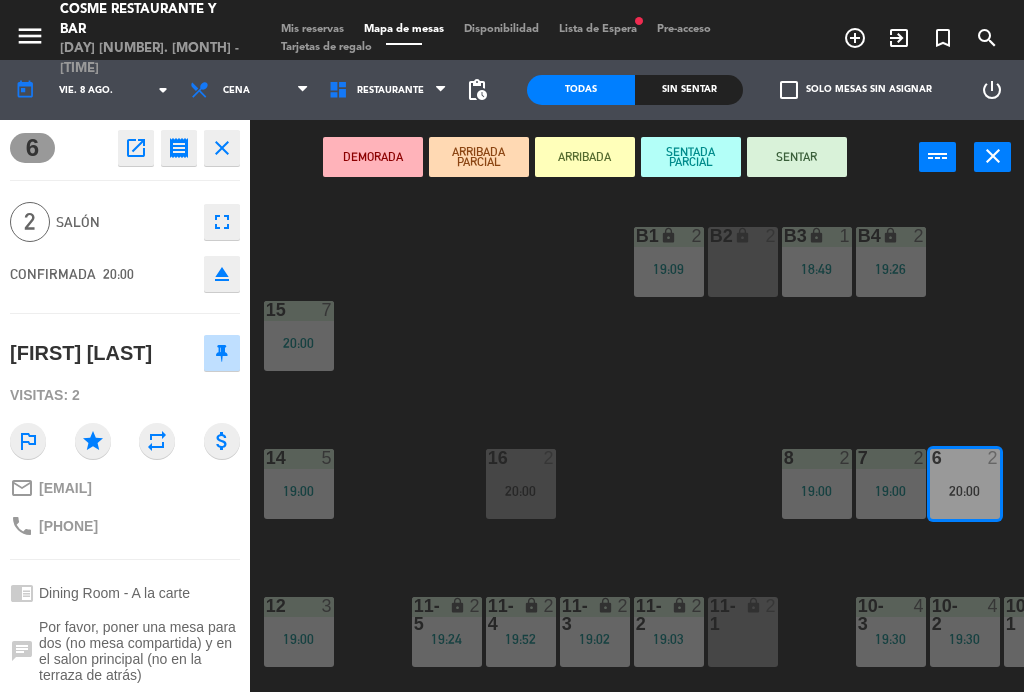 click on "SENTAR" at bounding box center [797, 157] 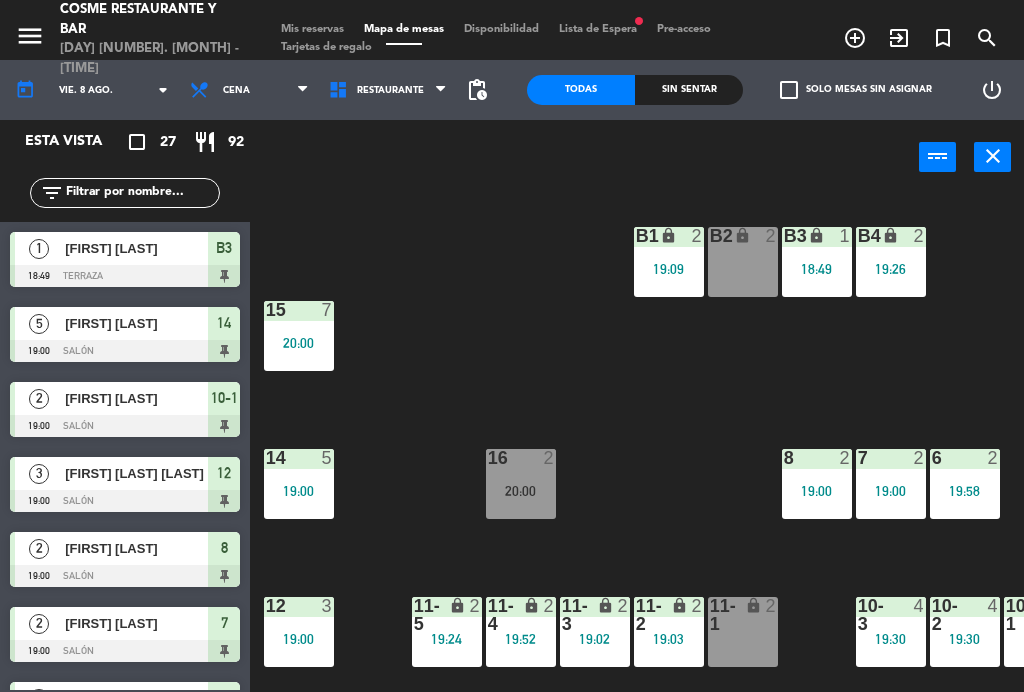 scroll, scrollTop: 492, scrollLeft: 0, axis: vertical 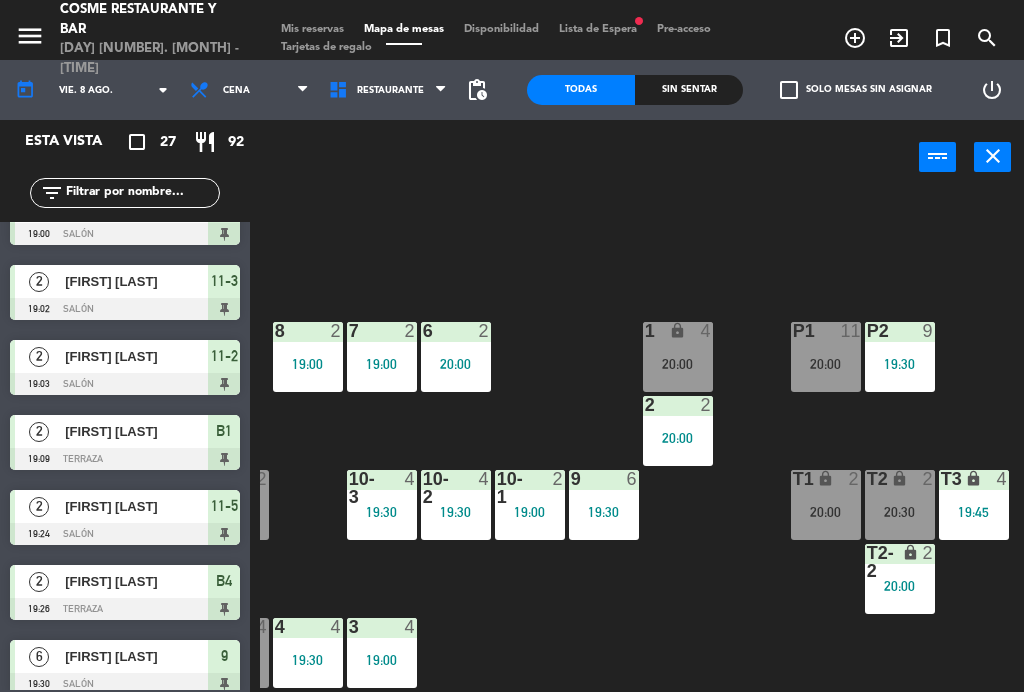 click on "T2-2 lock  2   20:00" at bounding box center (900, 579) 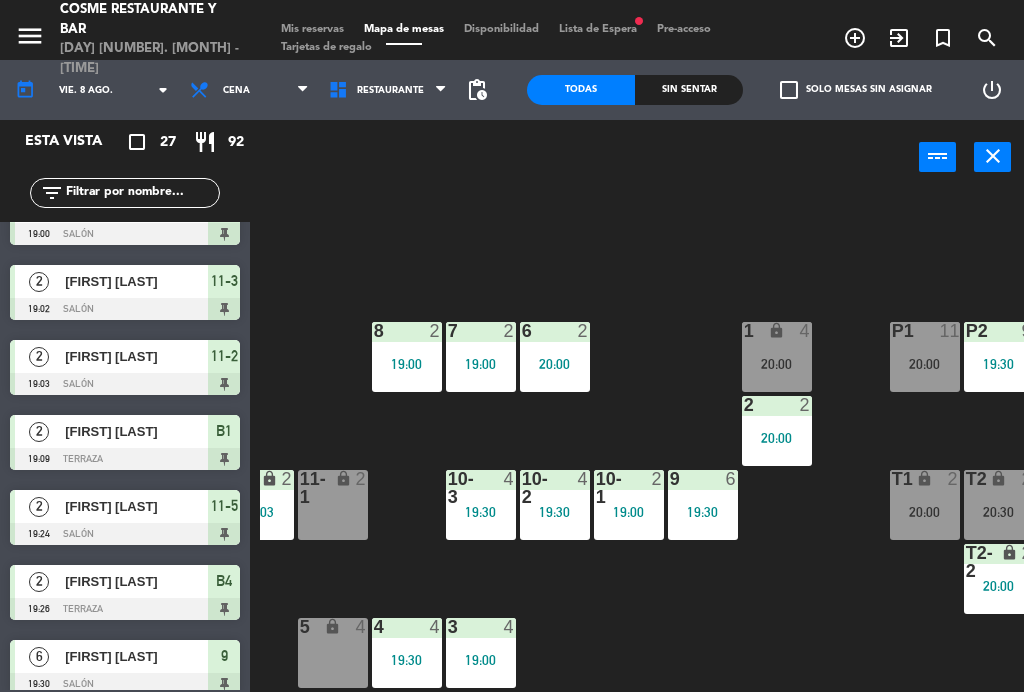 scroll, scrollTop: 127, scrollLeft: 411, axis: both 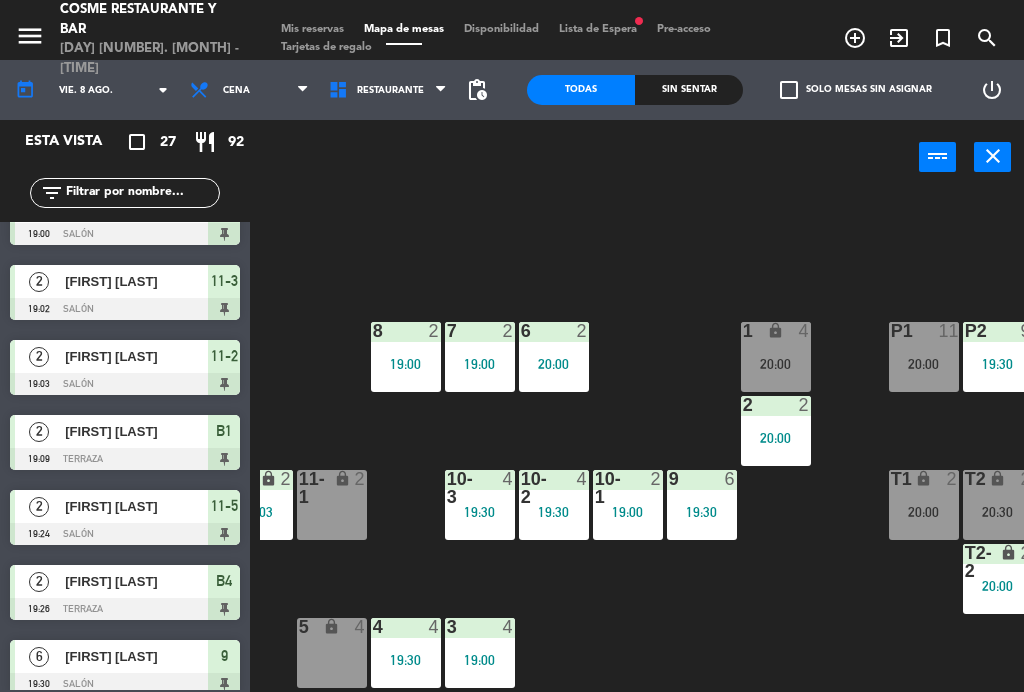 click on "20:00" at bounding box center (998, 586) 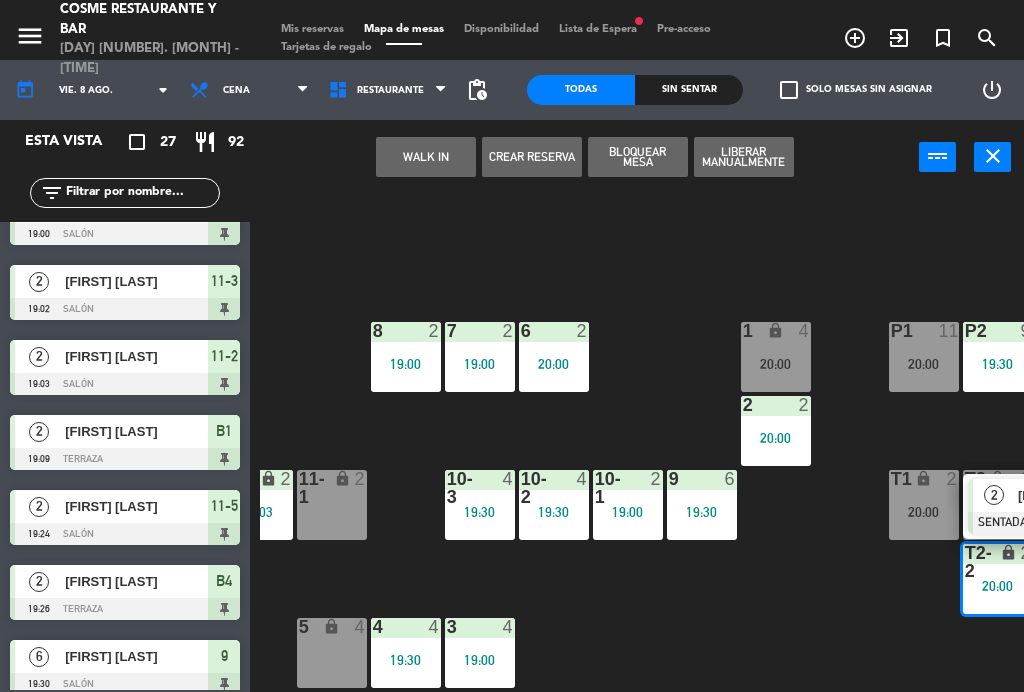 click on "lock" at bounding box center (331, 488) 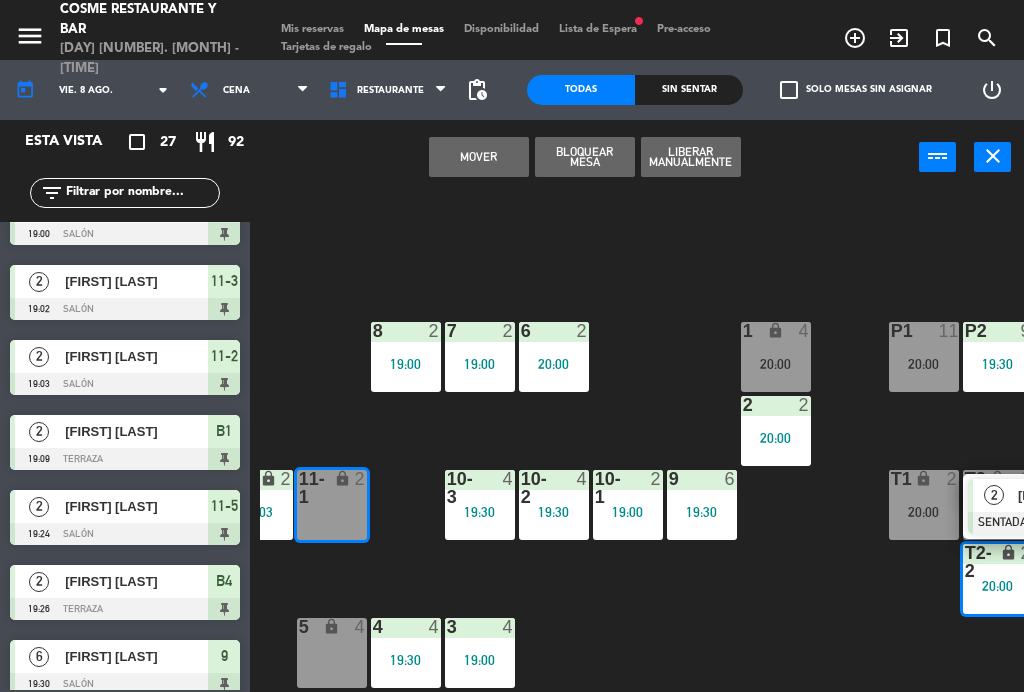click on "Mover" at bounding box center [479, 157] 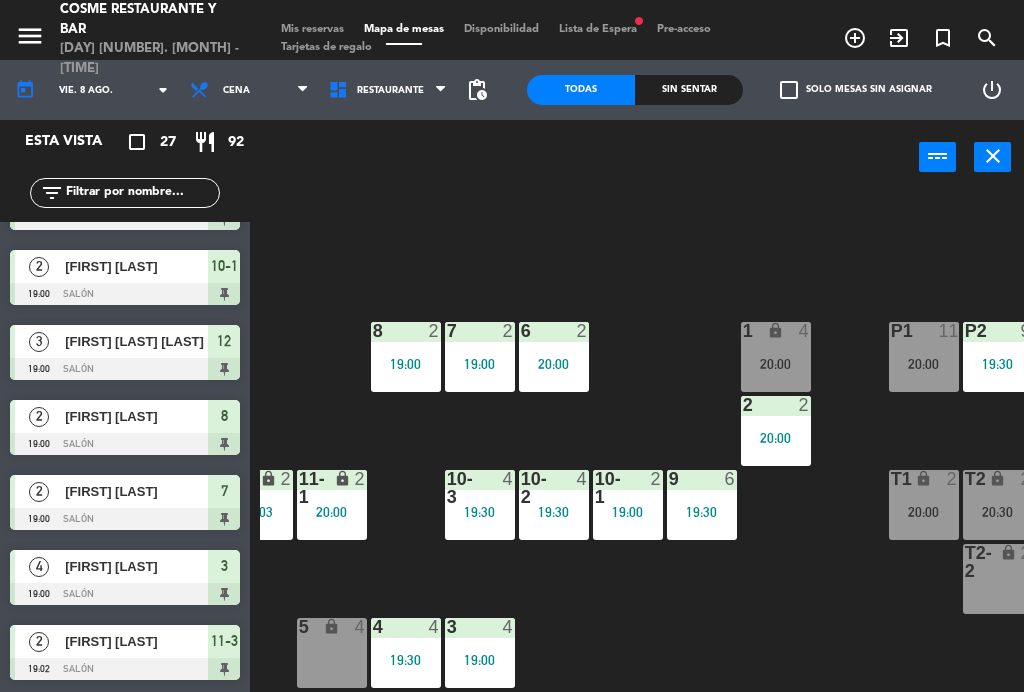 scroll, scrollTop: 141, scrollLeft: 0, axis: vertical 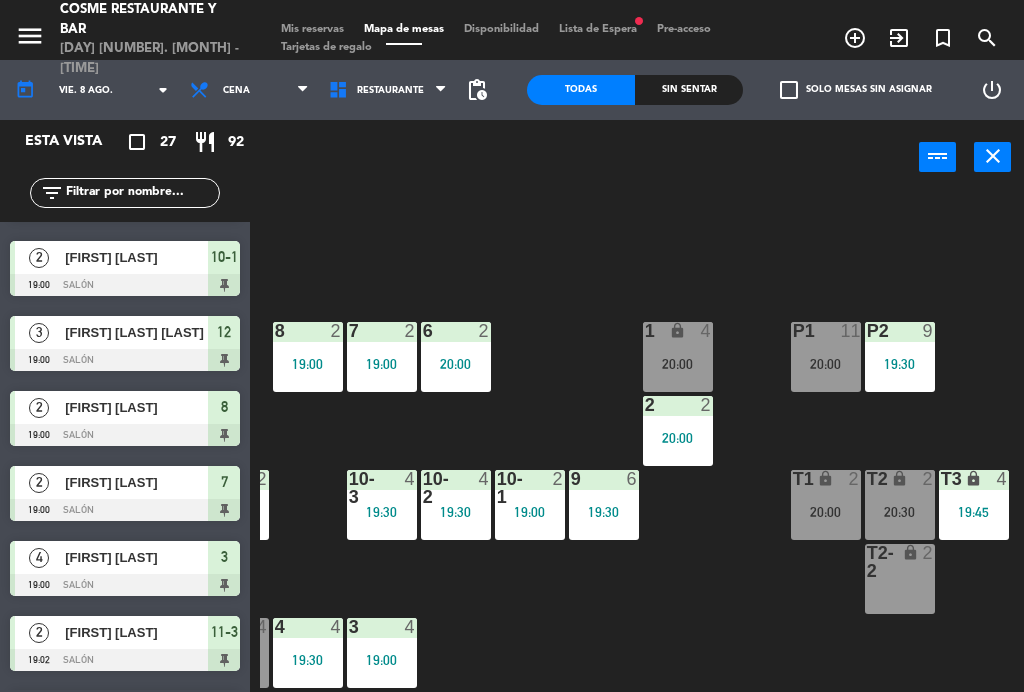 click on "[LOCK] [NUMBER] [TIME]" at bounding box center [974, 505] 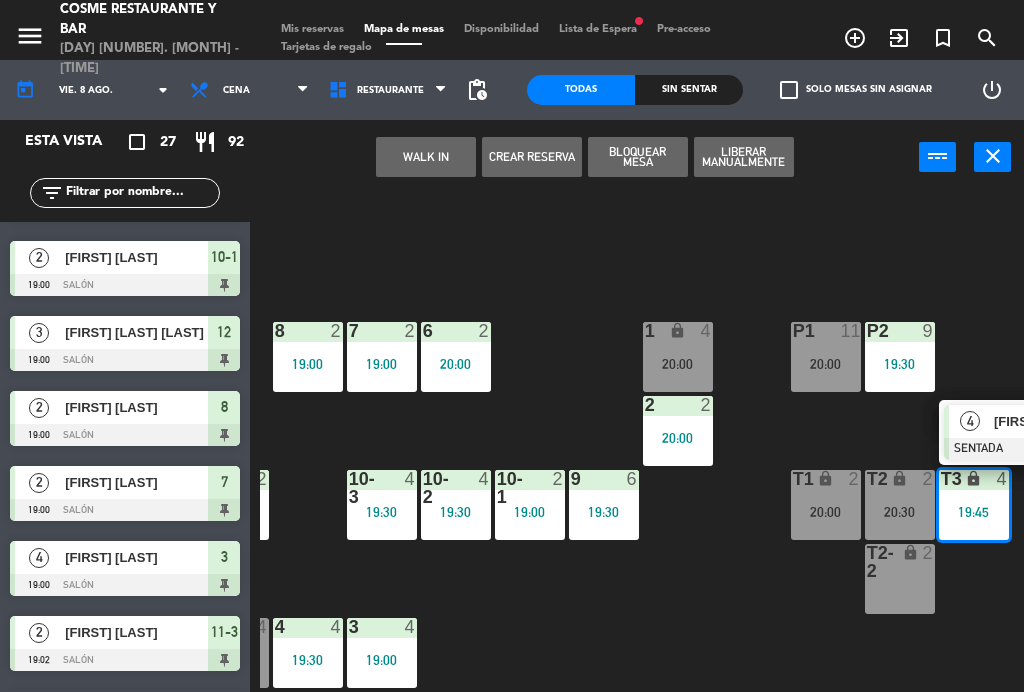 click at bounding box center [1051, 449] 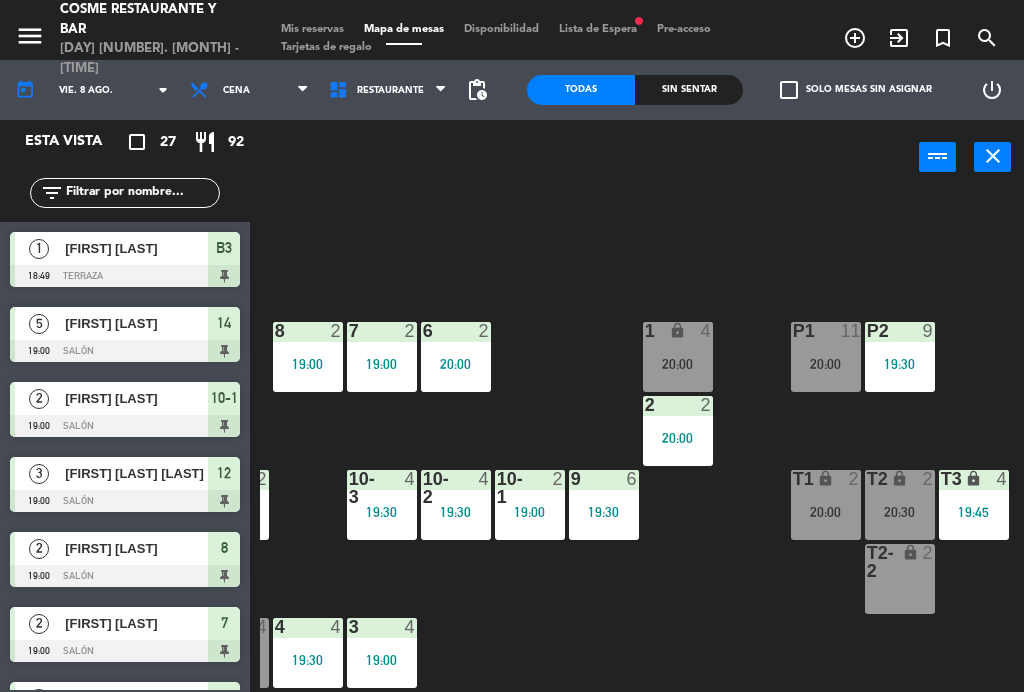 scroll, scrollTop: 0, scrollLeft: 0, axis: both 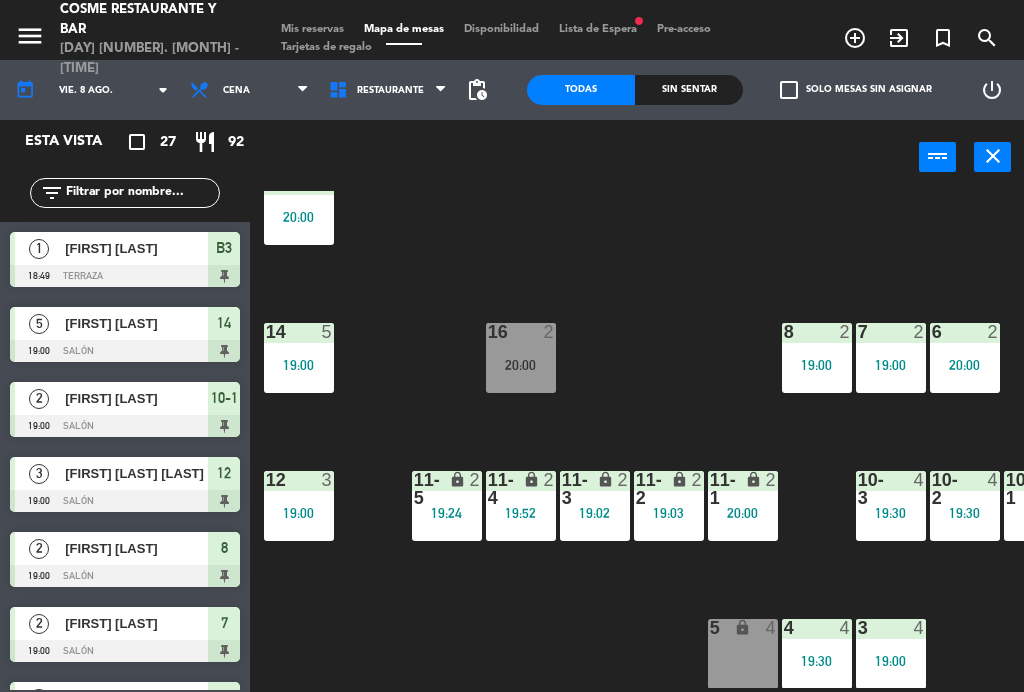 click on "19:00" at bounding box center [299, 365] 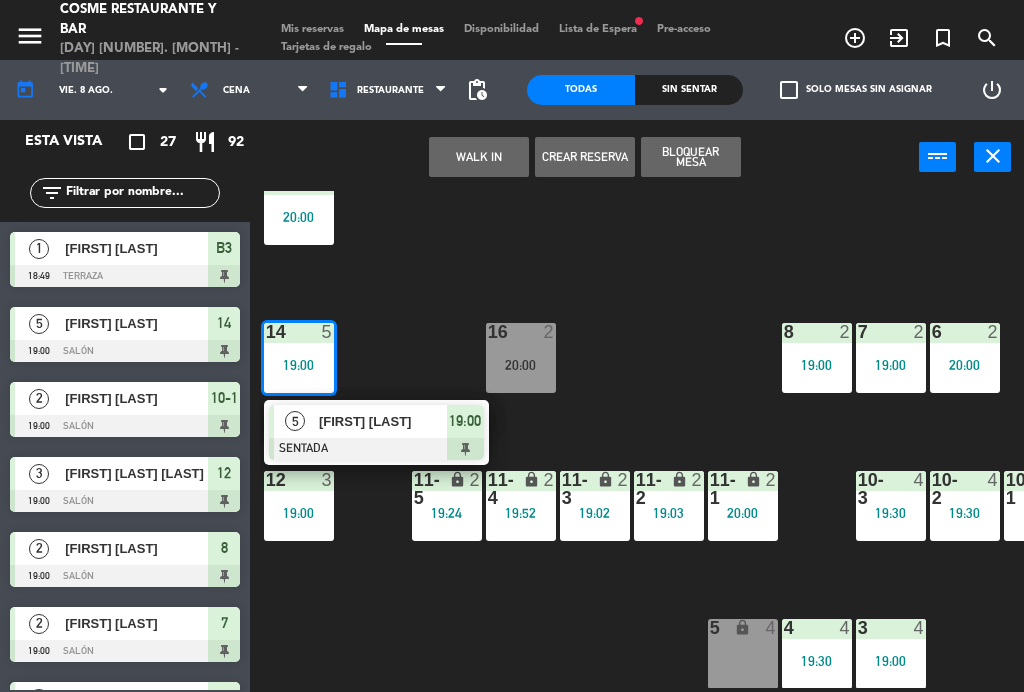 click on "[FIRST] [LAST]" at bounding box center (382, 421) 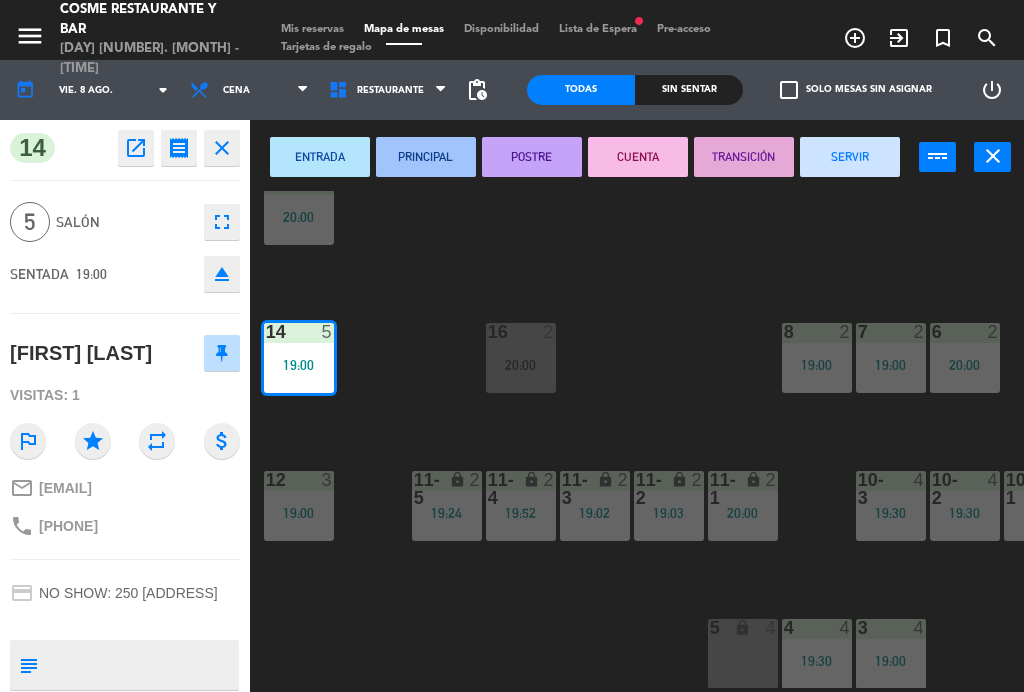 click on "exit_to_app" at bounding box center (855, 38) 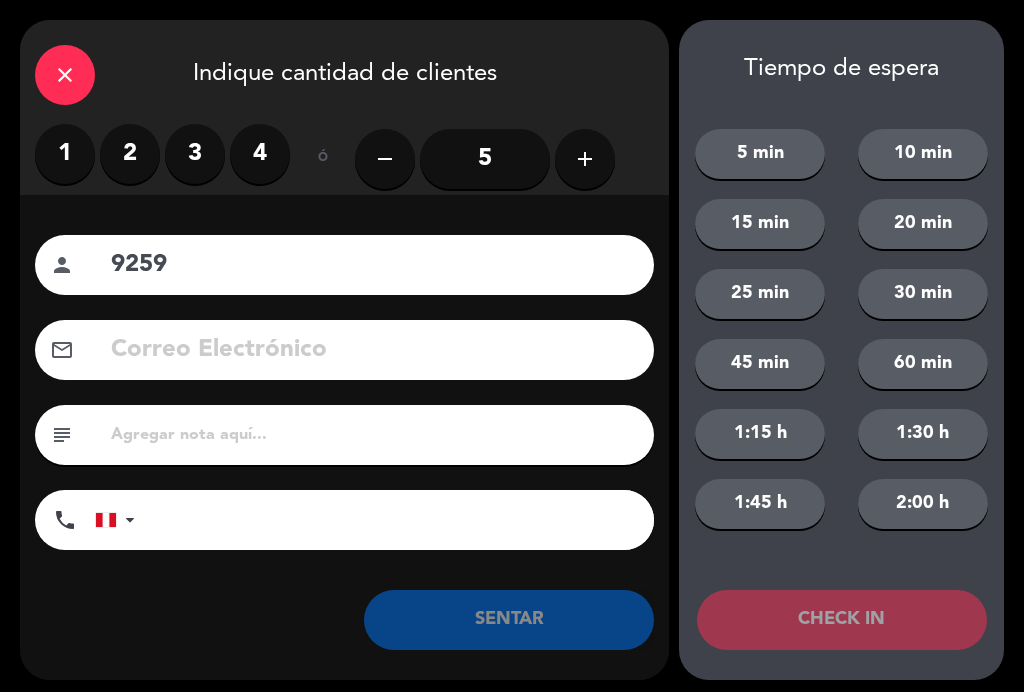 type on "9259" 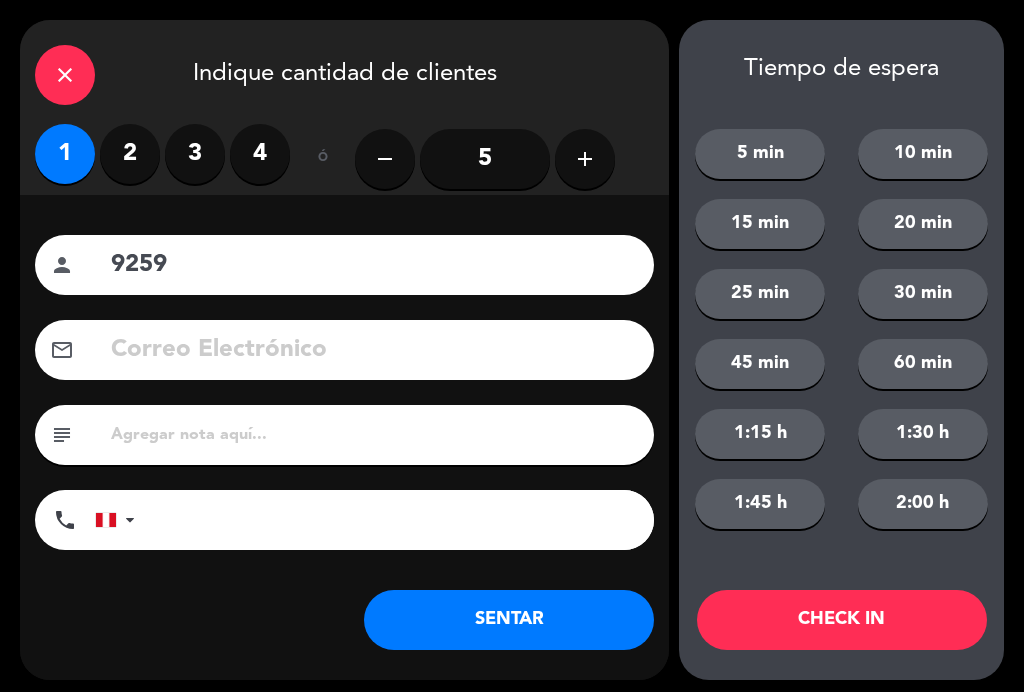 click on "SENTAR" 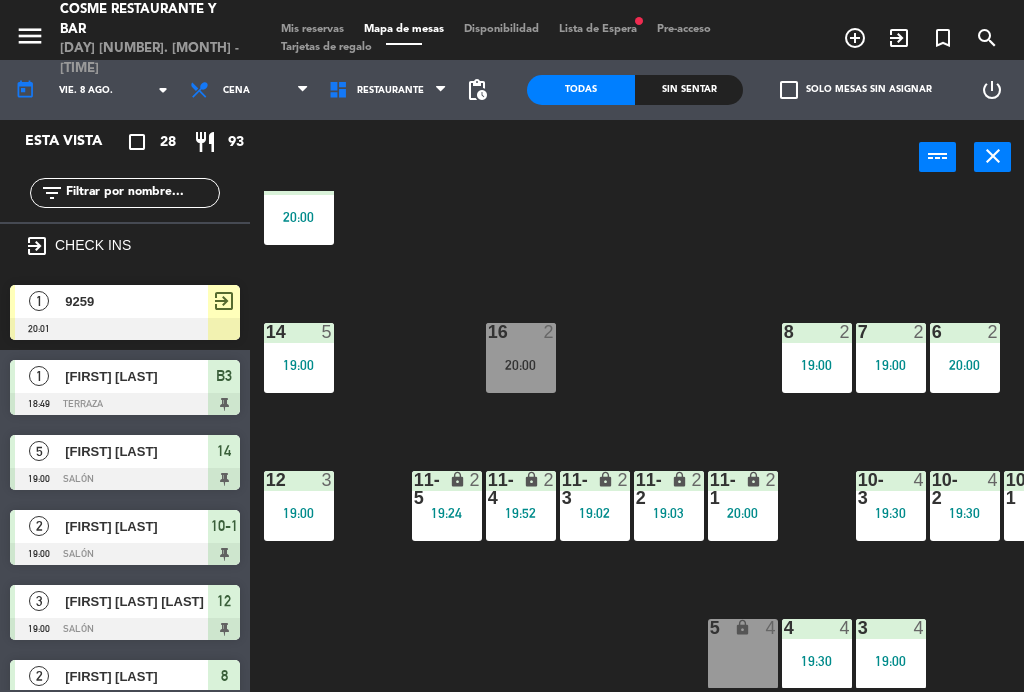 click on "lock" at bounding box center [742, 489] 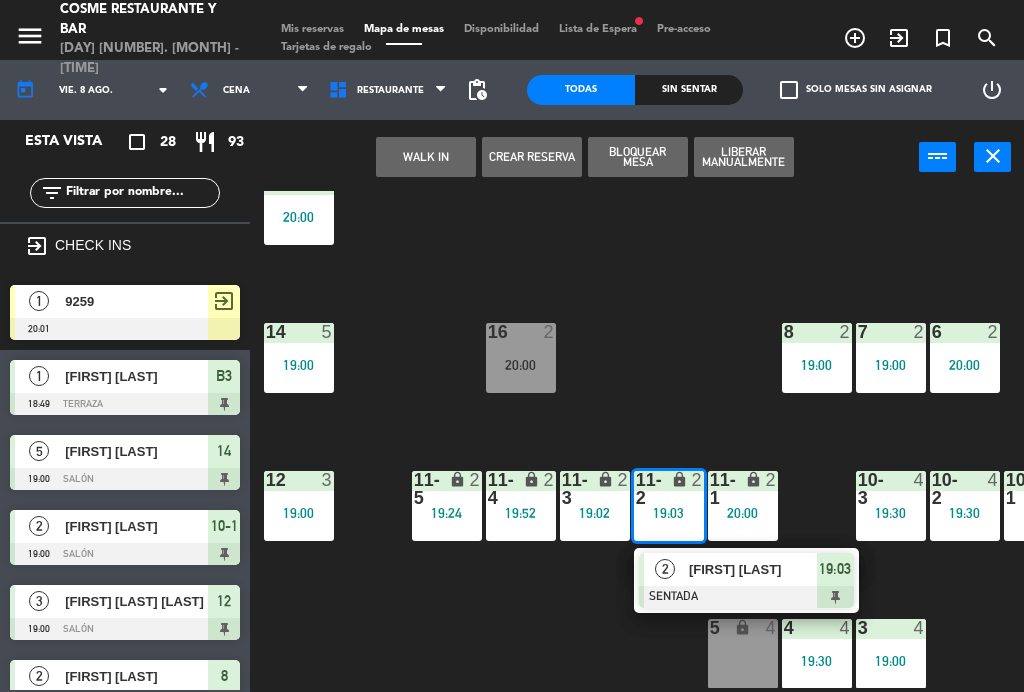 click on "[FIRST] [LAST]" at bounding box center (753, 569) 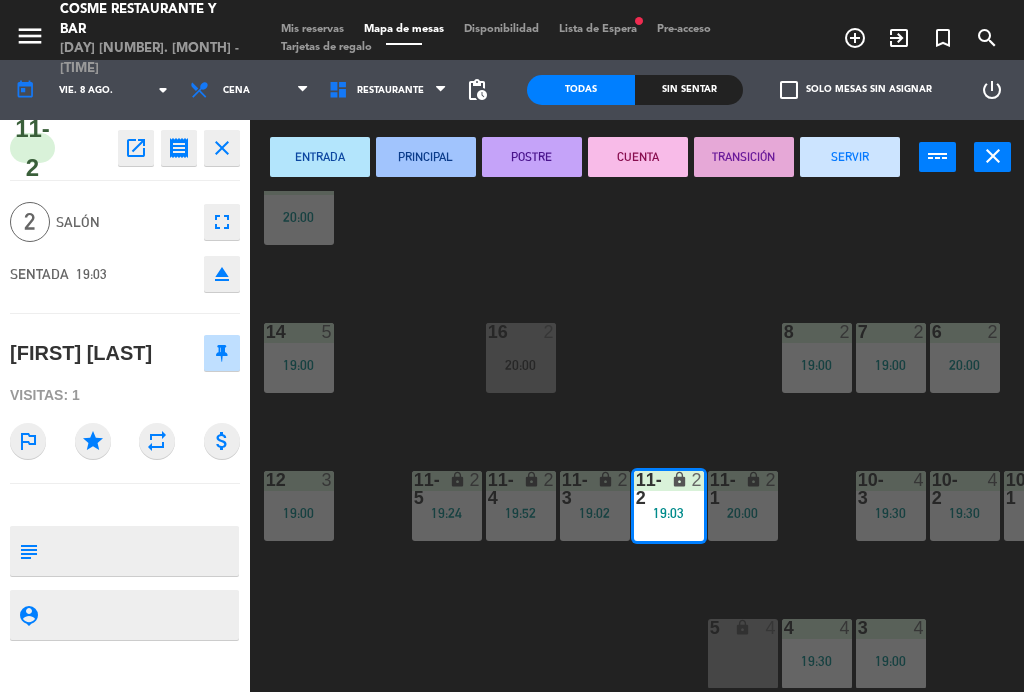 click on "SERVIR" at bounding box center [850, 157] 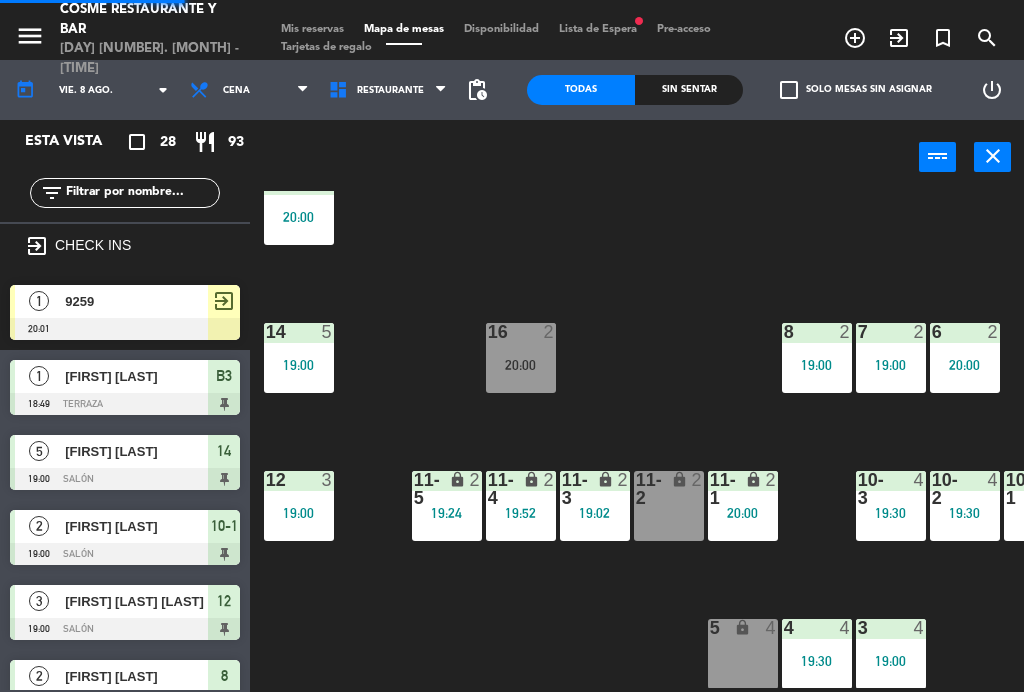 scroll, scrollTop: 0, scrollLeft: 0, axis: both 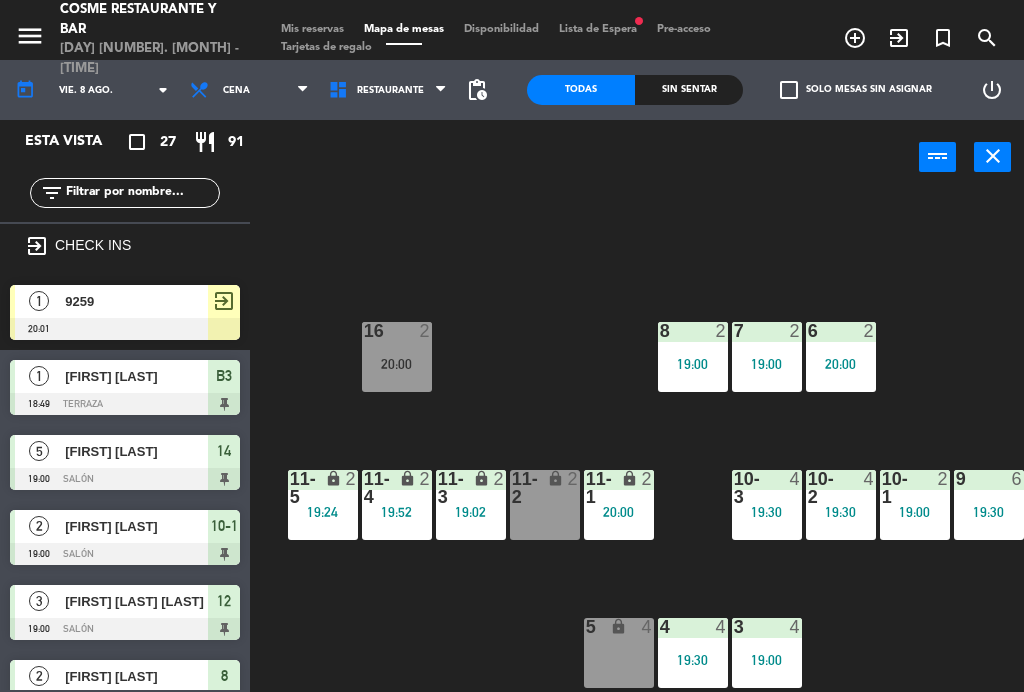click on "lock" at bounding box center (629, 478) 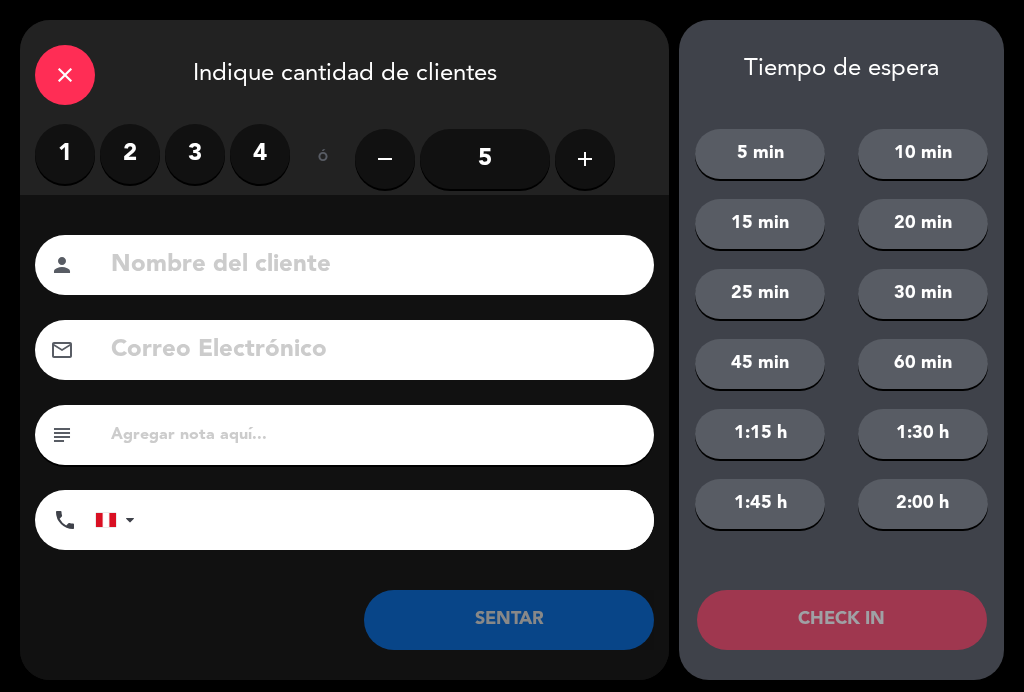 click on "3" at bounding box center (195, 154) 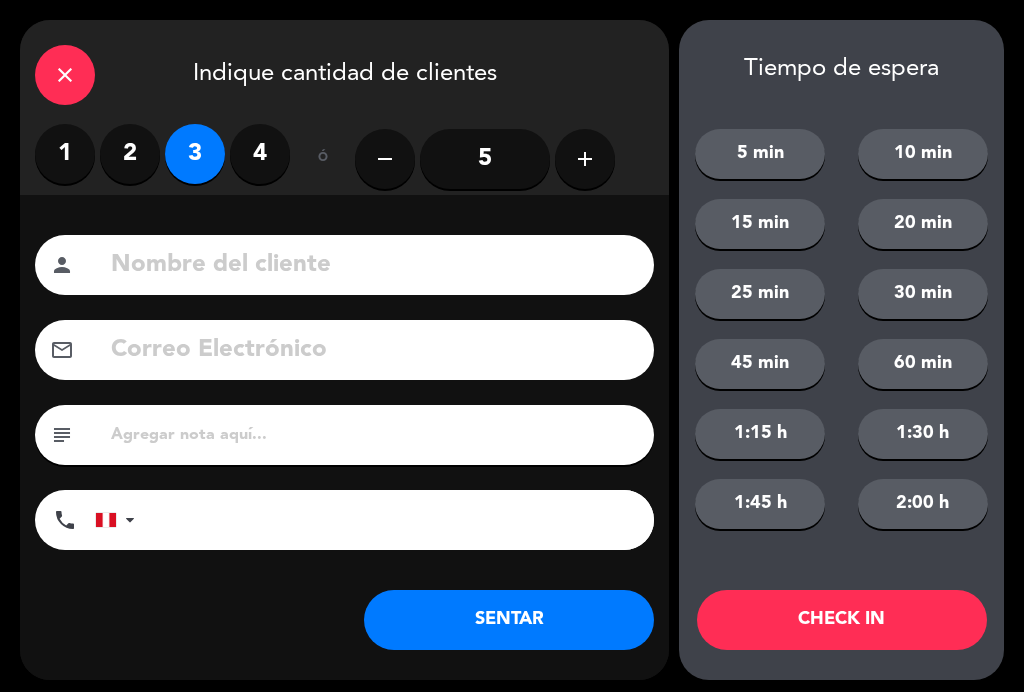click 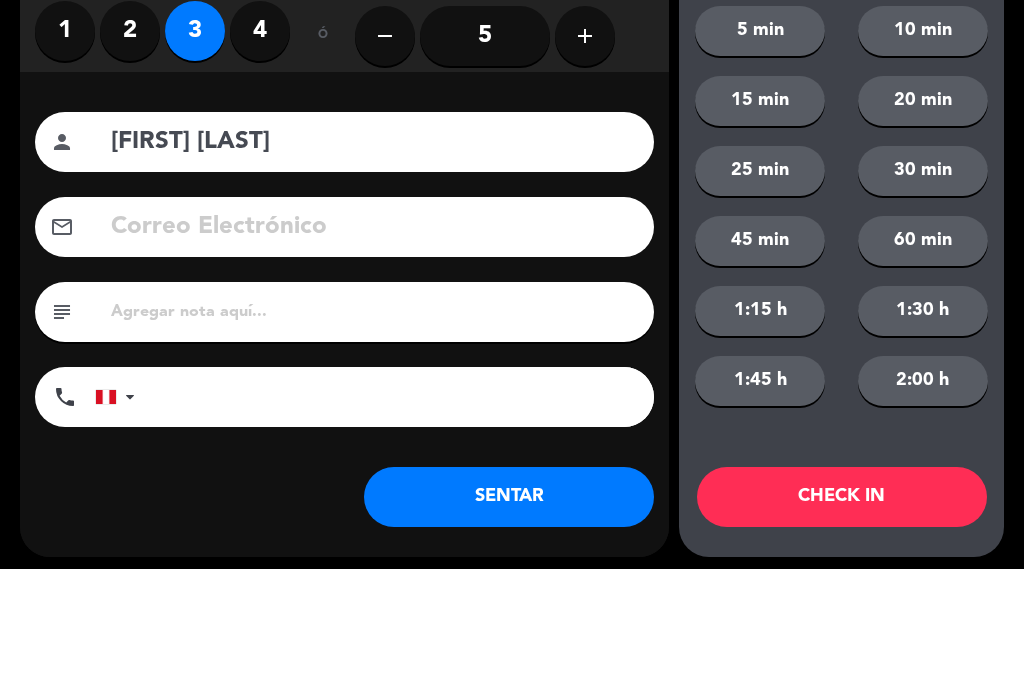 type on "[FIRST] [LAST]" 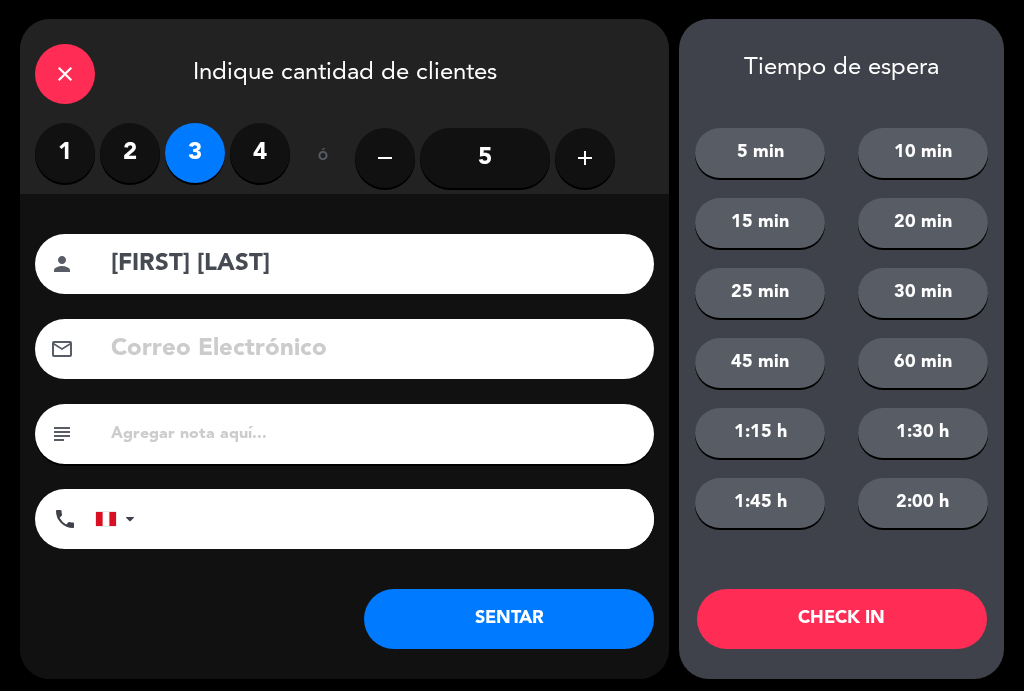 click on "SENTAR" 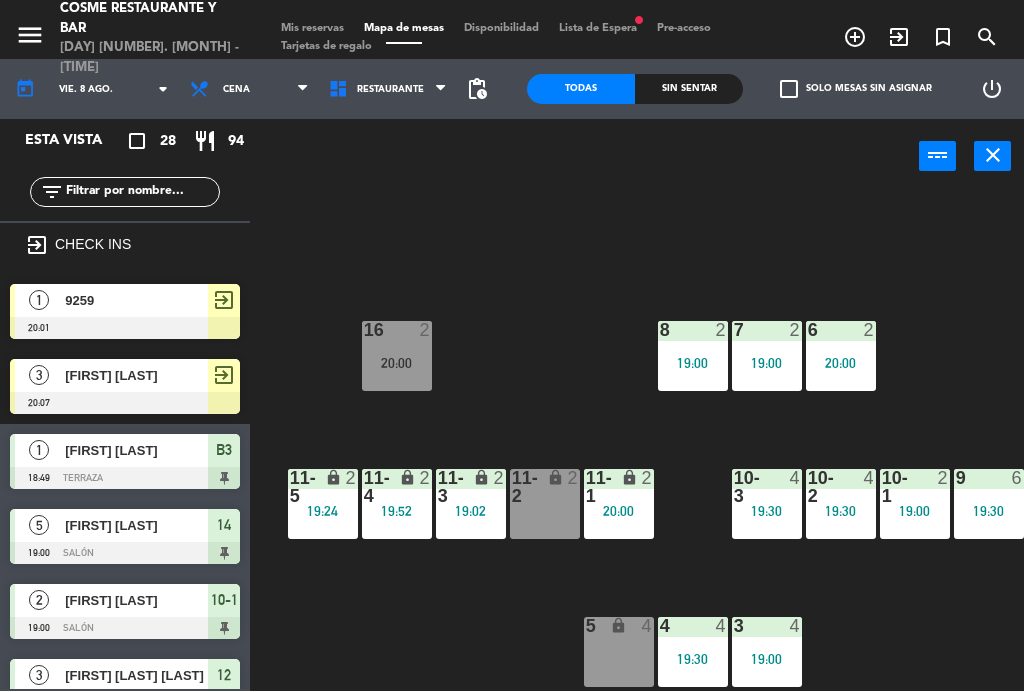 click at bounding box center [766, 331] 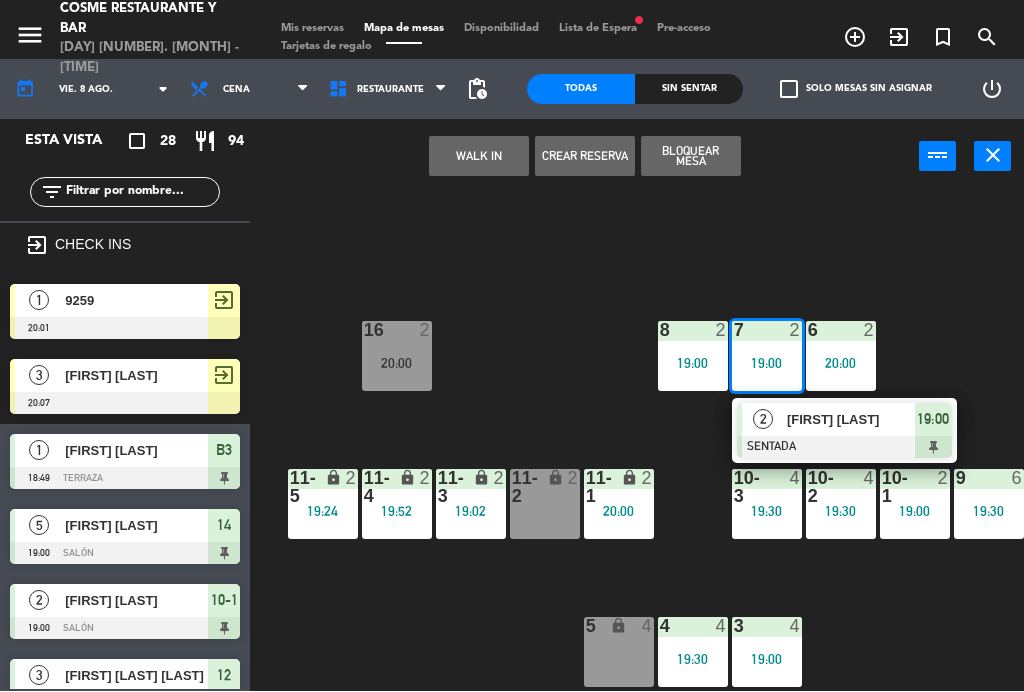 click on "[FIRST] [LAST]" at bounding box center (851, 420) 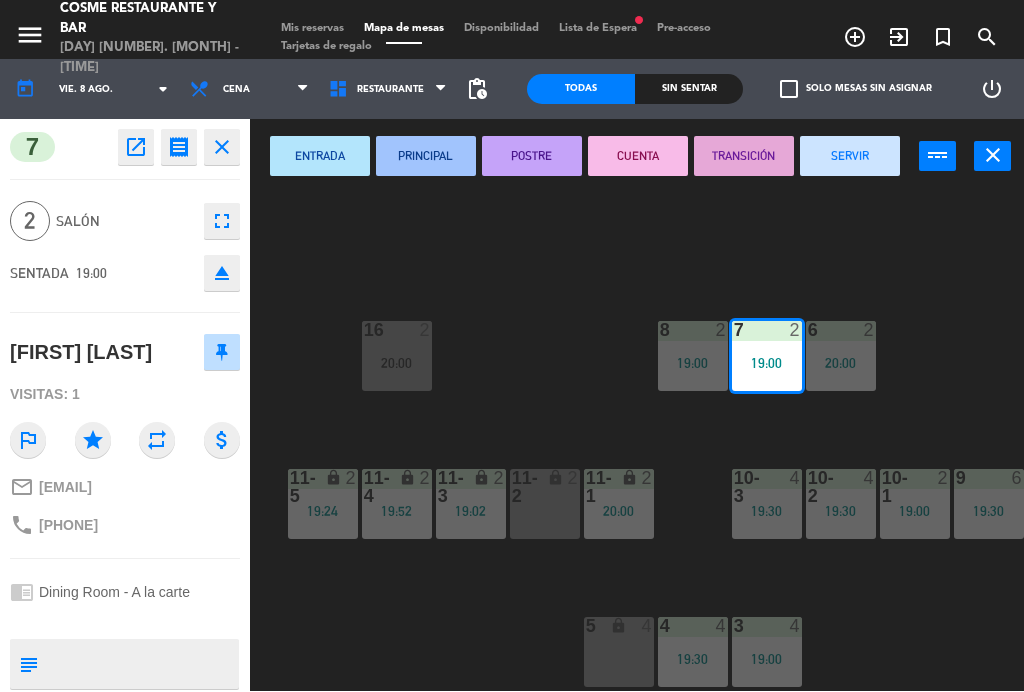 click on "SERVIR" at bounding box center (850, 157) 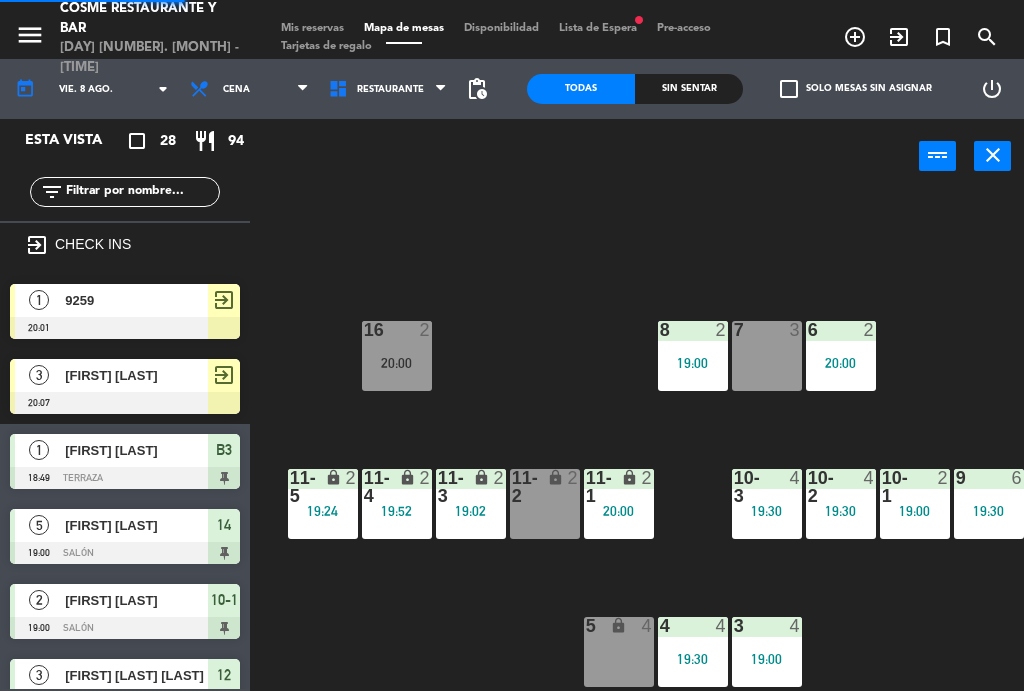 scroll, scrollTop: 0, scrollLeft: 0, axis: both 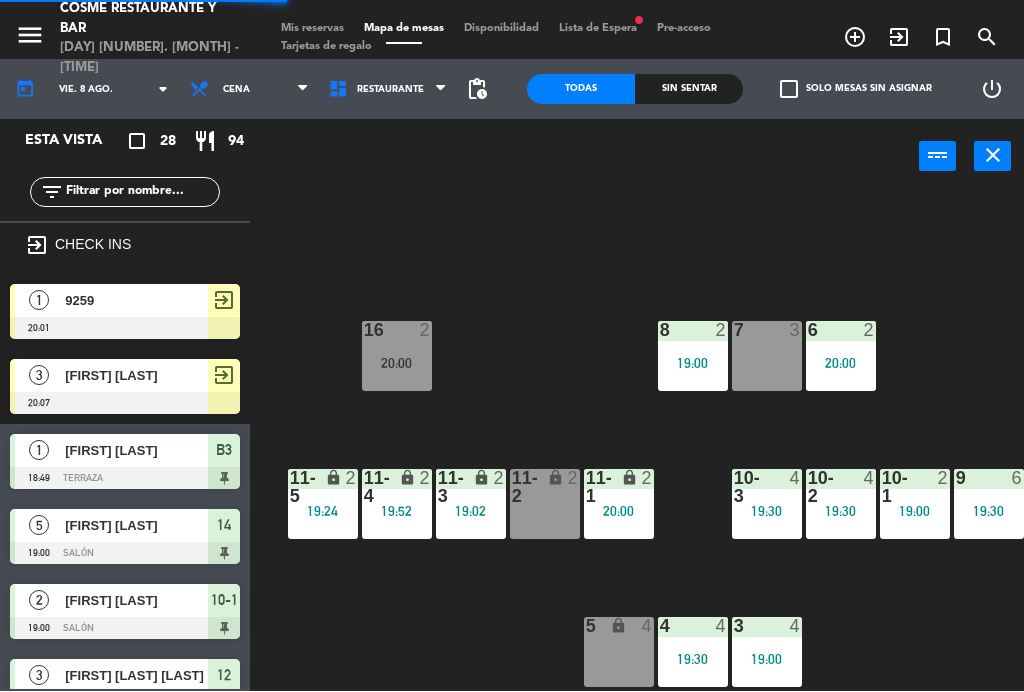 click on "20:00" at bounding box center [619, 512] 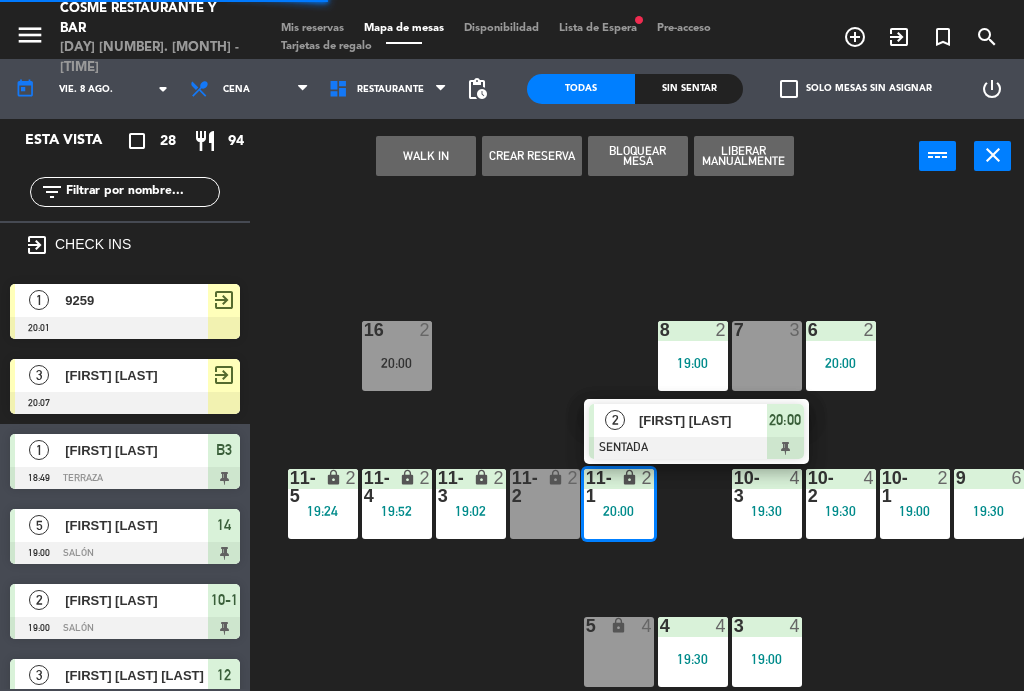 click on "7  3" at bounding box center (767, 357) 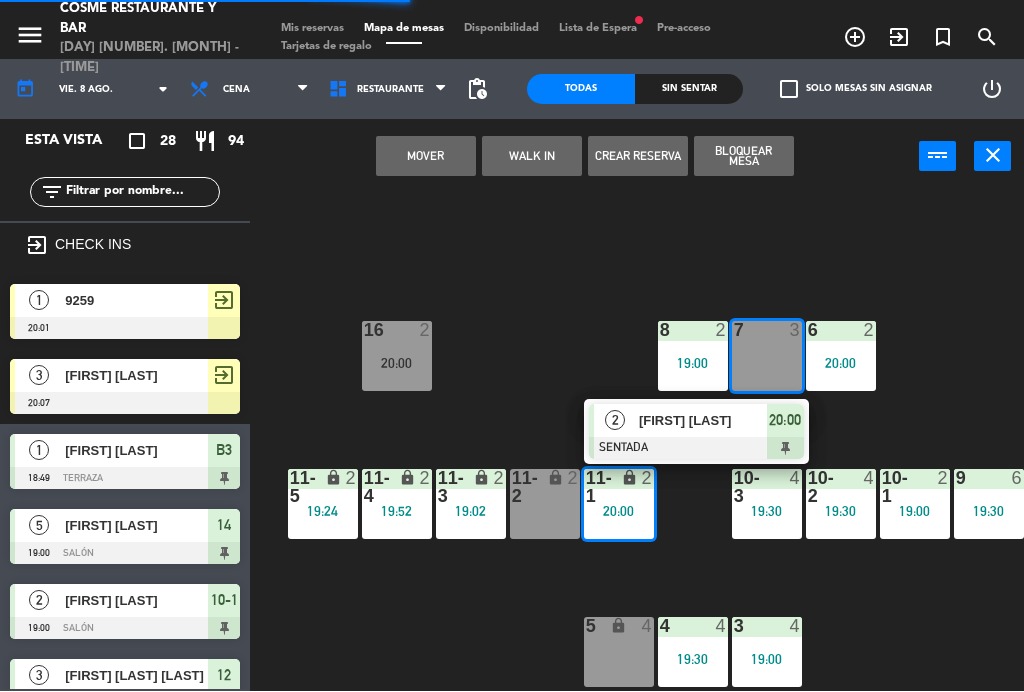 click on "Mover" at bounding box center [426, 157] 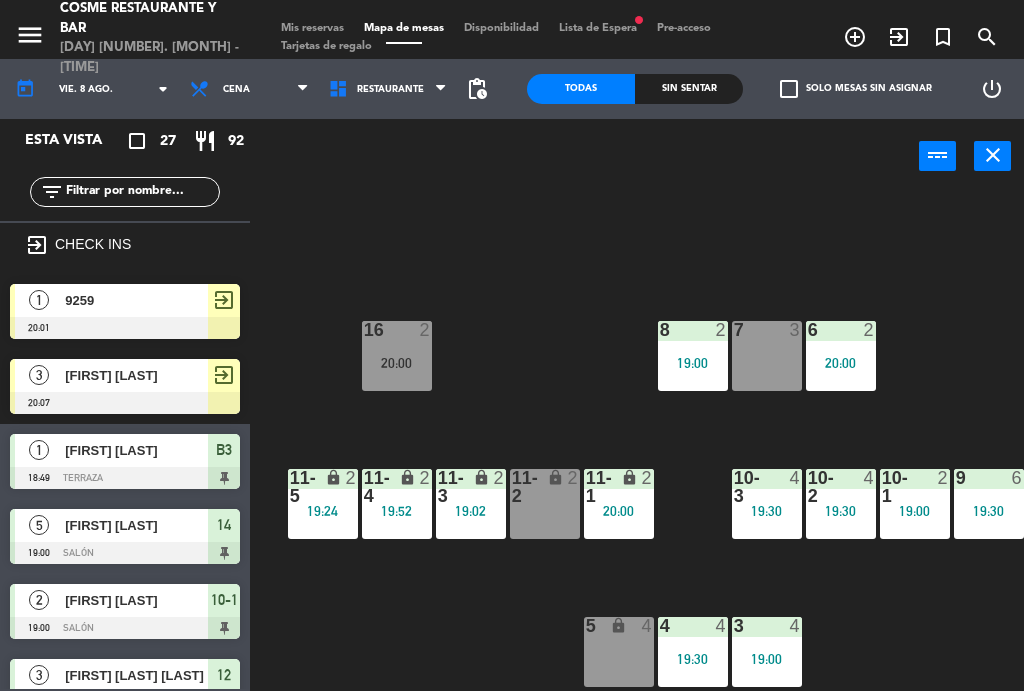 click on "20:00" at bounding box center (619, 512) 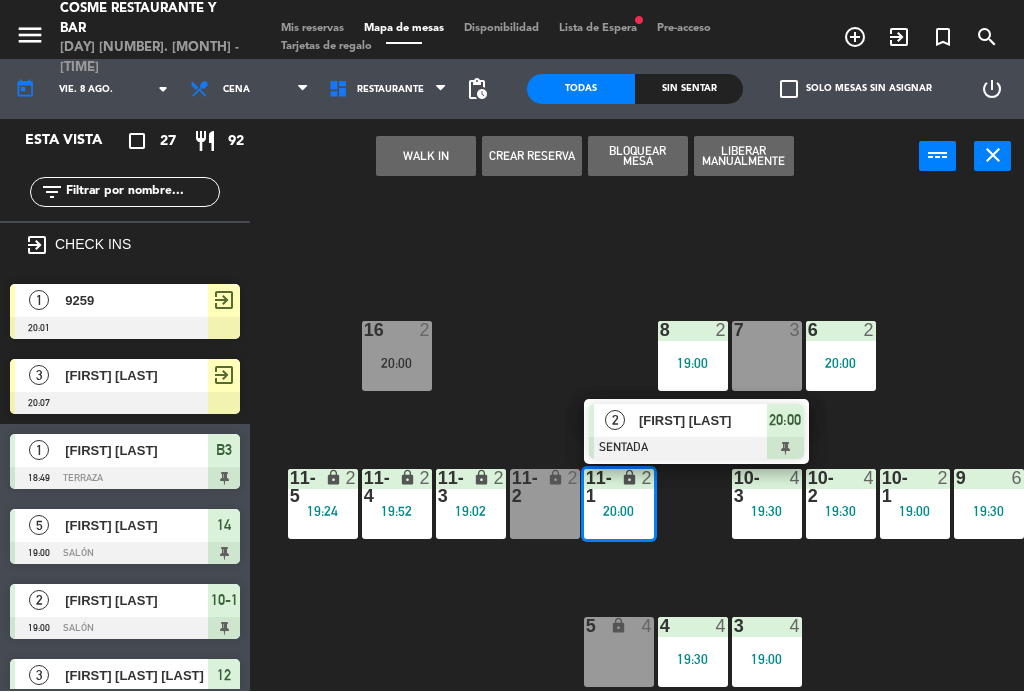 click on "7  3" at bounding box center (767, 357) 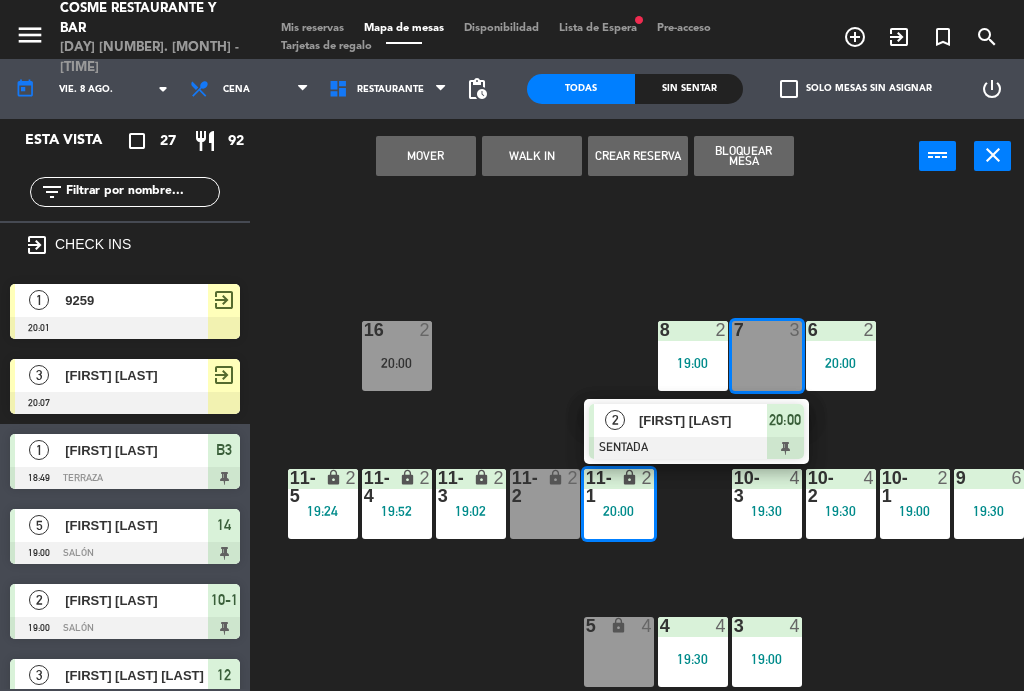 click on "Mover" at bounding box center (426, 157) 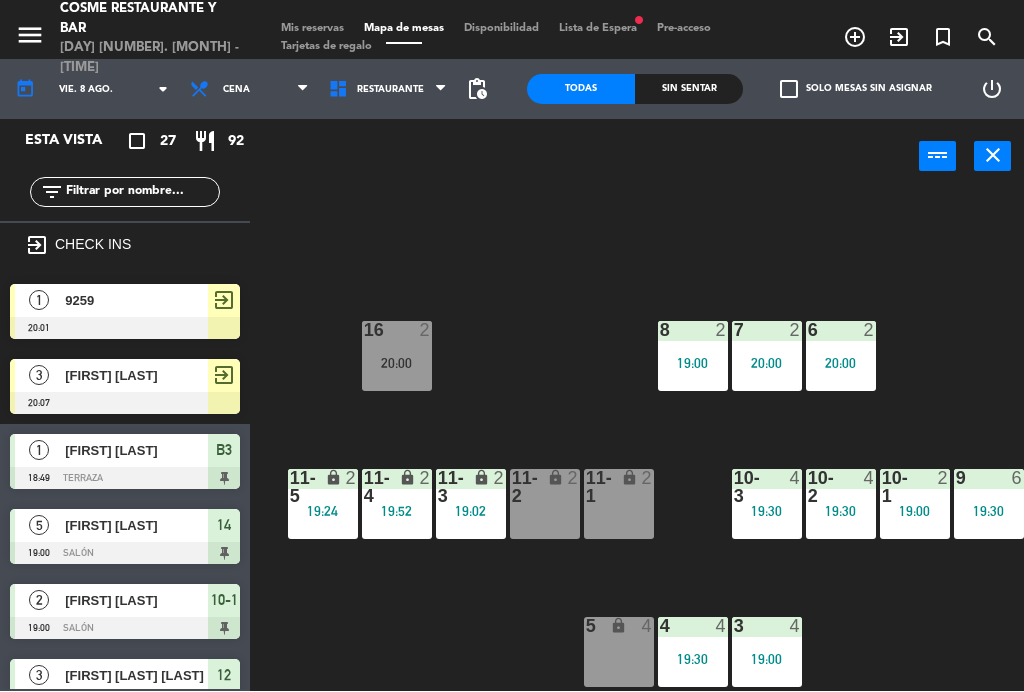 click on "[FIRST] [LAST]" at bounding box center [136, 376] 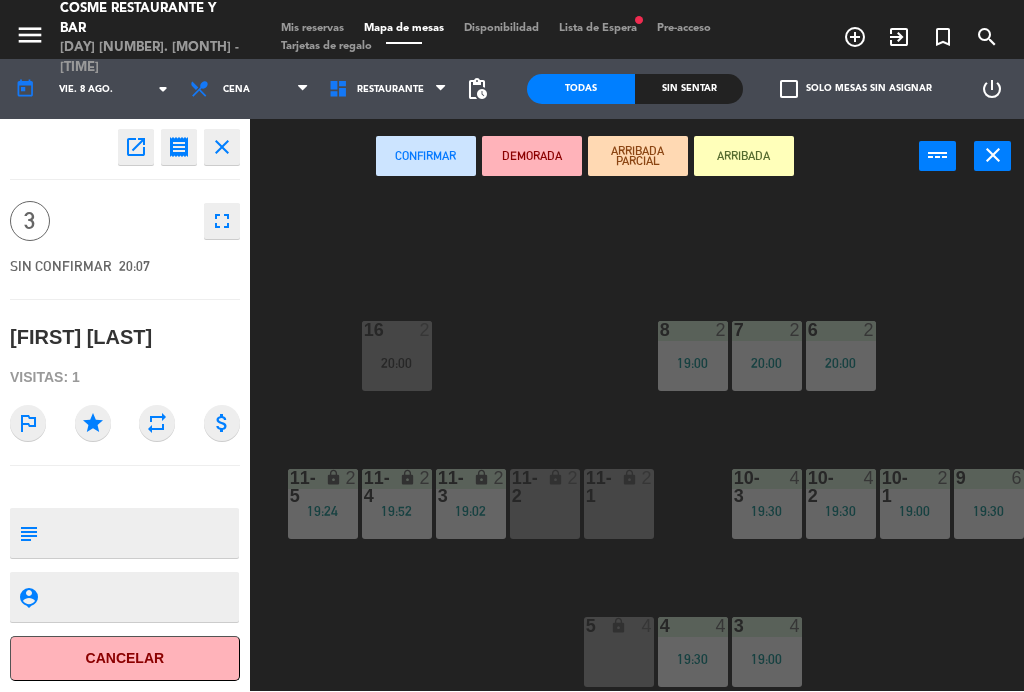 click on "11-2 [LOCK] 2" at bounding box center (545, 505) 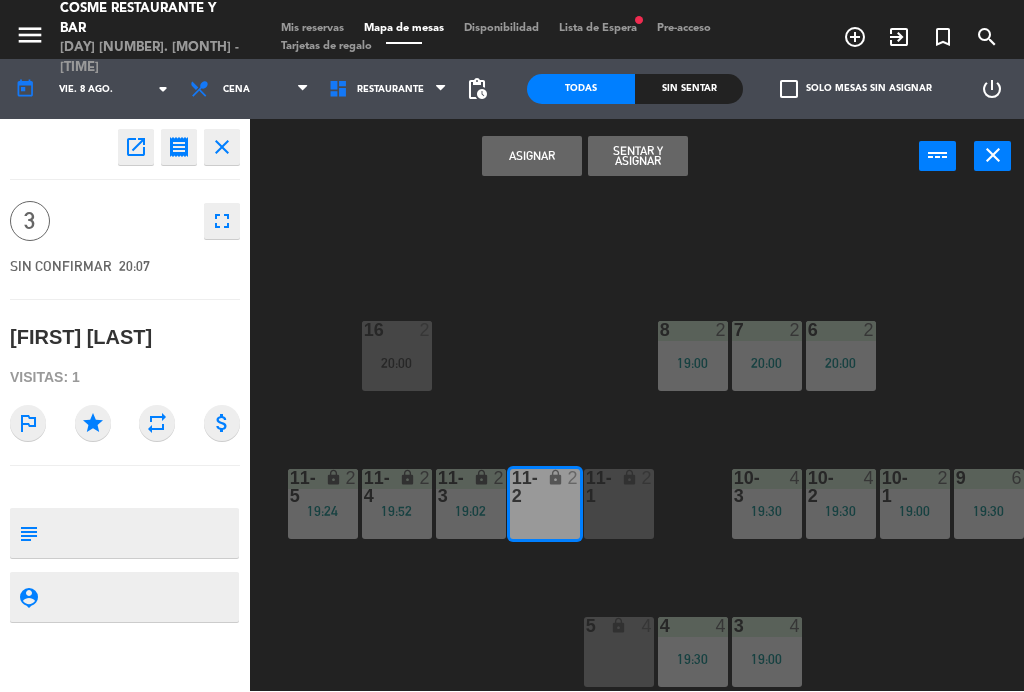 click on "lock" at bounding box center [618, 488] 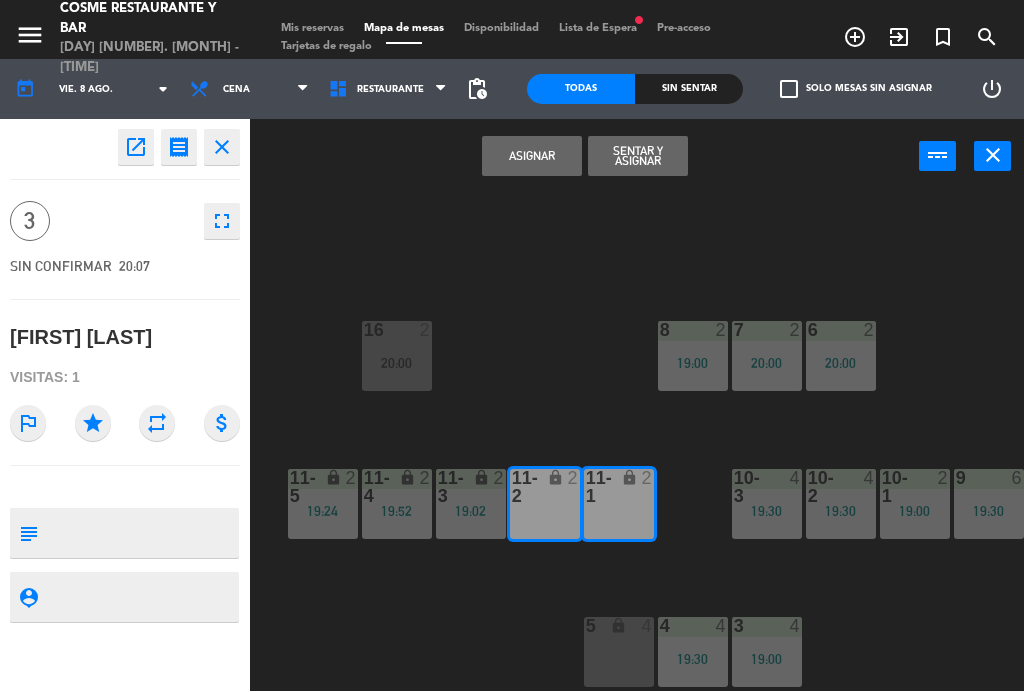 click on "Asignar" at bounding box center (532, 157) 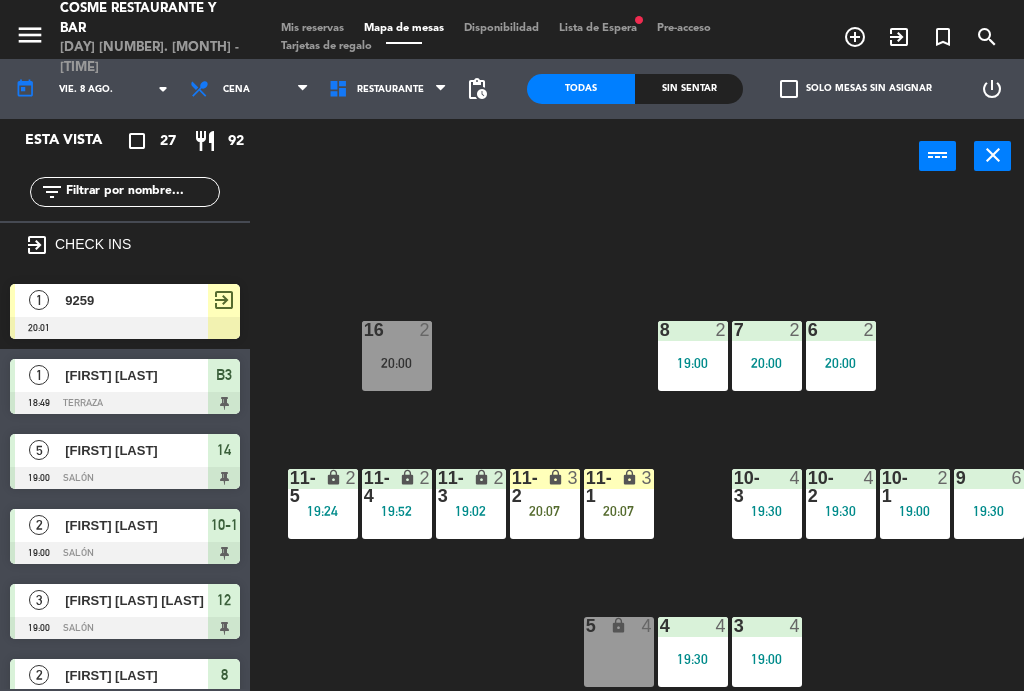 click on "[LOCK] [NUMBER] [TIME] [LOCK] [NUMBER] [LOCK] [NUMBER] [TIME] [LOCK] [NUMBER] [TIME] [NUMBER] [NUMBER] [TIME] [NUMBER] [NUMBER] [TIME] [NUMBER] [NUMBER] [TIME] [NUMBER] [NUMBER] [TIME] [NUMBER] [NUMBER] [TIME] [LOCK] [NUMBER] [TIME] [NUMBER] [NUMBER] [TIME] [P] [NUMBER] [TIME] [P] [NUMBER] [TIME] [NUMBER] [NUMBER] [TIME] [NUMBER] [NUMBER] [TIME] [NUMBER] [NUMBER] [TIME] [NUMBER] [NUMBER] [TIME] [NUMBER] [NUMBER] [TIME] [NUMBER] [NUMBER] [TIME] [LOCK] [NUMBER] [TIME] [LOCK] [NUMBER] [TIME] [NUMBER]-[NUMBER] [NUMBER] [TIME] [NUMBER] [NUMBER] [TIME] [LOCK] [NUMBER] [TIME] [LOCK] [NUMBER] [TIME] [NUMBER]-[NUMBER] [NUMBER] [TIME] [NUMBER]-[NUMBER] [NUMBER] [TIME] [NUMBER] [NUMBER] [TIME] [NUMBER] [NUMBER] [TIME] [NUMBER] [NUMBER] [TIME] [NUMBER] [NUMBER] [TIME] [LOCK] [NUMBER] [TIME] [NUMBER] [NUMBER] [TIME] [NUMBER] [NUMBER] [TIME] [LOCK] [NUMBER]" 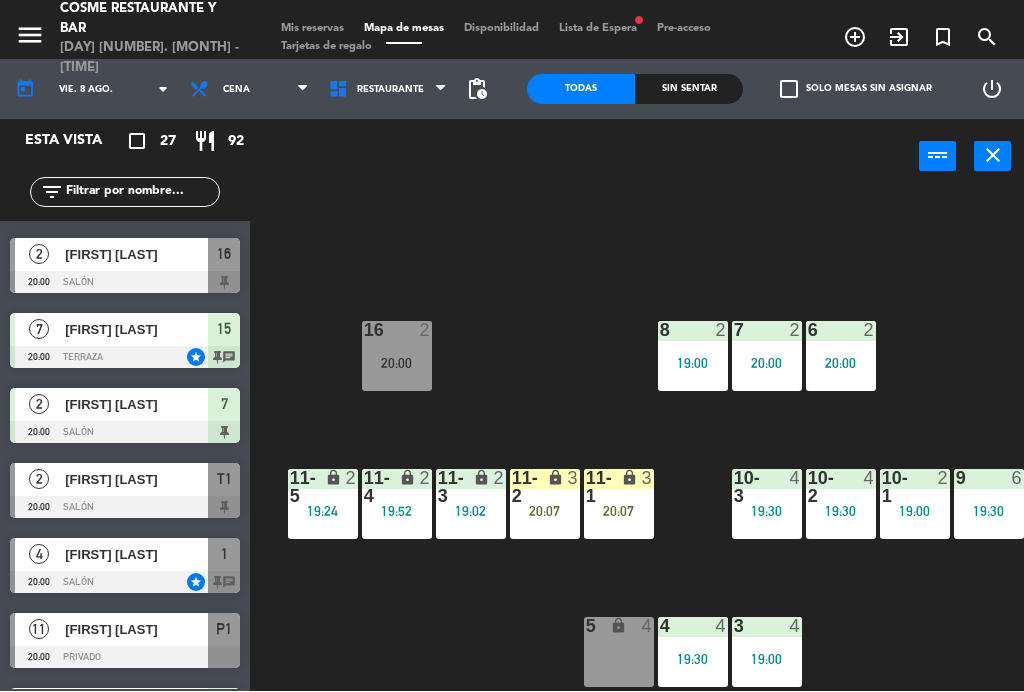 scroll, scrollTop: 1416, scrollLeft: 0, axis: vertical 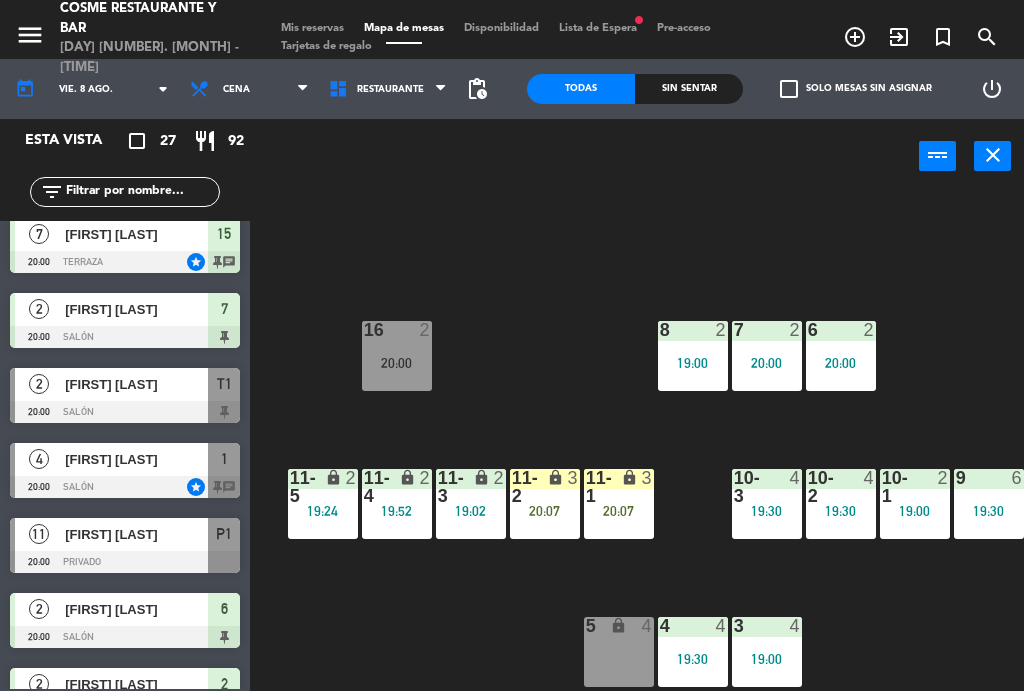 click on "[FIRST] [LAST]" at bounding box center (136, 535) 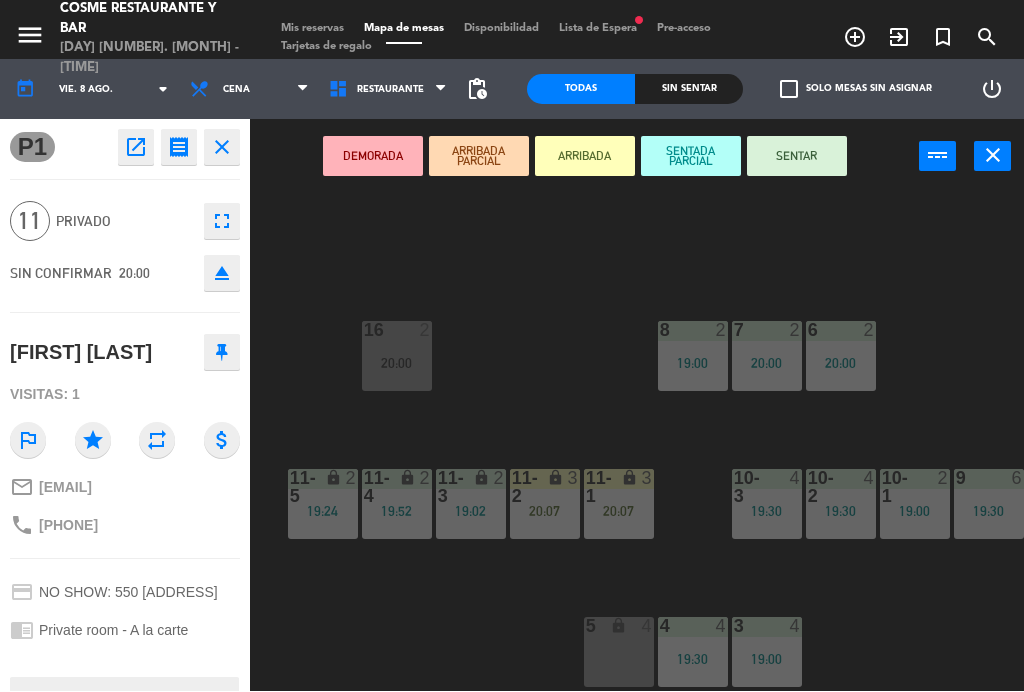 click on "SENTAR" at bounding box center (797, 157) 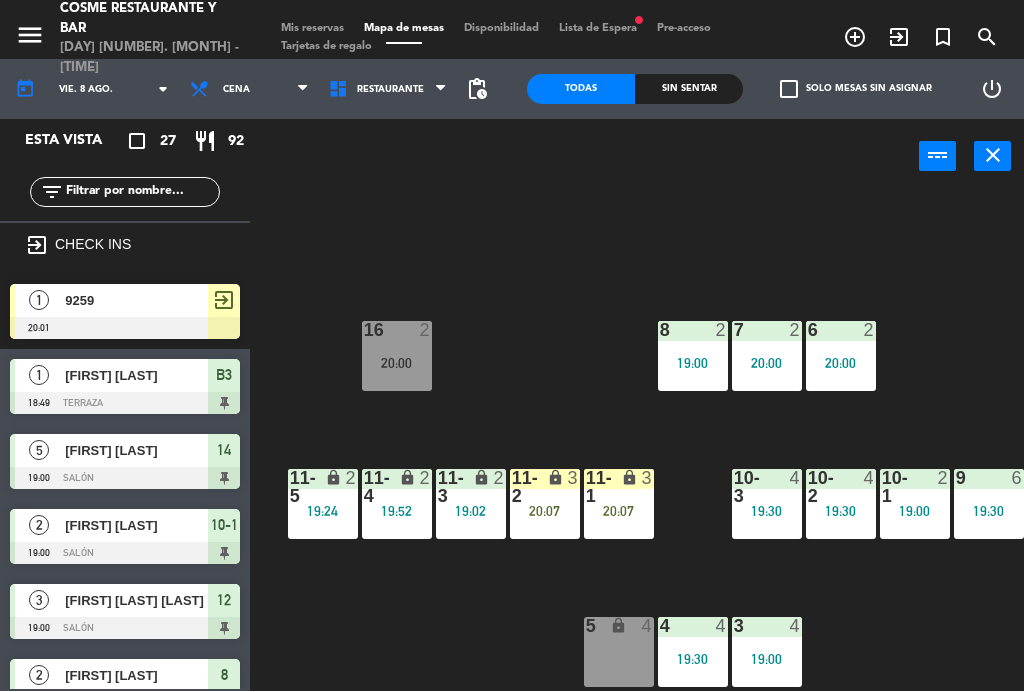 scroll, scrollTop: 0, scrollLeft: 0, axis: both 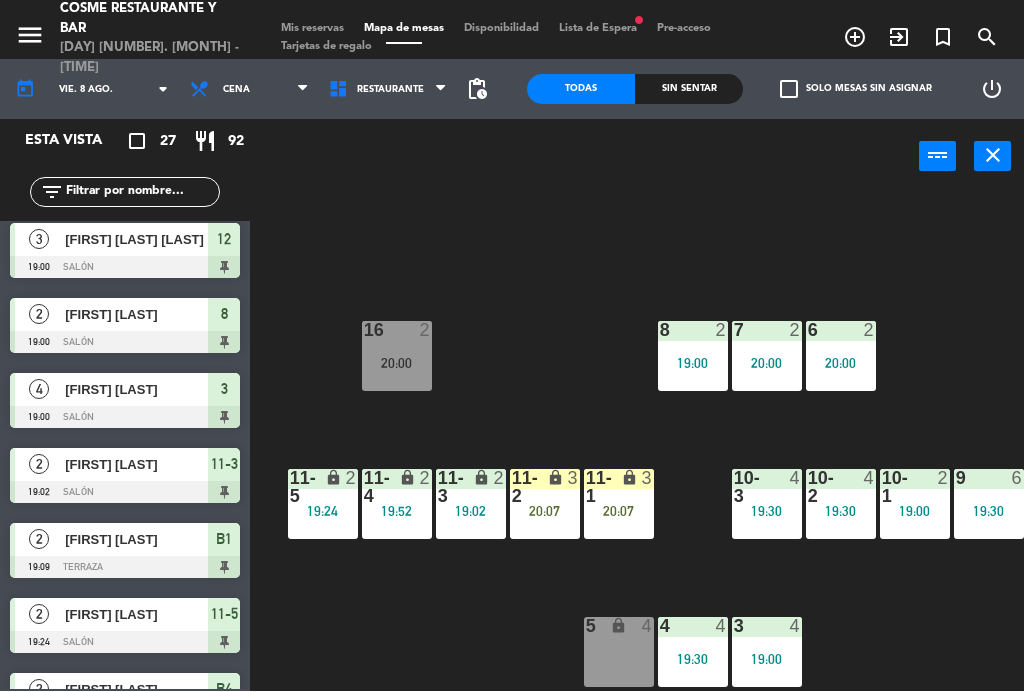 click on "16  2" at bounding box center (397, 332) 